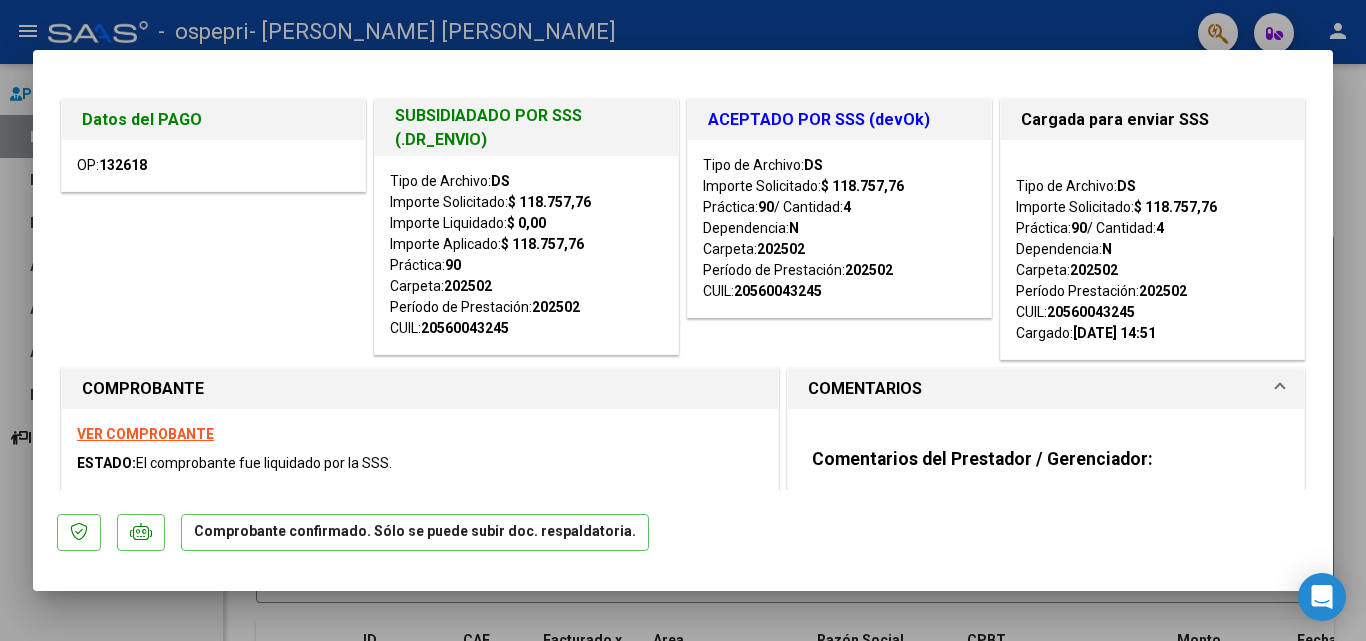 scroll, scrollTop: 0, scrollLeft: 0, axis: both 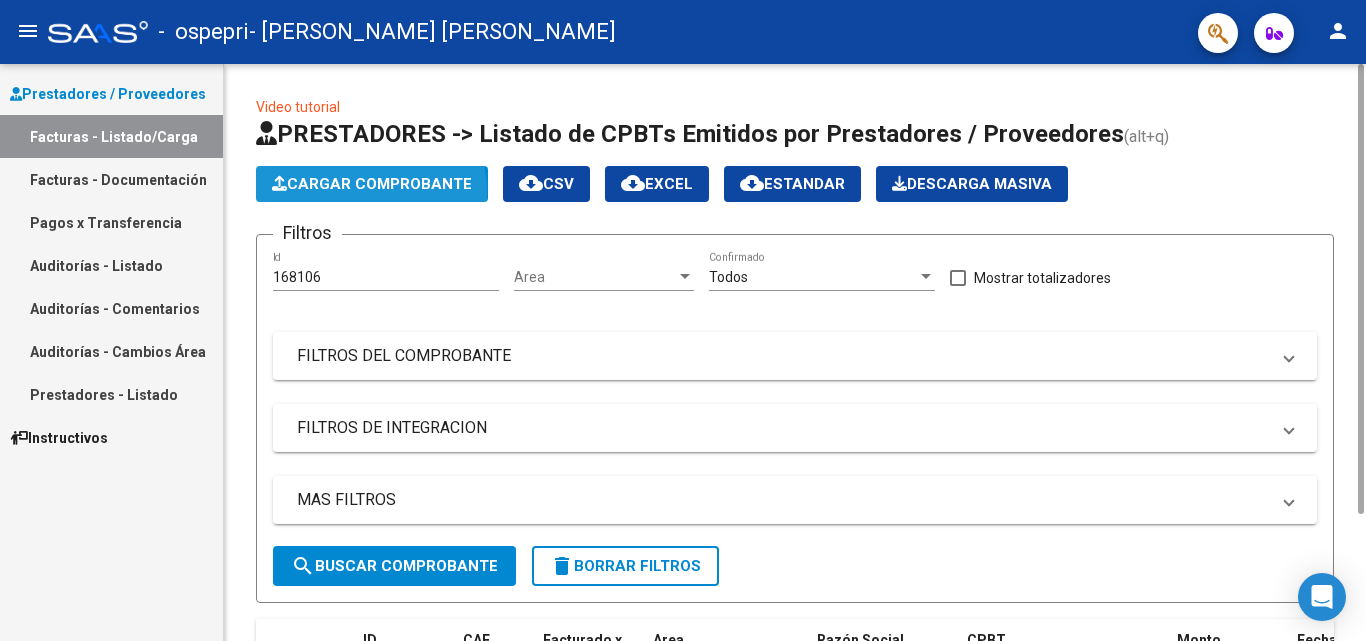 click on "Cargar Comprobante" 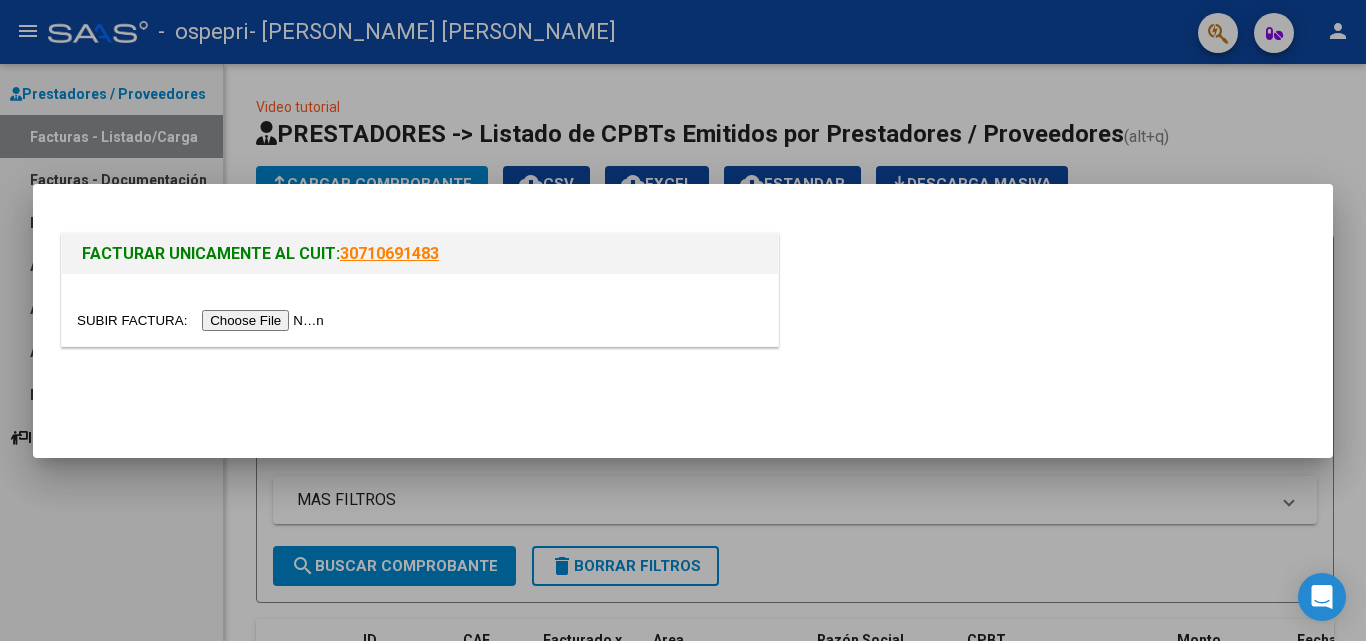 click at bounding box center [203, 320] 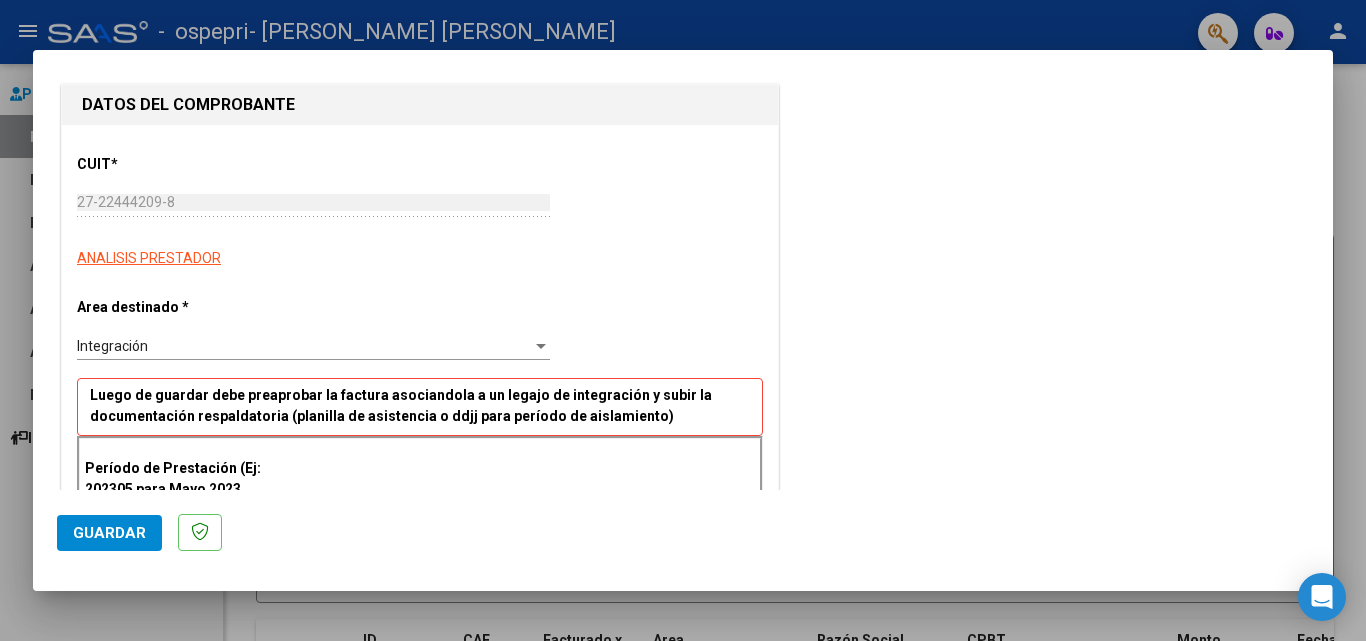 scroll, scrollTop: 200, scrollLeft: 0, axis: vertical 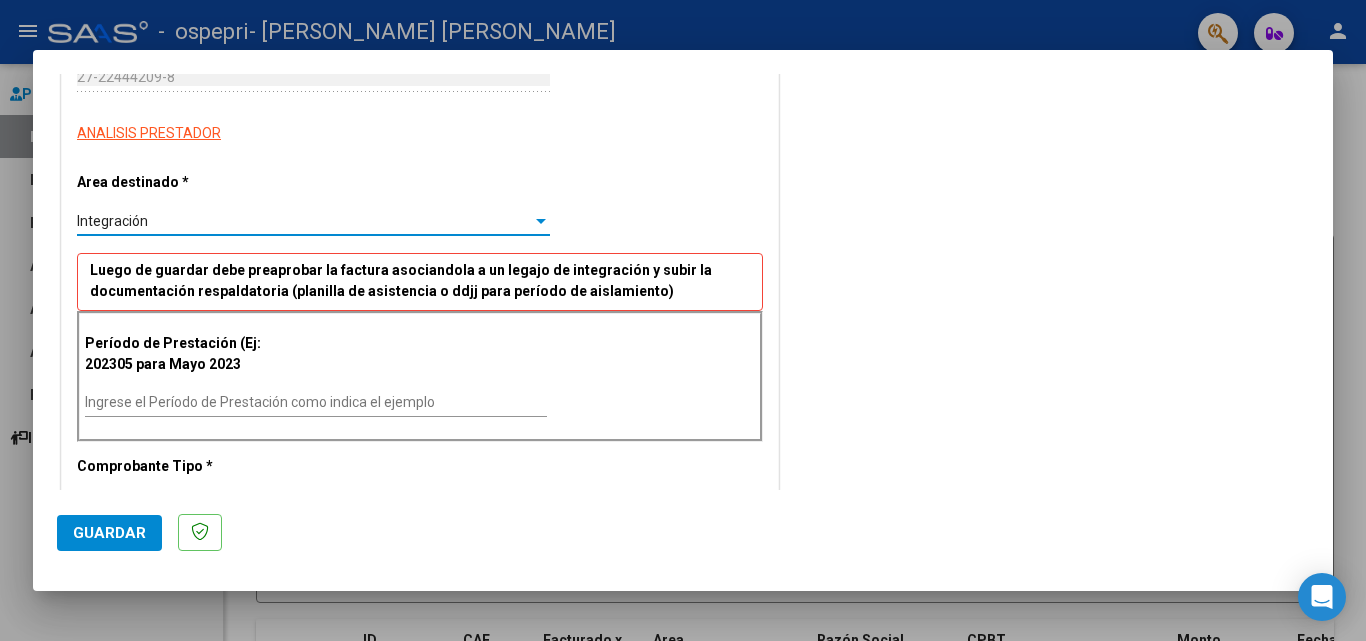 click at bounding box center (541, 221) 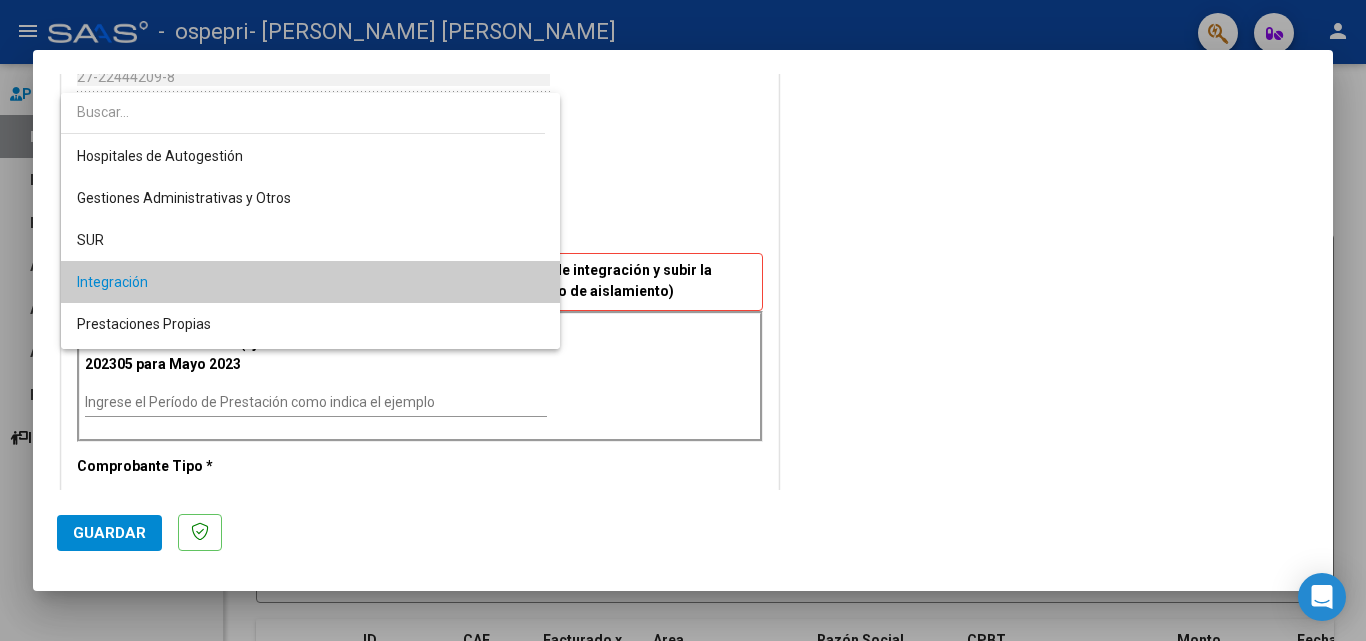scroll, scrollTop: 61, scrollLeft: 0, axis: vertical 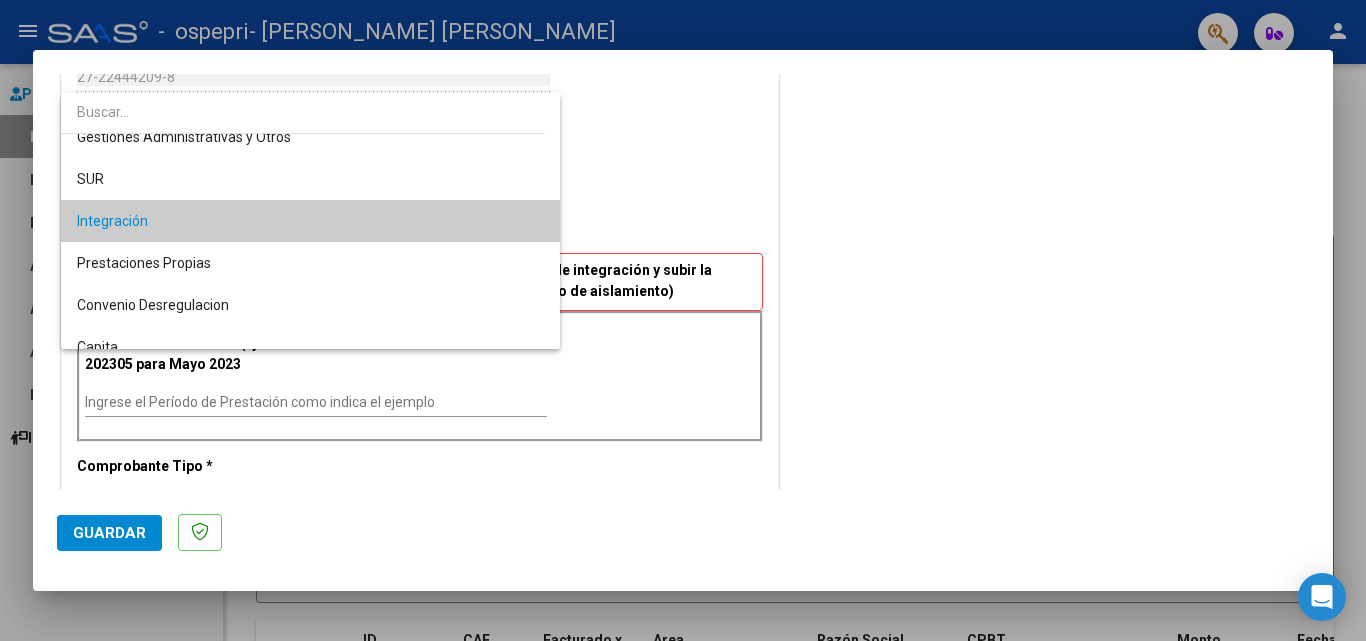 click on "Integración" at bounding box center (310, 221) 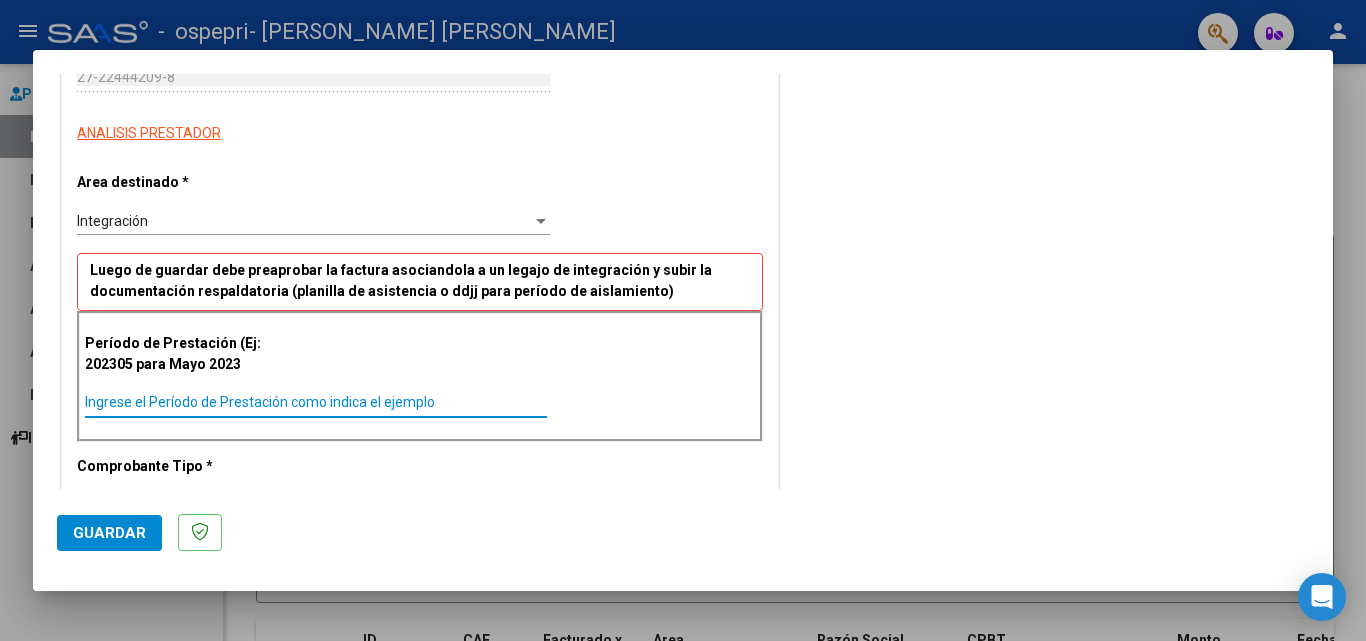 click on "Ingrese el Período de Prestación como indica el ejemplo" at bounding box center (316, 402) 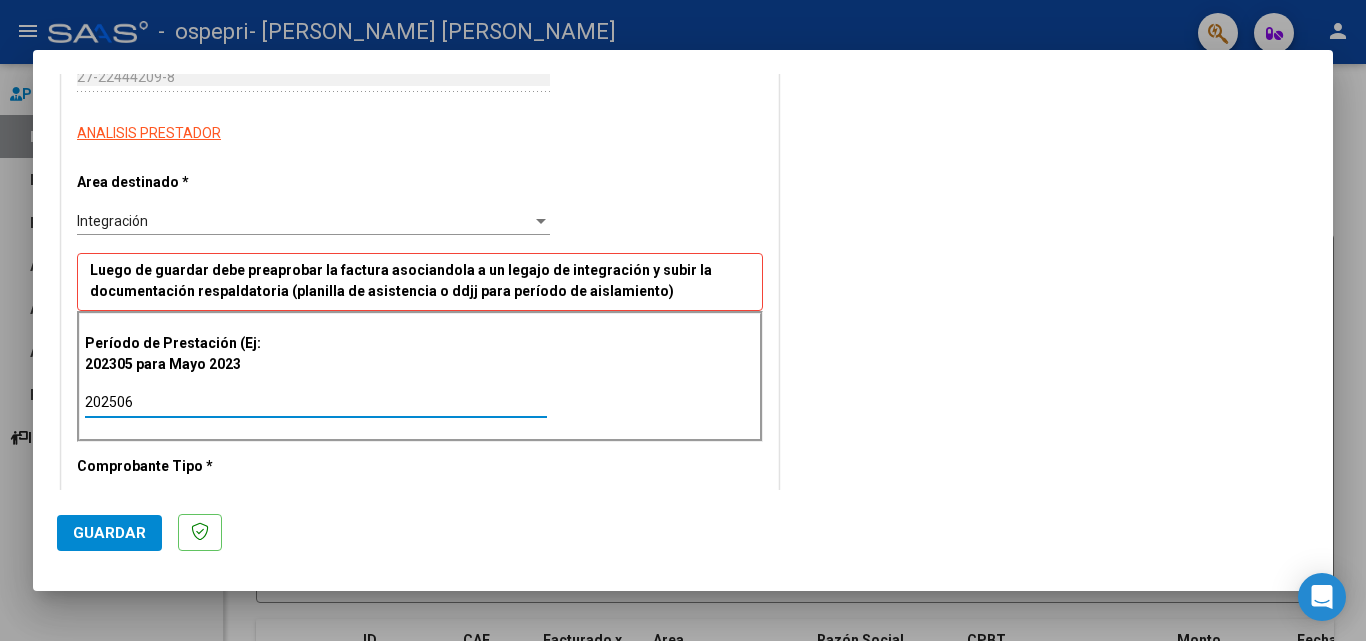type on "202506" 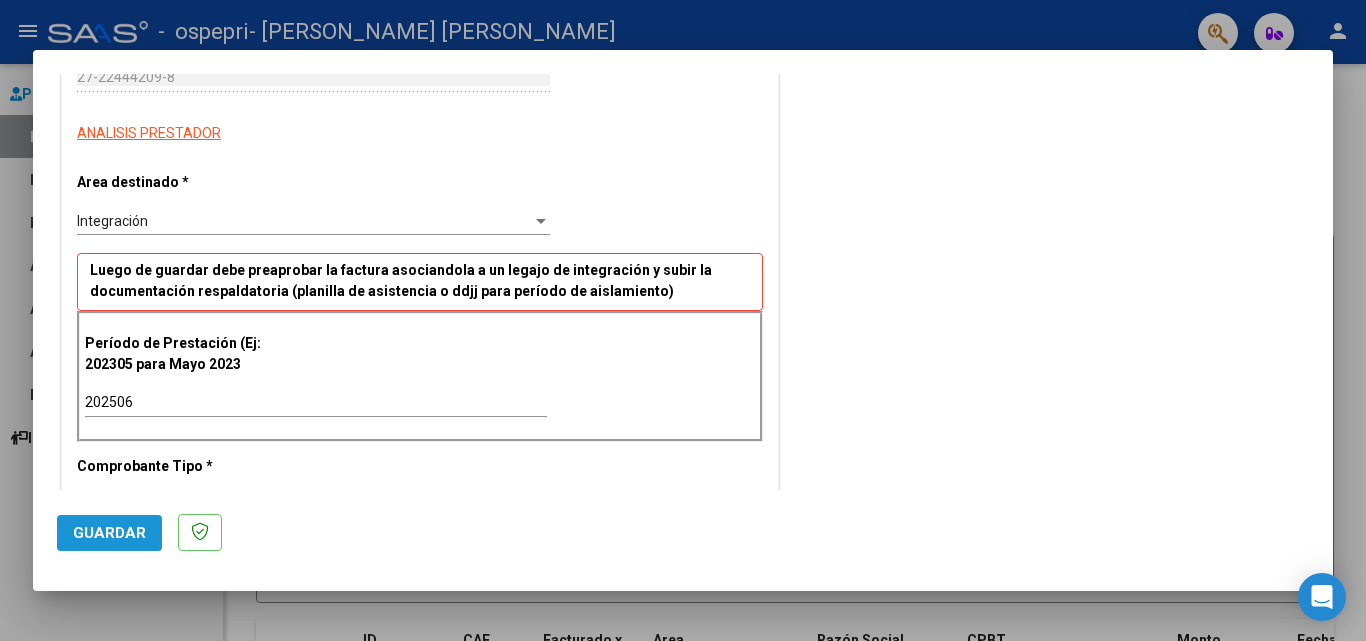 click on "Guardar" 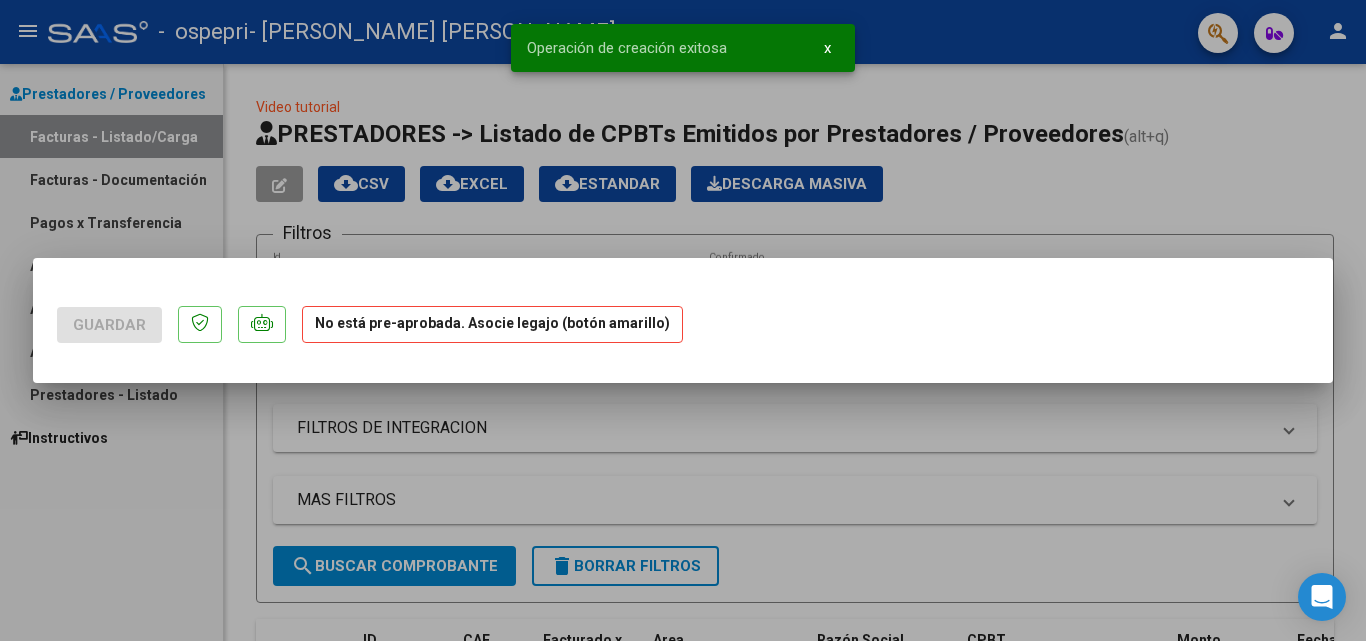 scroll, scrollTop: 0, scrollLeft: 0, axis: both 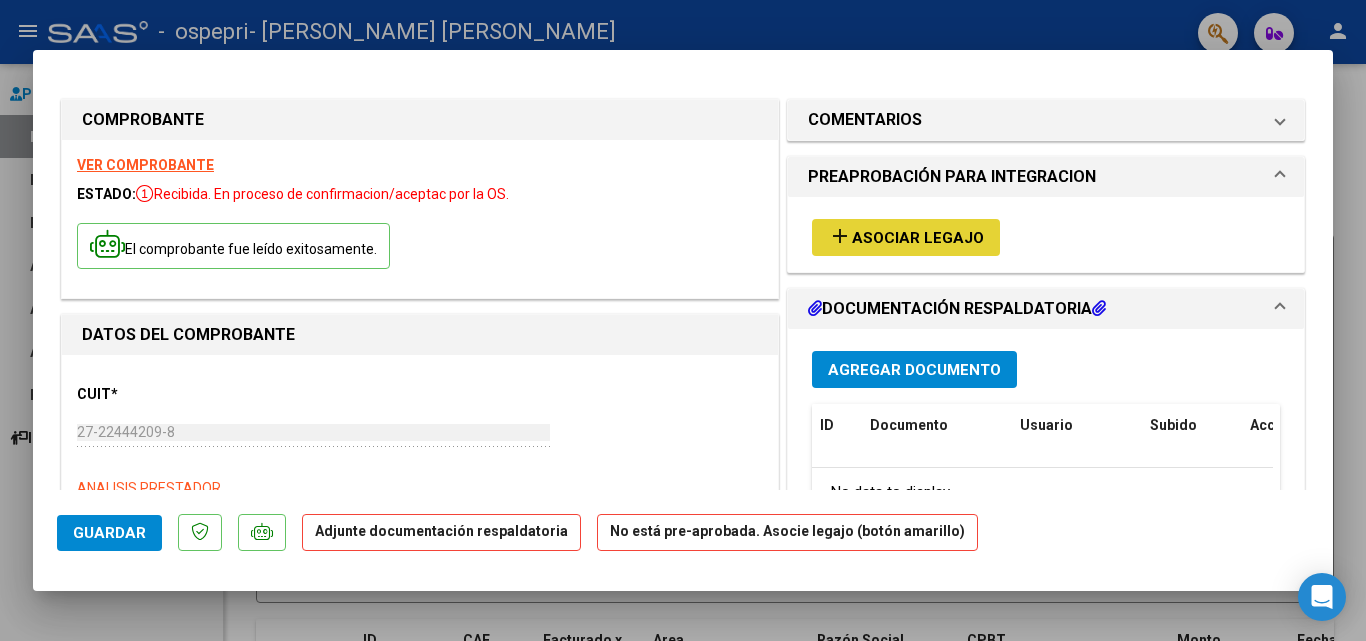 click on "Asociar Legajo" at bounding box center (918, 238) 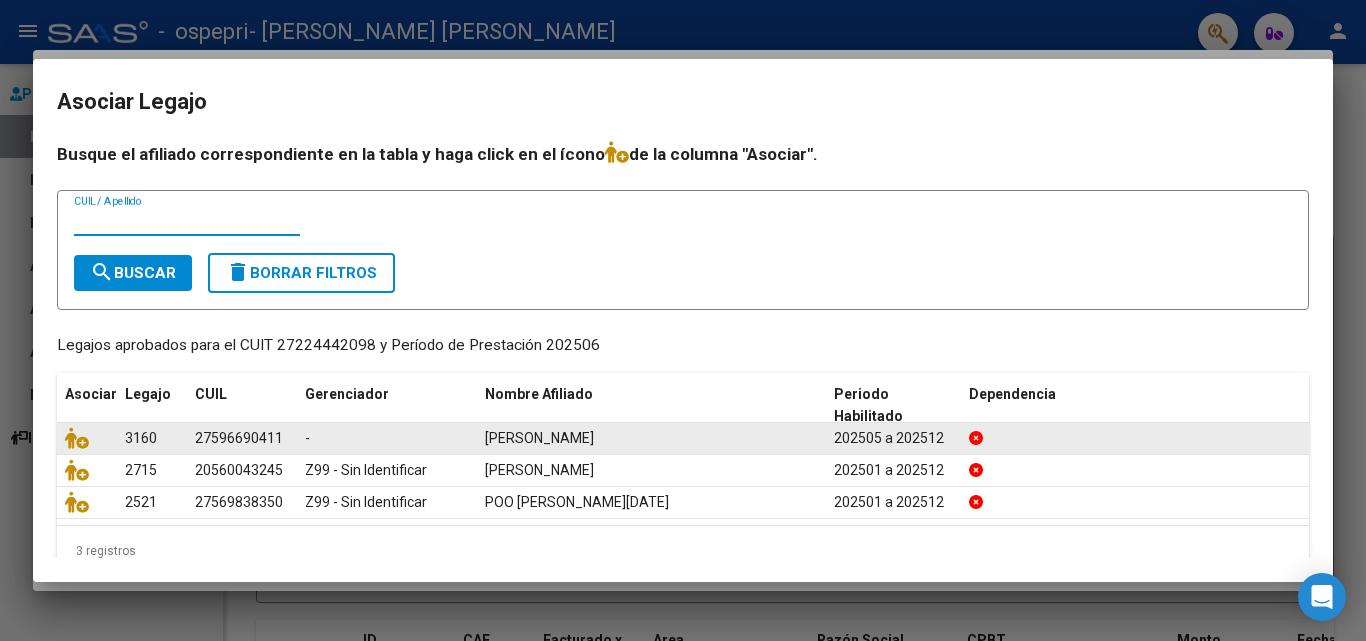 click on "[PERSON_NAME]" 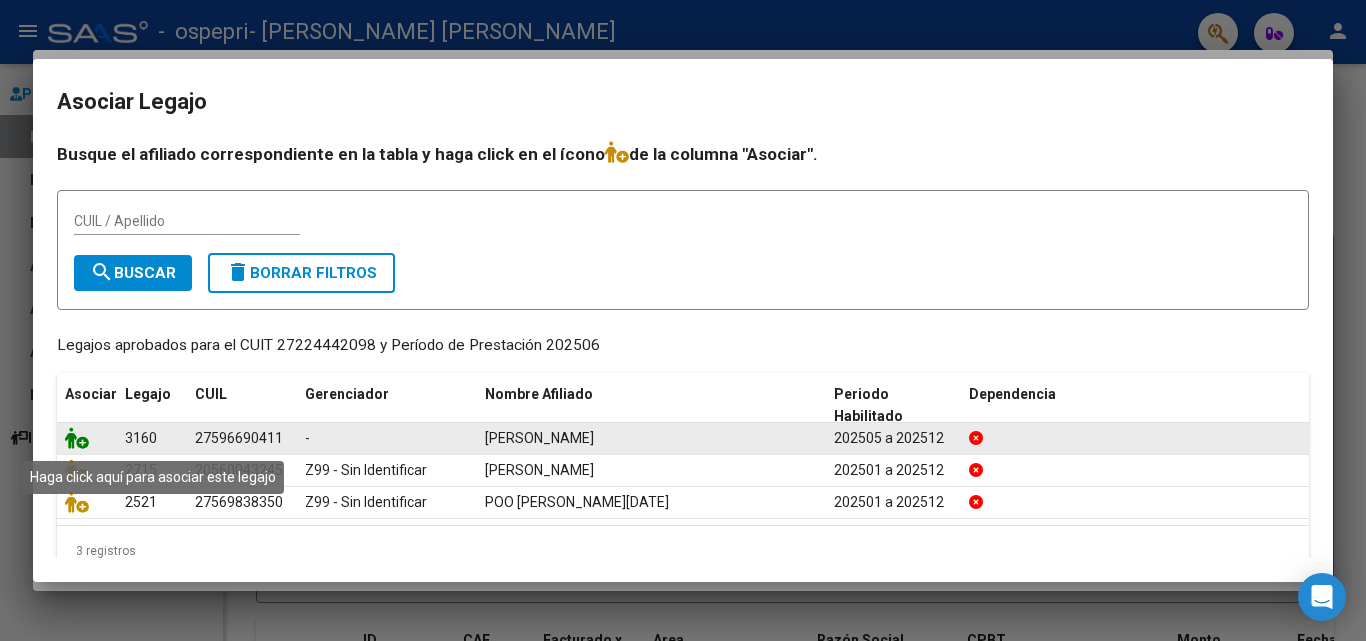 click 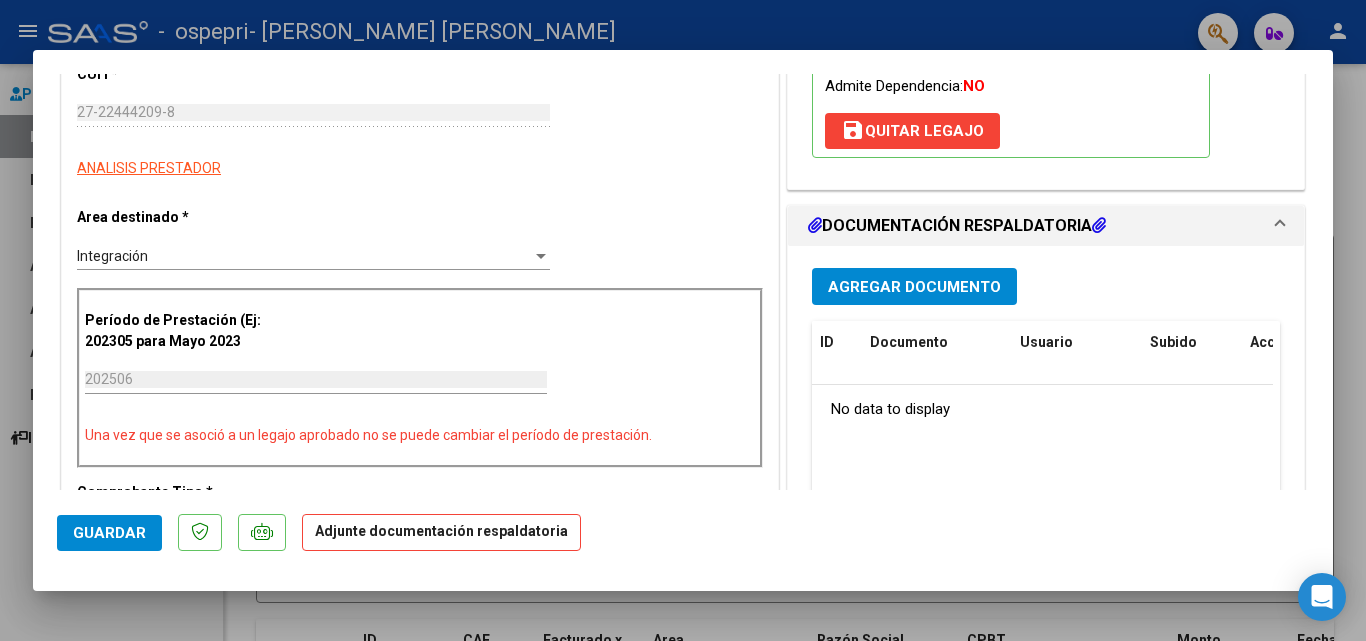 scroll, scrollTop: 360, scrollLeft: 0, axis: vertical 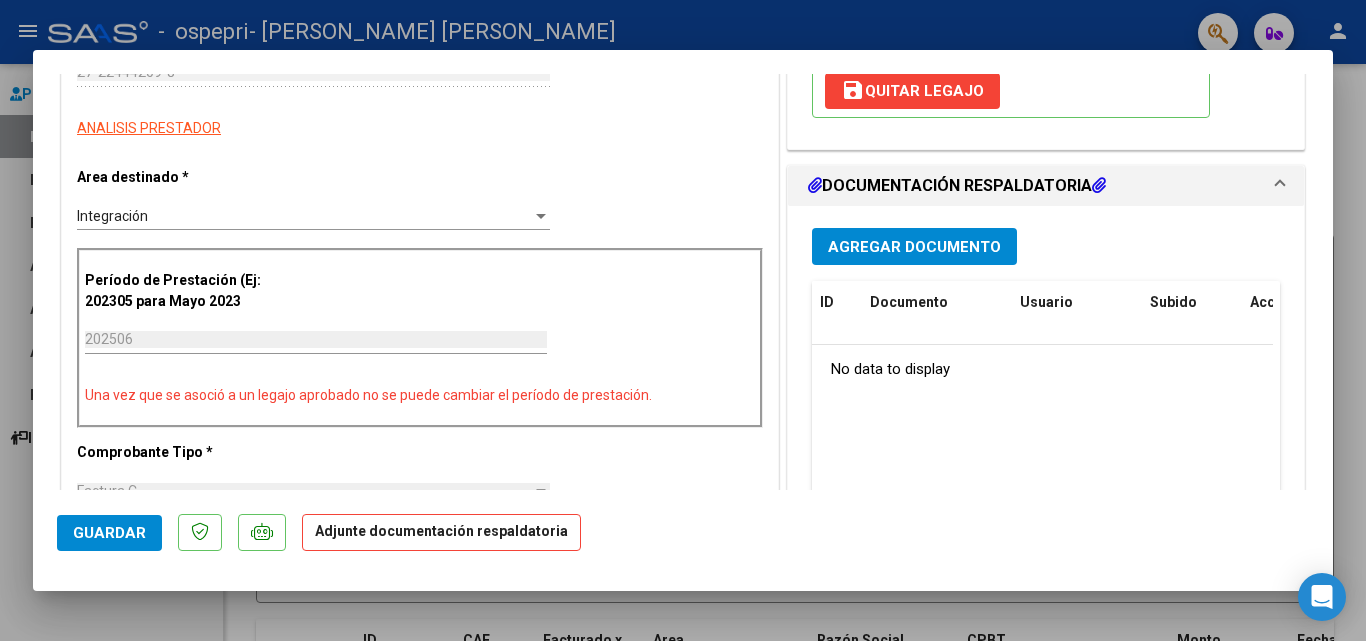click on "DOCUMENTACIÓN RESPALDATORIA" at bounding box center [957, 186] 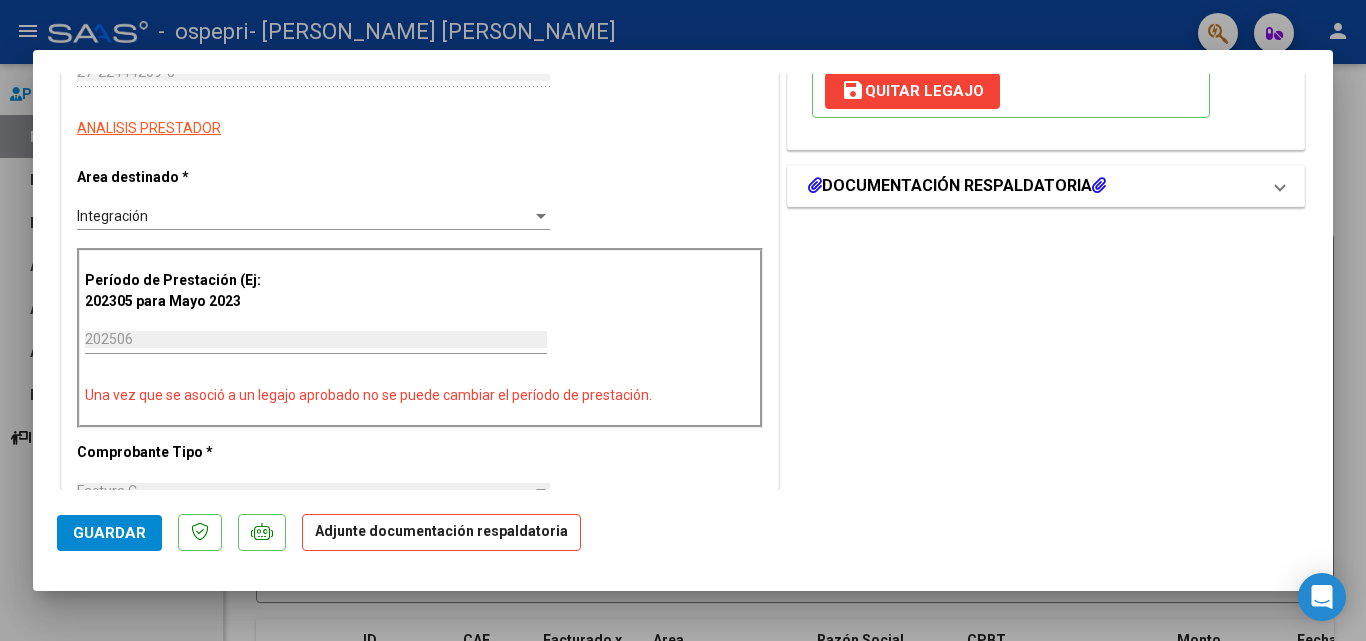 click on "DOCUMENTACIÓN RESPALDATORIA" at bounding box center [957, 186] 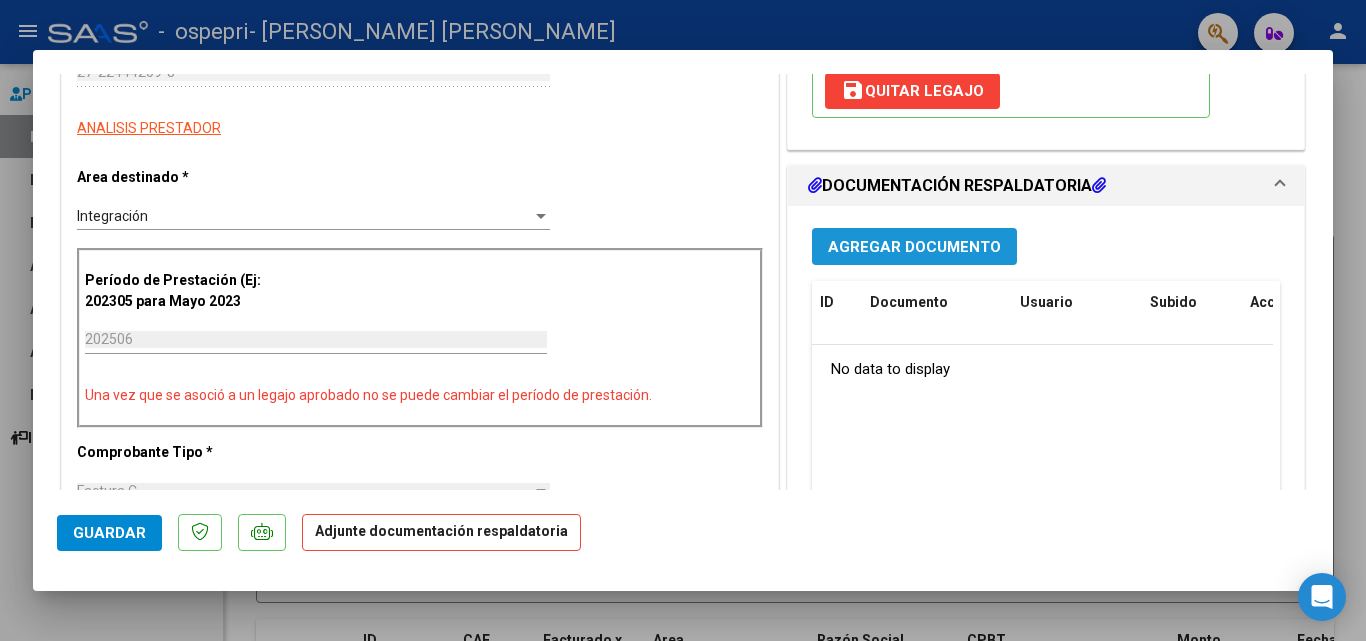 click on "Agregar Documento" at bounding box center (914, 247) 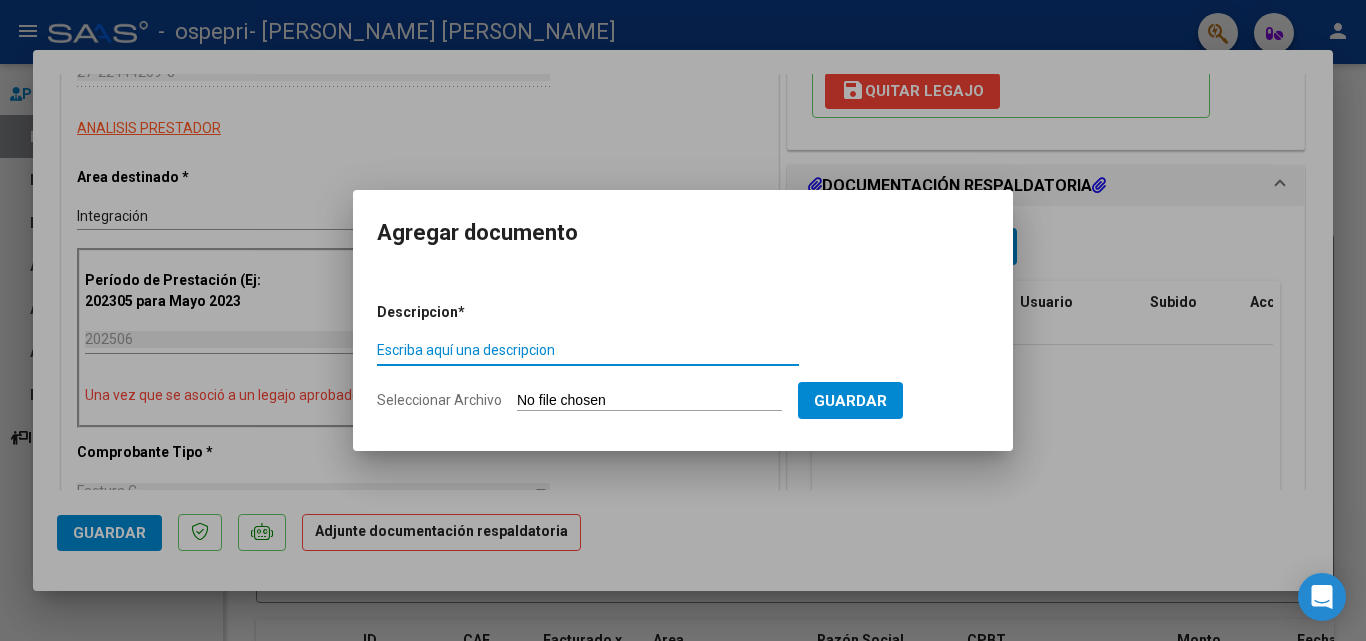 click on "Escriba aquí una descripcion" at bounding box center (588, 350) 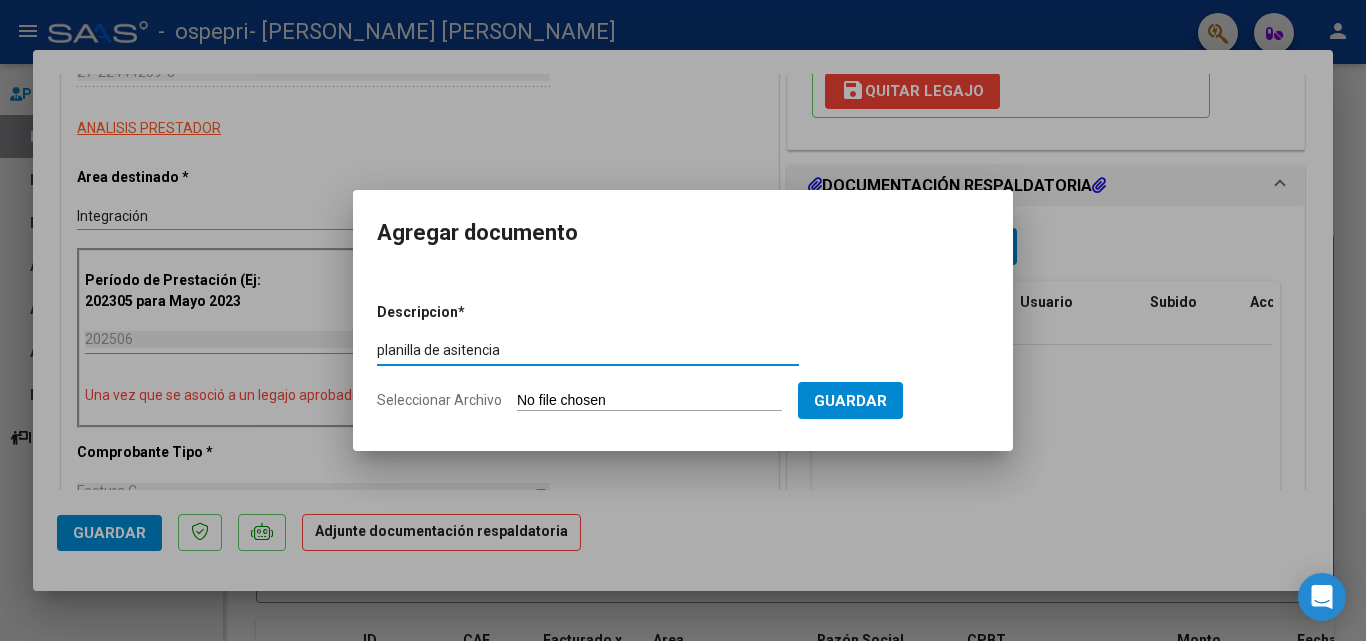 click on "planilla de asitencia" at bounding box center (588, 350) 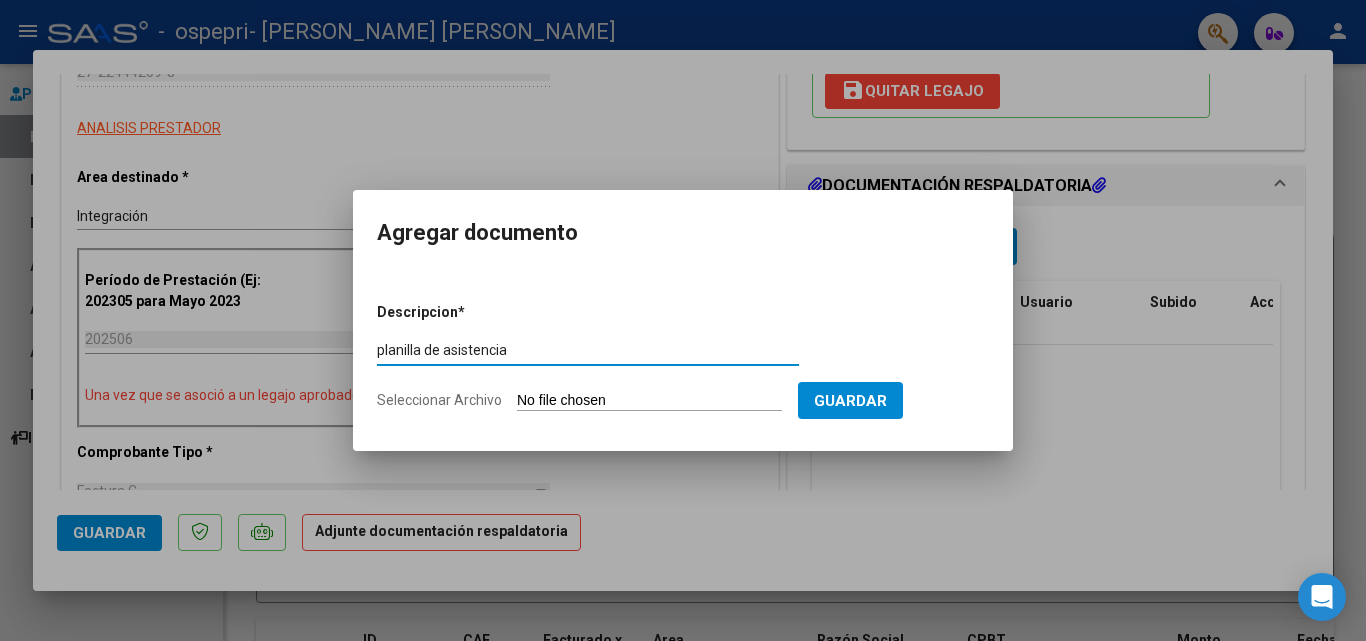 type on "planilla de asistencia" 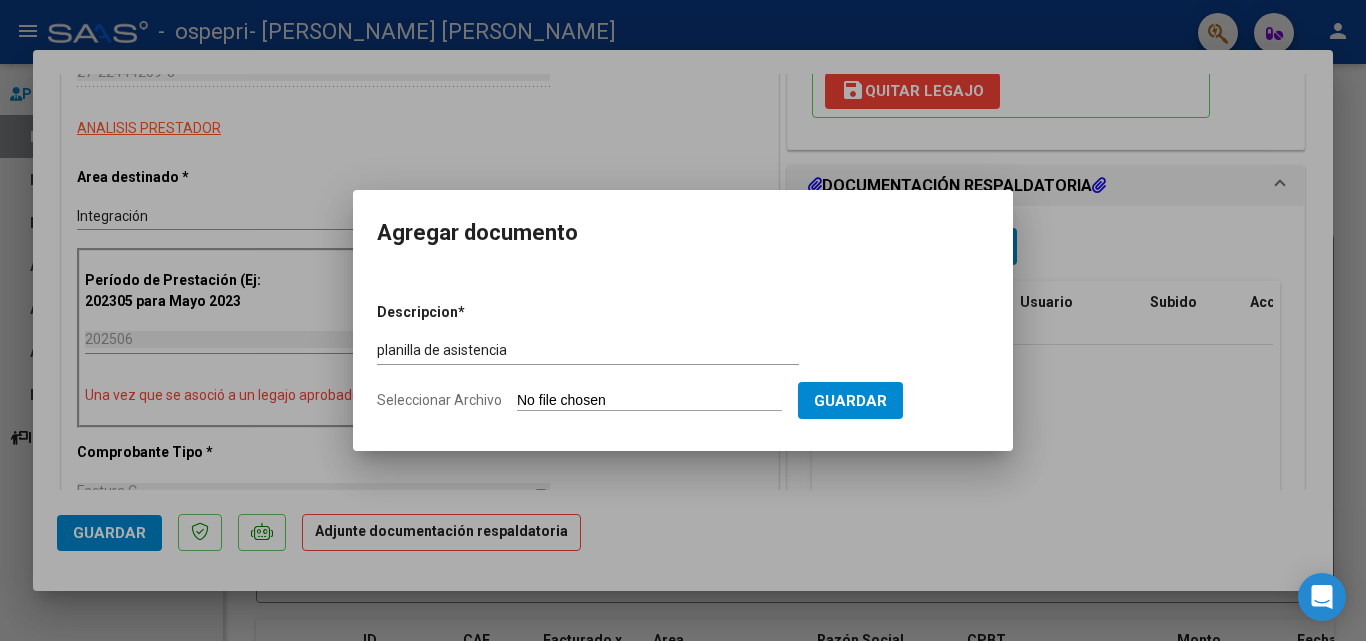 click on "Seleccionar Archivo" 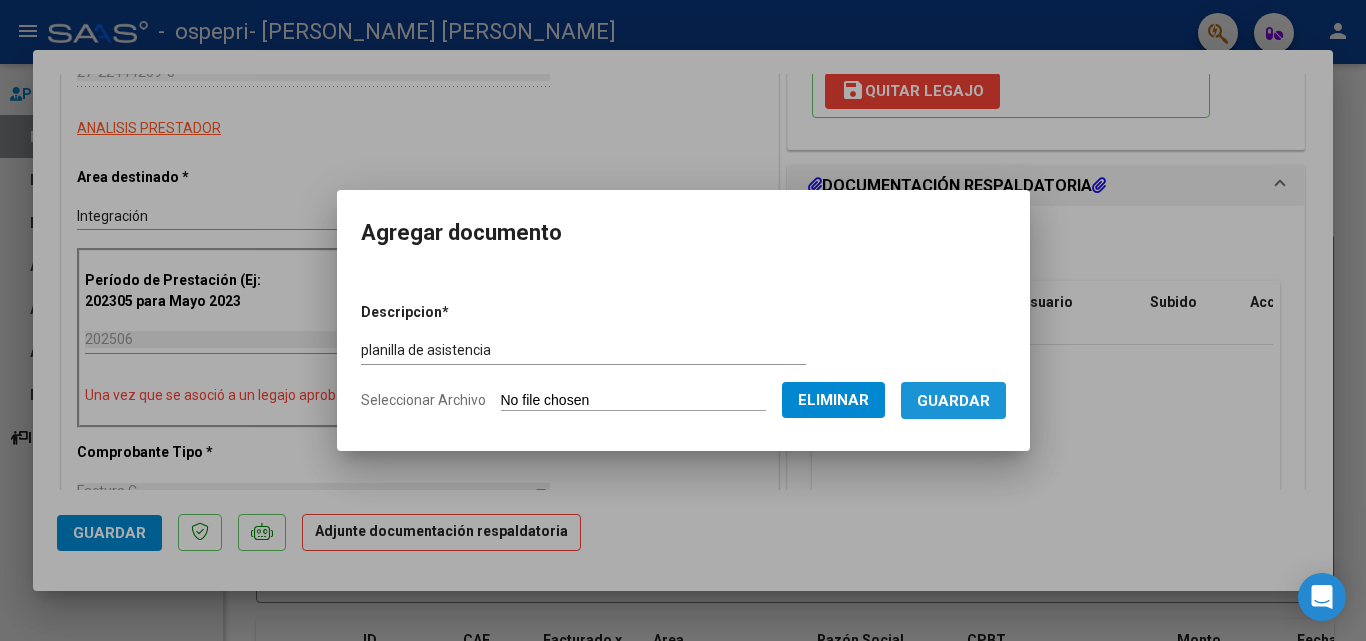 click on "Guardar" at bounding box center (953, 400) 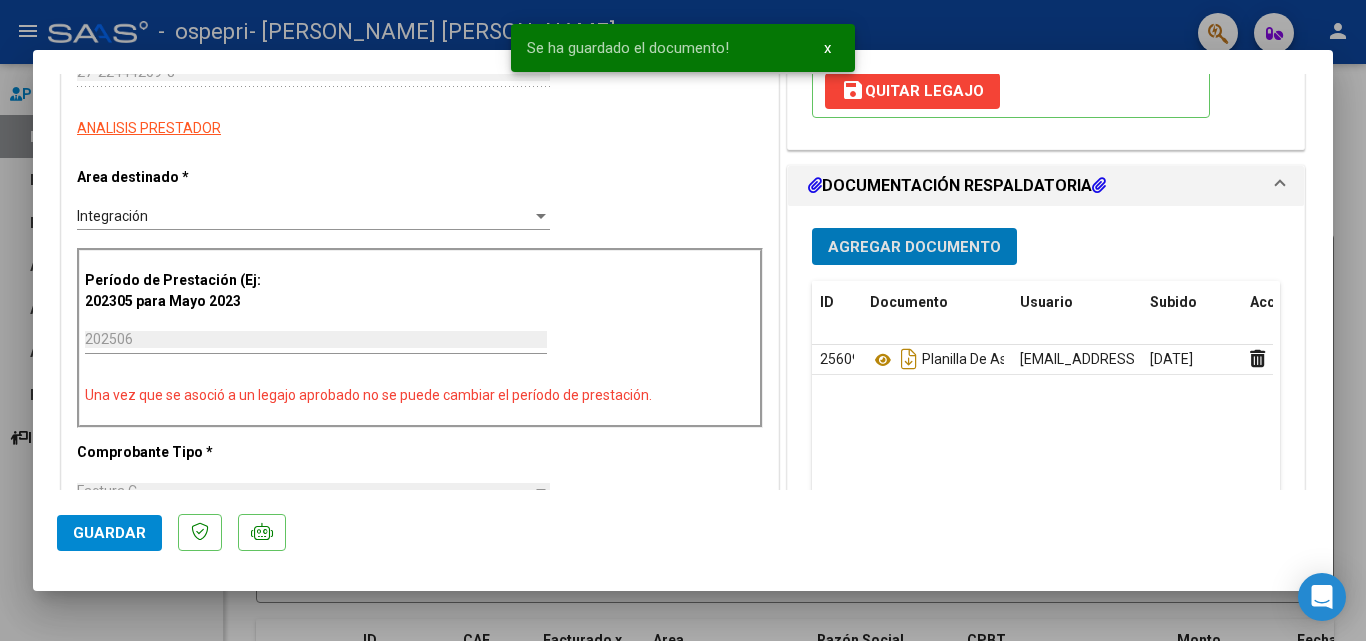 click on "Agregar Documento" at bounding box center [914, 247] 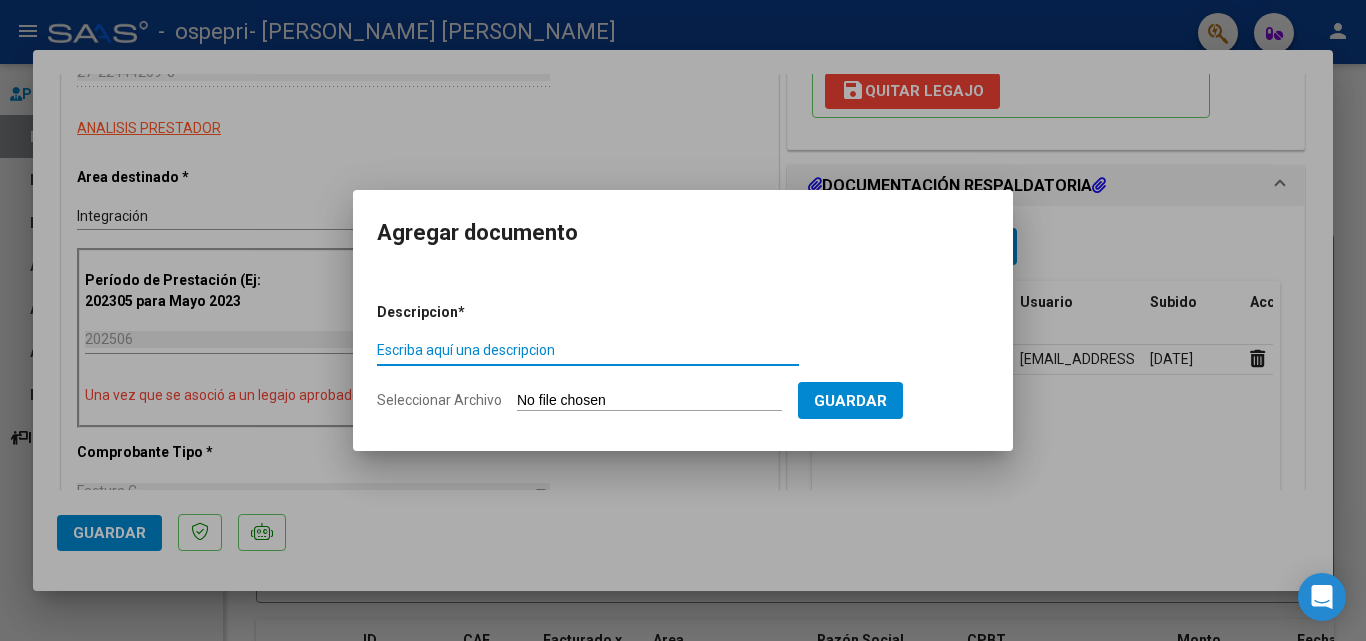 click on "Escriba aquí una descripcion" at bounding box center (588, 350) 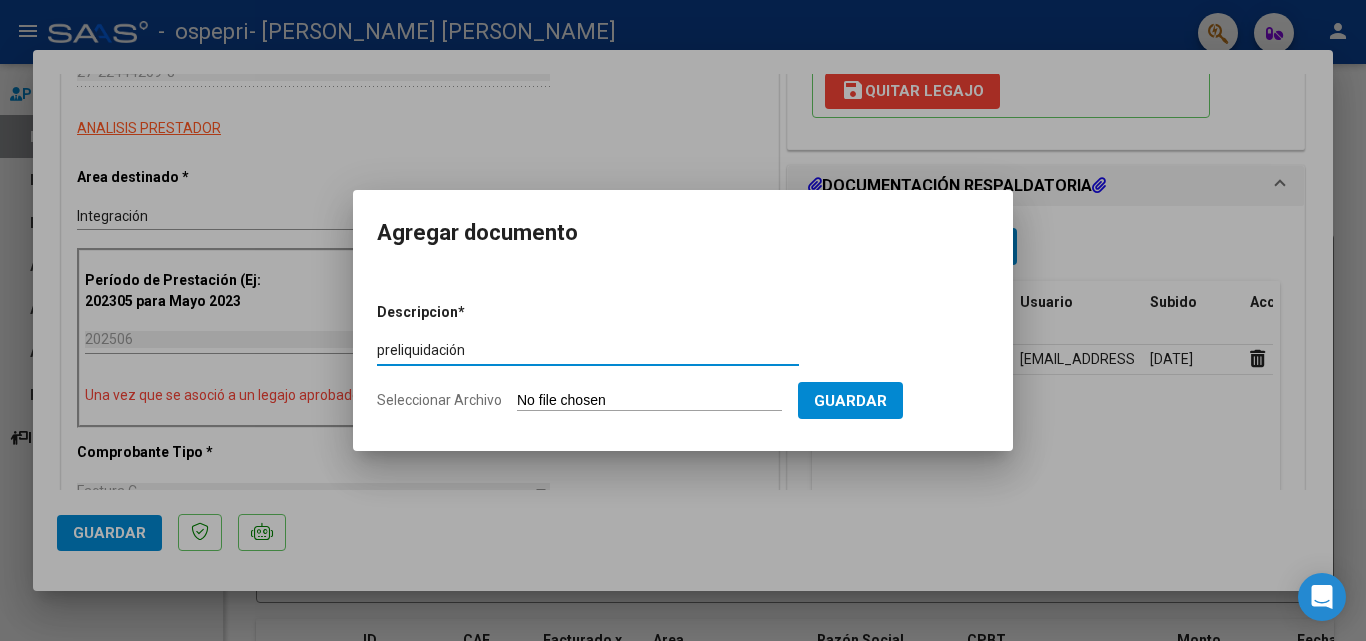 type on "preliquidación" 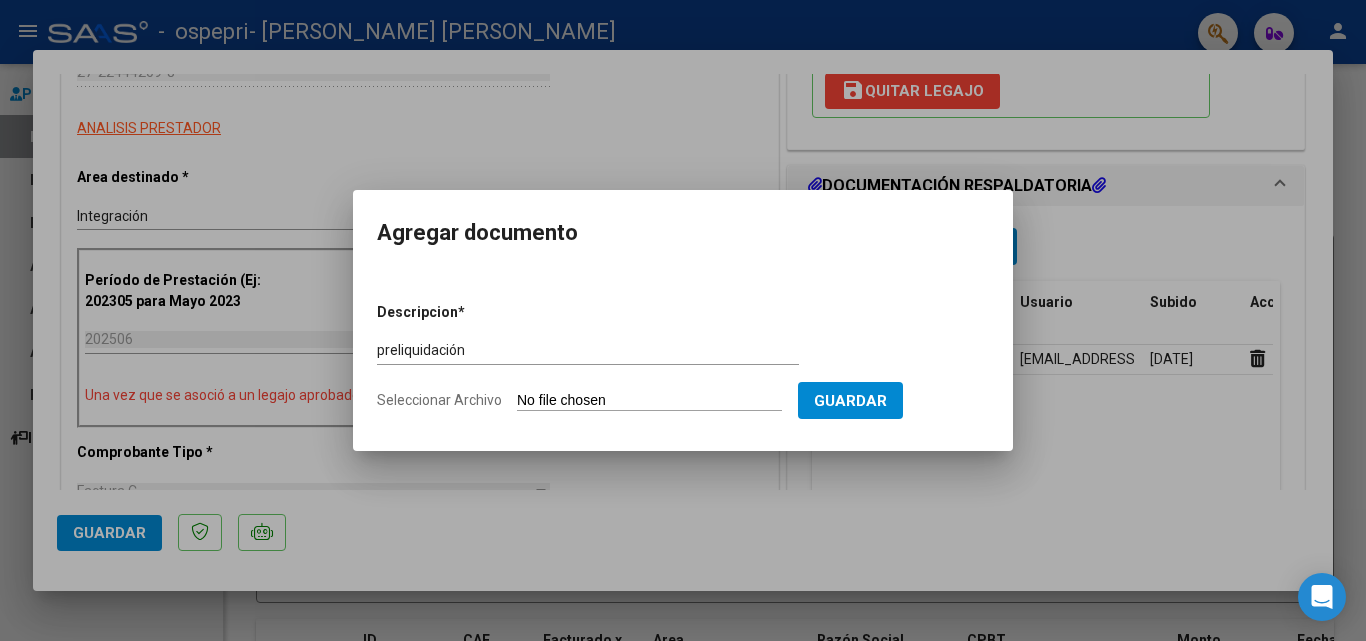 type on "C:\fakepath\apfmimpresionpreliq_villagra [DATE].pdf" 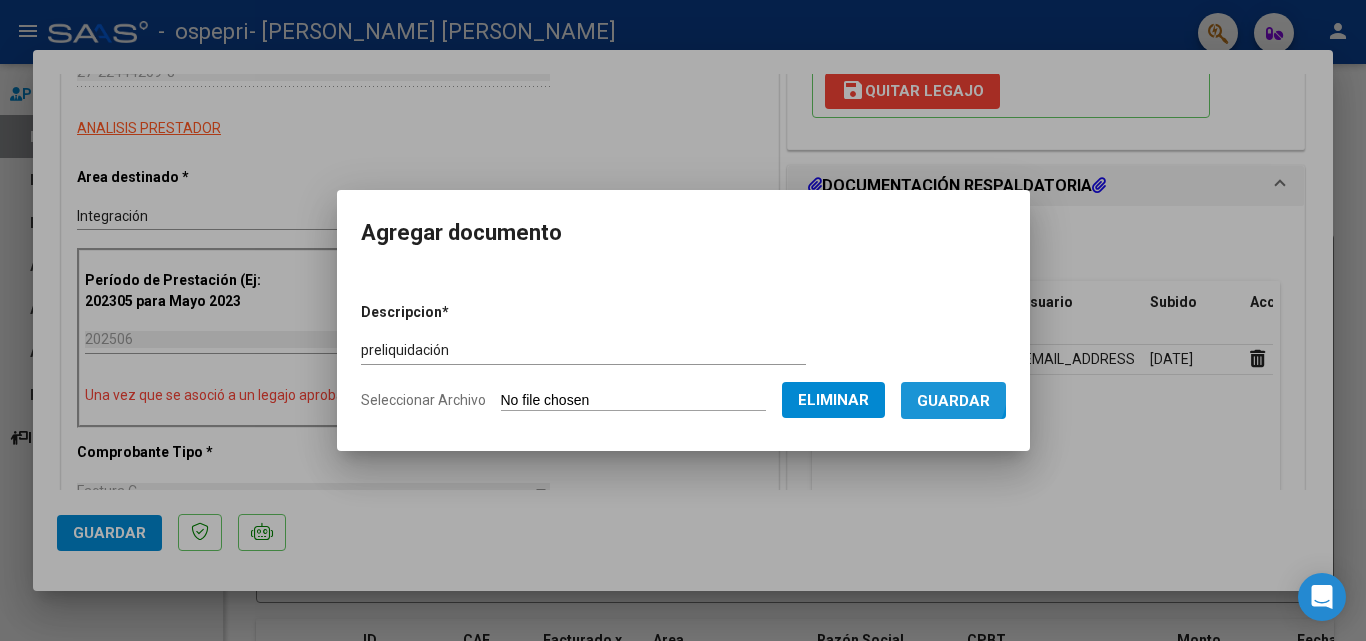 click on "Guardar" at bounding box center [953, 401] 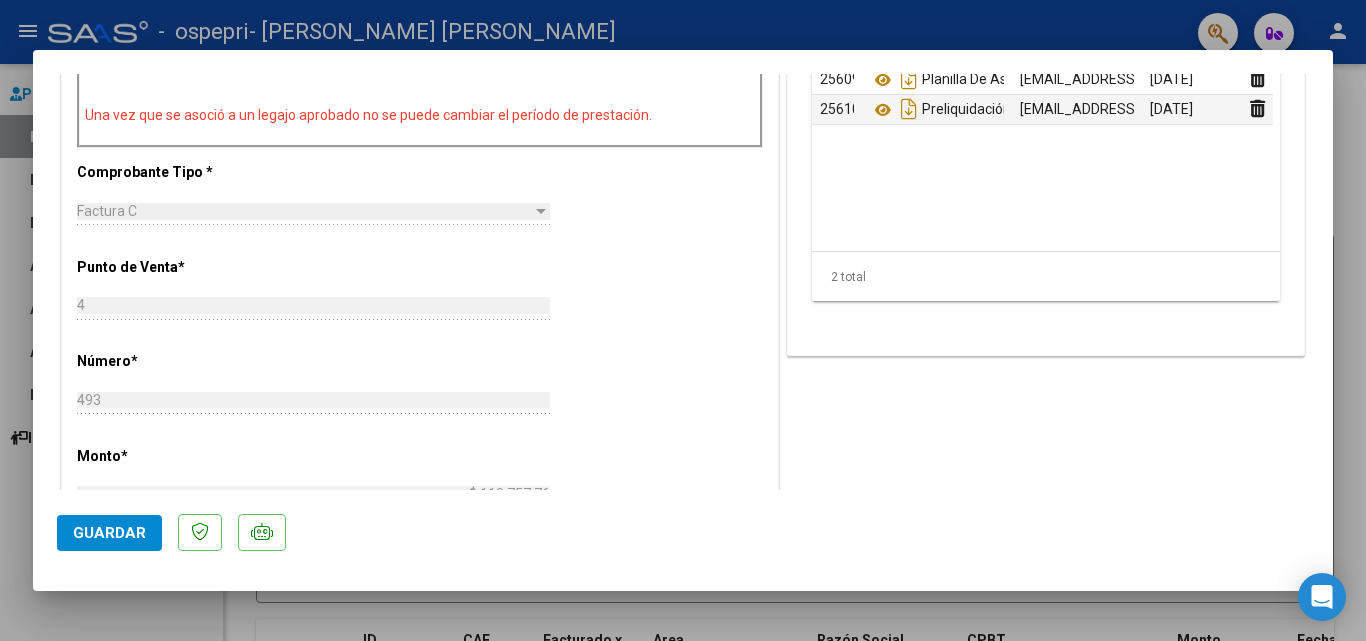 scroll, scrollTop: 728, scrollLeft: 0, axis: vertical 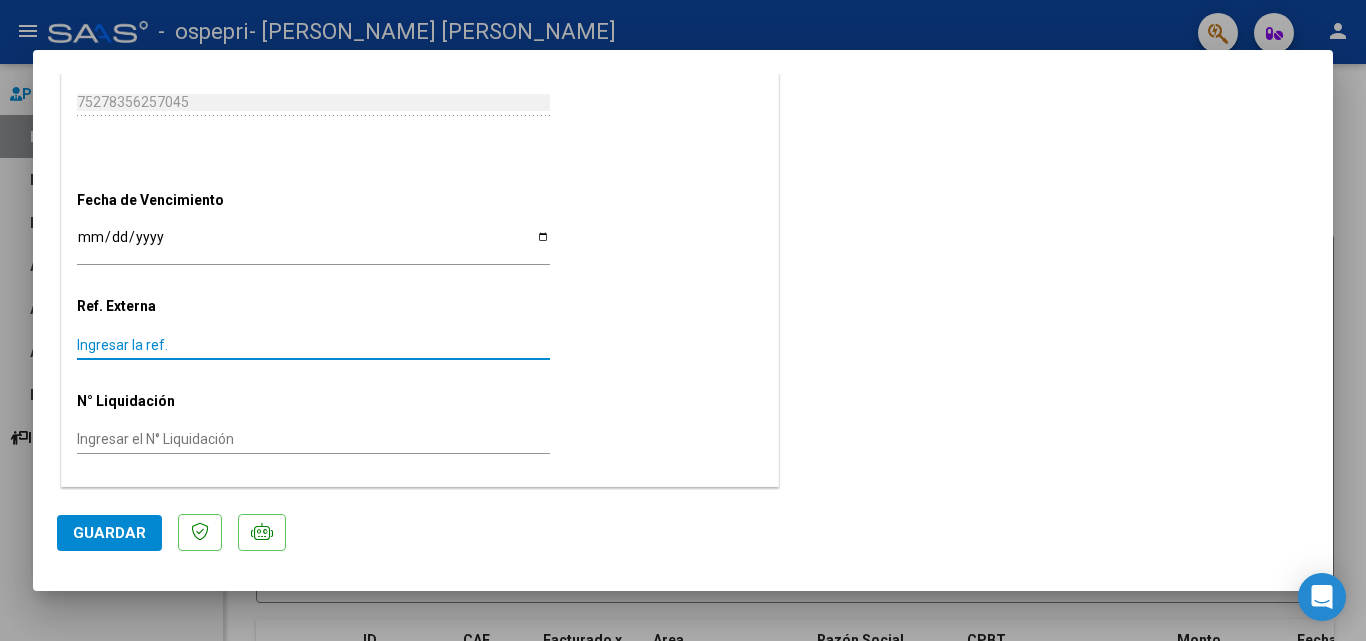 click on "Ingresar la ref." at bounding box center [313, 345] 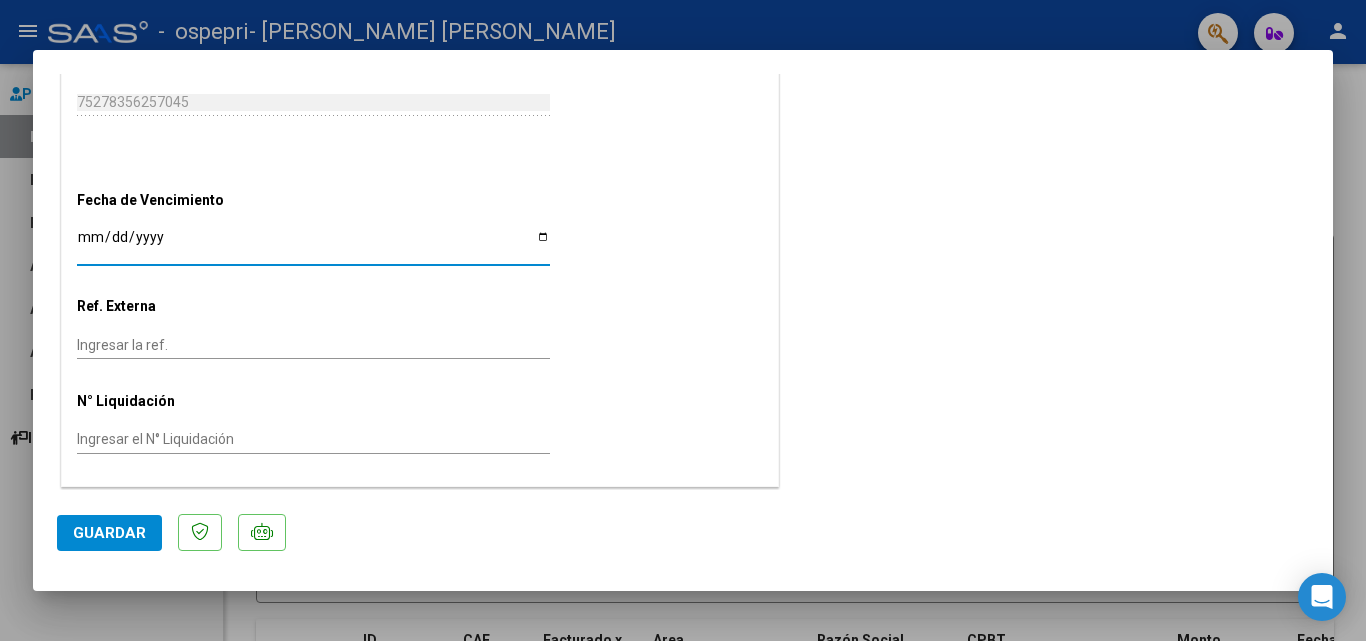 click on "Ingresar la fecha" at bounding box center (313, 244) 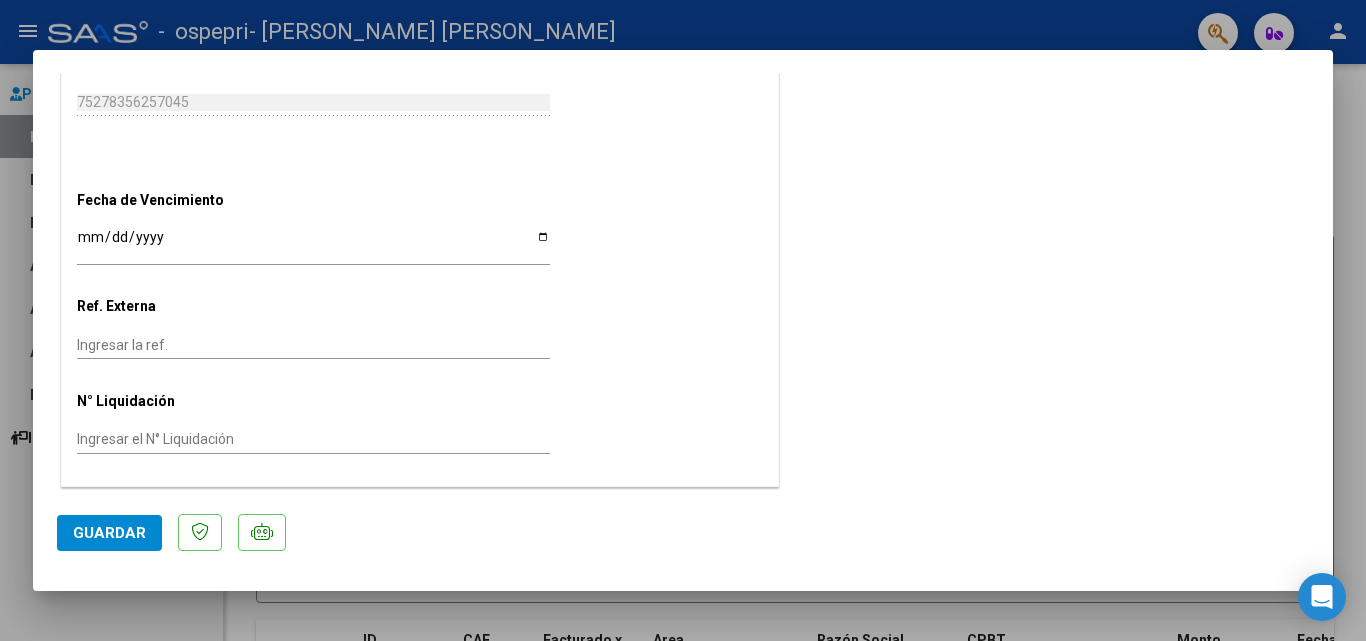 click on "CUIT  *   27-22444209-8 Ingresar CUIT  ANALISIS PRESTADOR ARCA Padrón  Area destinado * Integración Seleccionar Area Período de Prestación (Ej: 202305 para [DATE]    202506 Ingrese el Período de Prestación como indica el ejemplo   Una vez que se asoció a un legajo aprobado no se puede cambiar el período de prestación.   Comprobante Tipo * Factura C Seleccionar Tipo Punto de Venta  *   4 Ingresar el Nro.  Número  *   493 Ingresar el Nro.  Monto  *   $ 118.757,76 Ingresar el [GEOGRAPHIC_DATA].  *   [DATE] Ingresar la fecha  CAE / CAEA (no ingrese CAI)    75278356257045 Ingresar el CAE o CAEA (no ingrese CAI)  Fecha de Vencimiento    Ingresar la fecha  Ref. Externa    Ingresar la ref.  N° Liquidación    Ingresar el N° Liquidación" at bounding box center [420, -196] 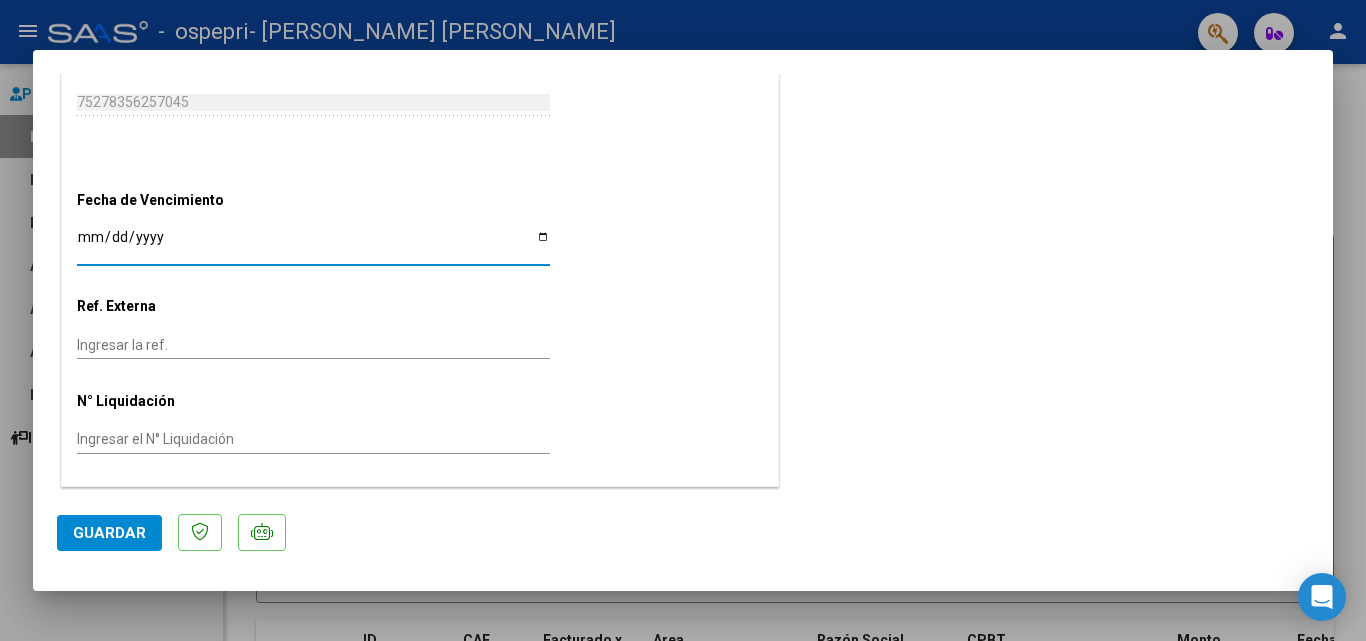 click on "Ingresar la fecha" at bounding box center (313, 244) 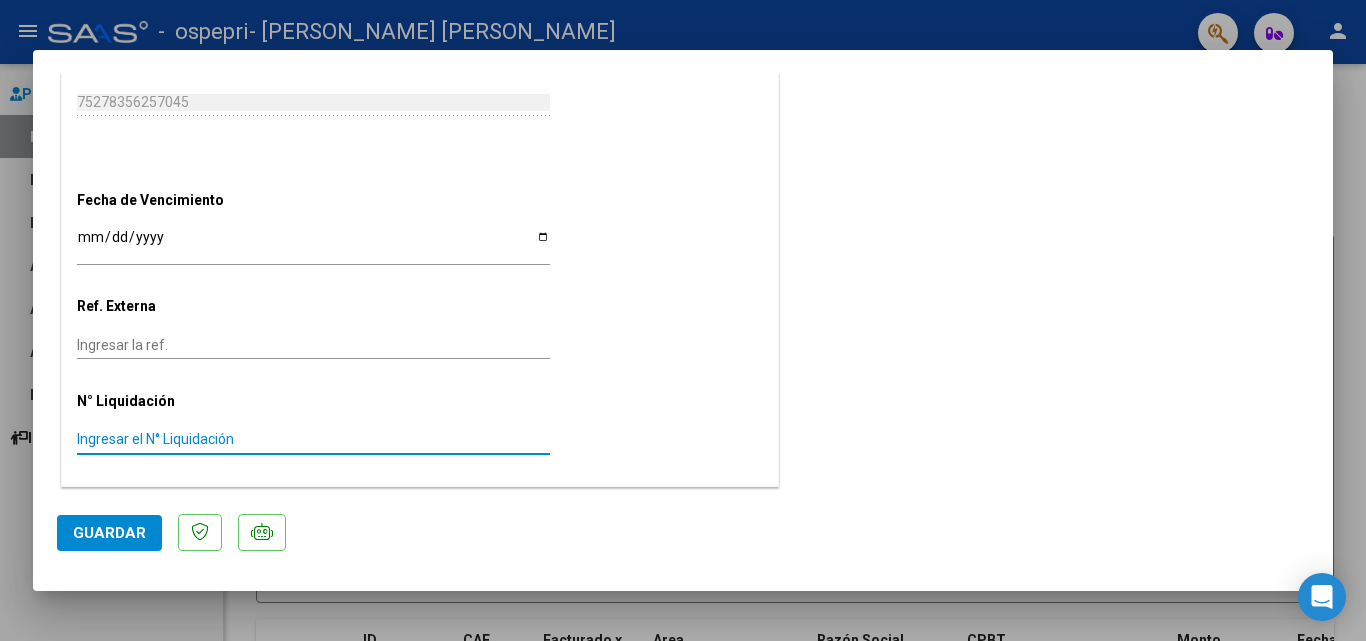 click on "Ingresar el N° Liquidación" at bounding box center (313, 439) 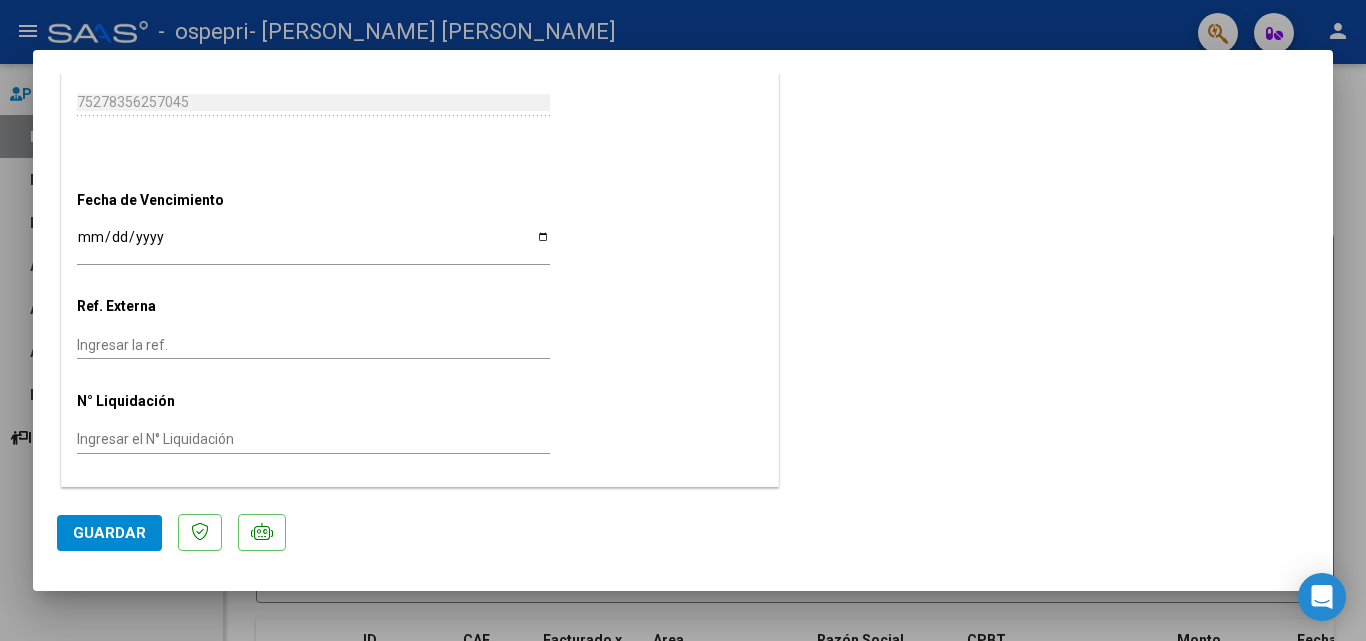 click on "Ingresar el N° Liquidación" at bounding box center [313, 439] 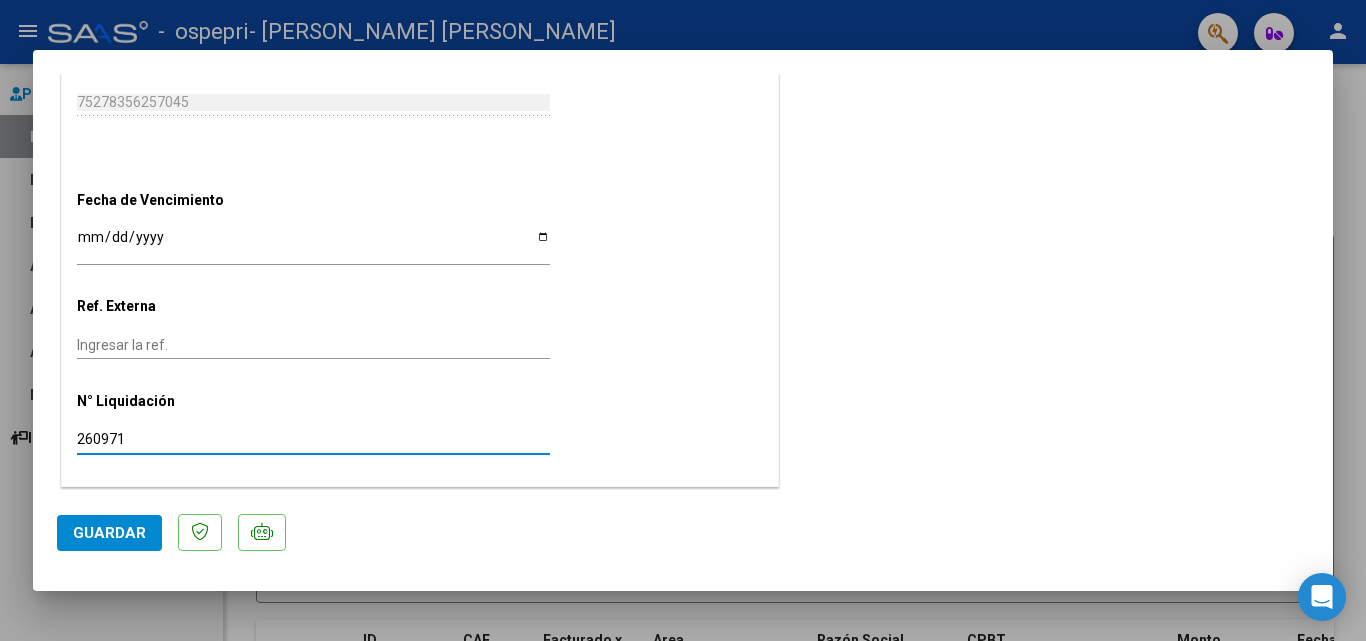 type on "260971" 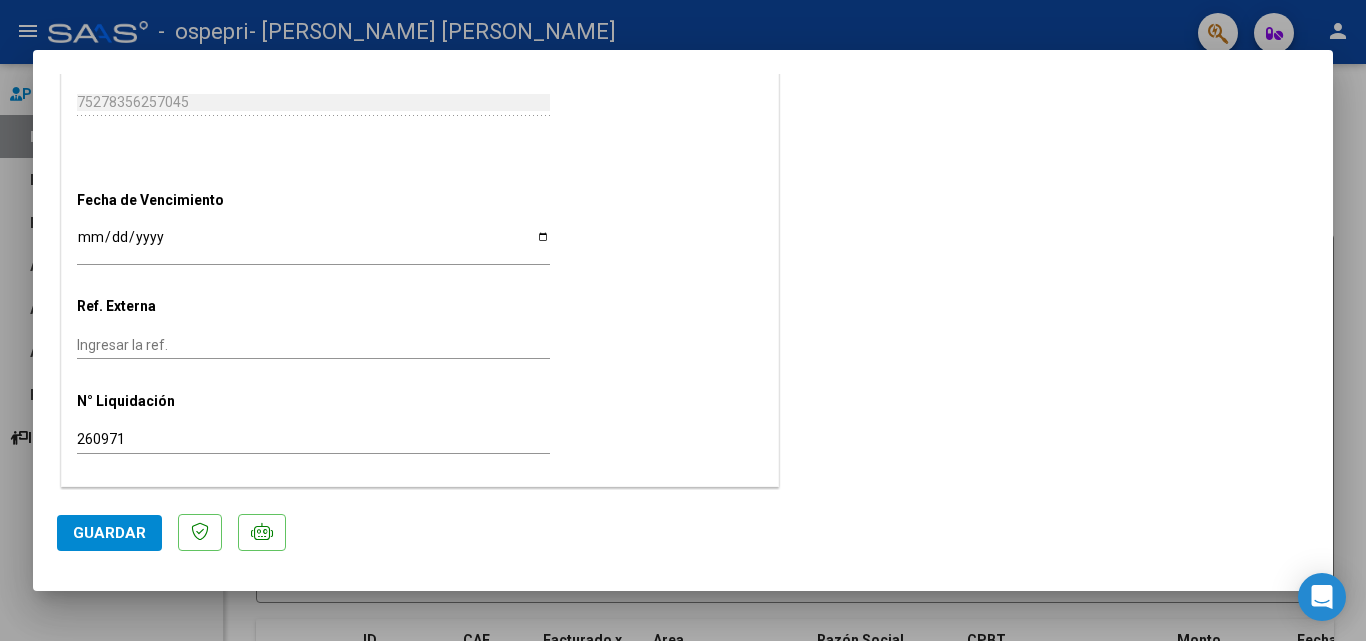 click on "Guardar" 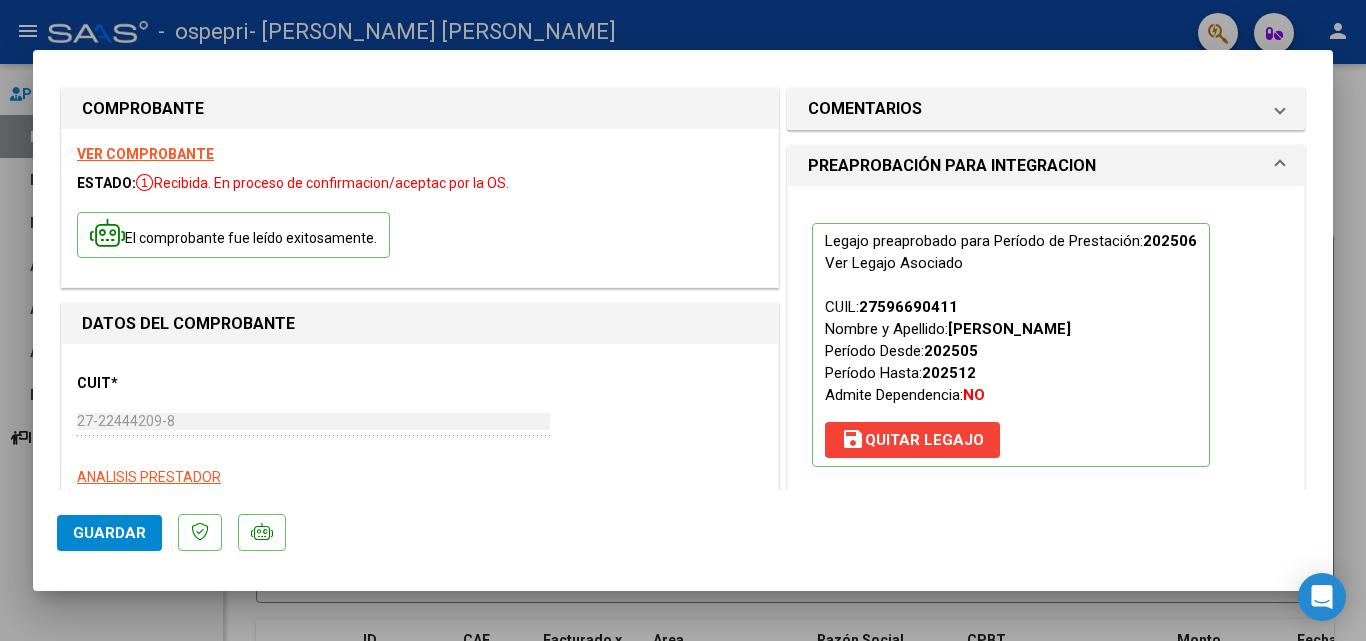 scroll, scrollTop: 0, scrollLeft: 0, axis: both 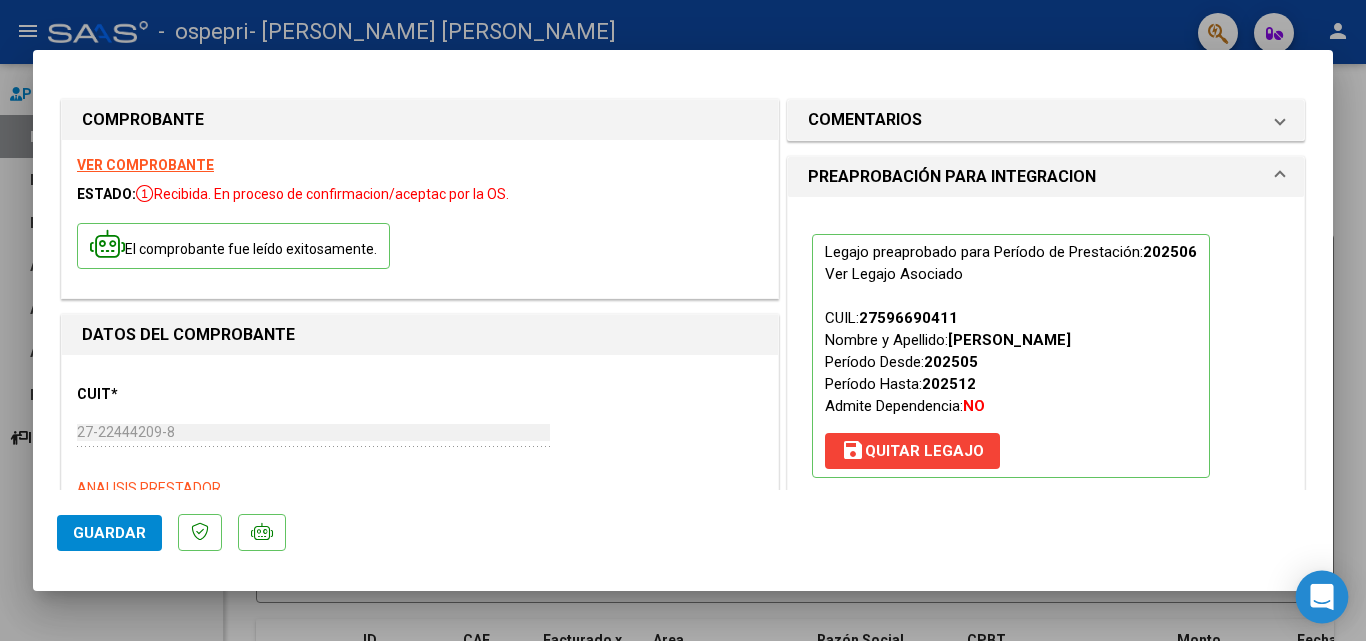 click 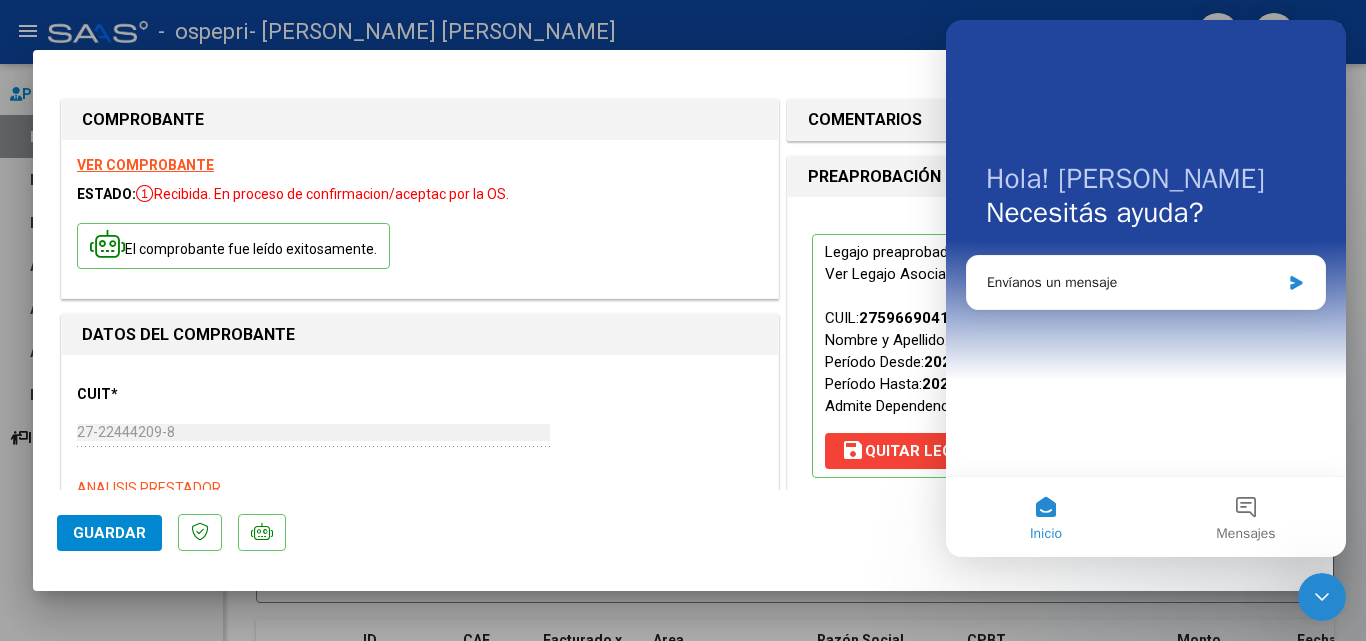 scroll, scrollTop: 0, scrollLeft: 0, axis: both 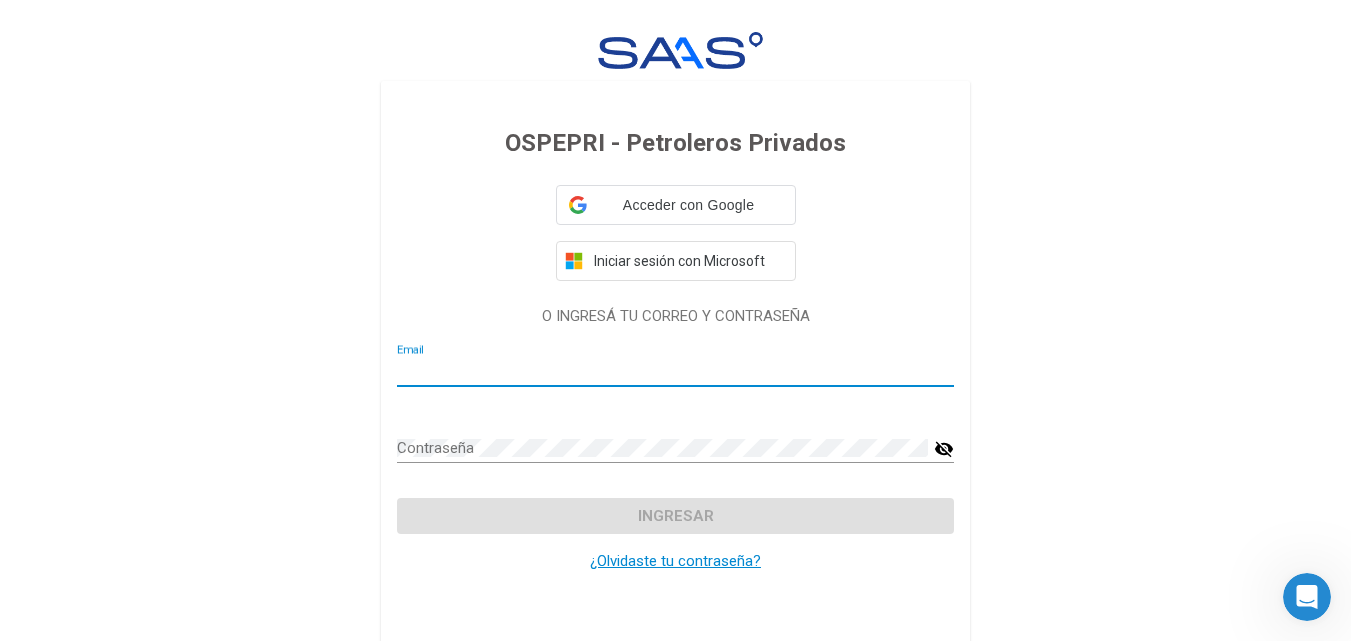 type on "[EMAIL_ADDRESS][DOMAIN_NAME]" 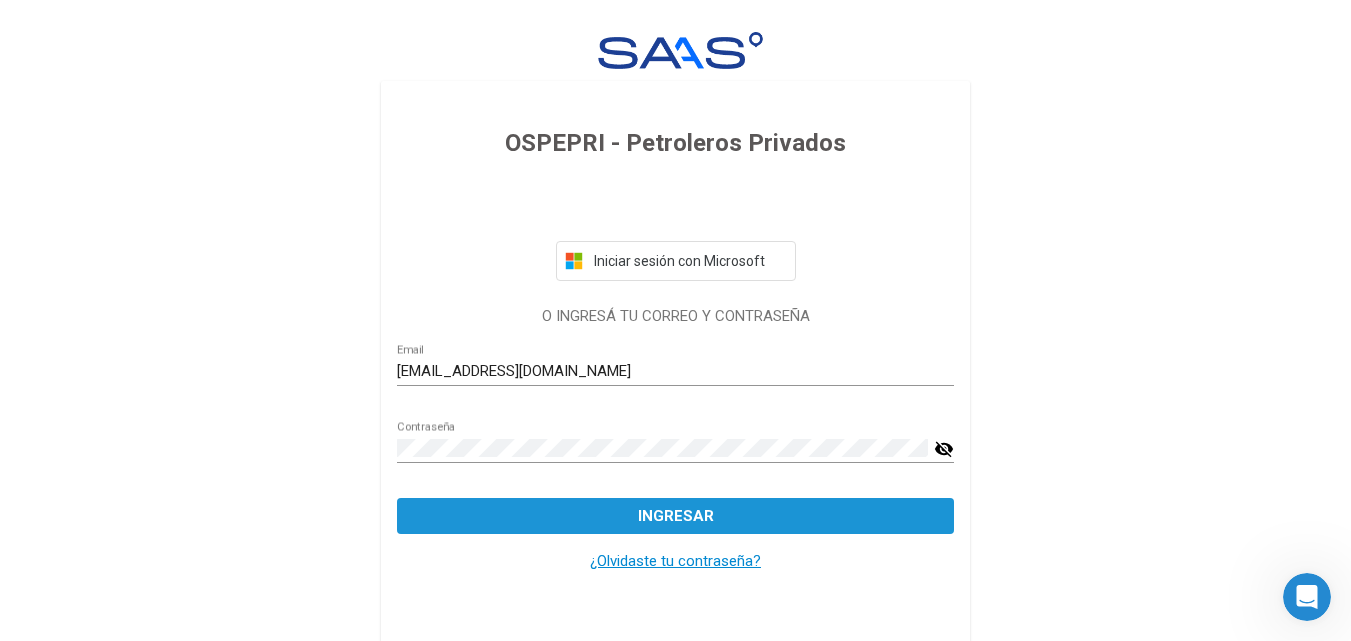 click on "Ingresar" 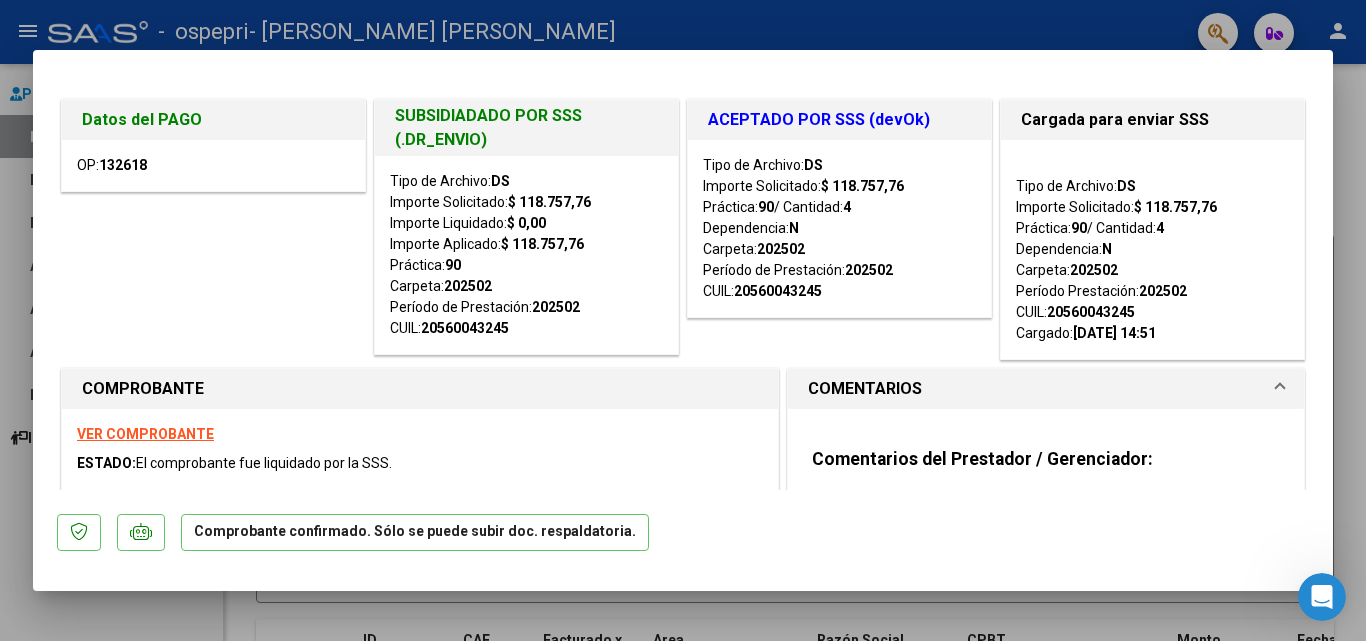 click at bounding box center [683, 320] 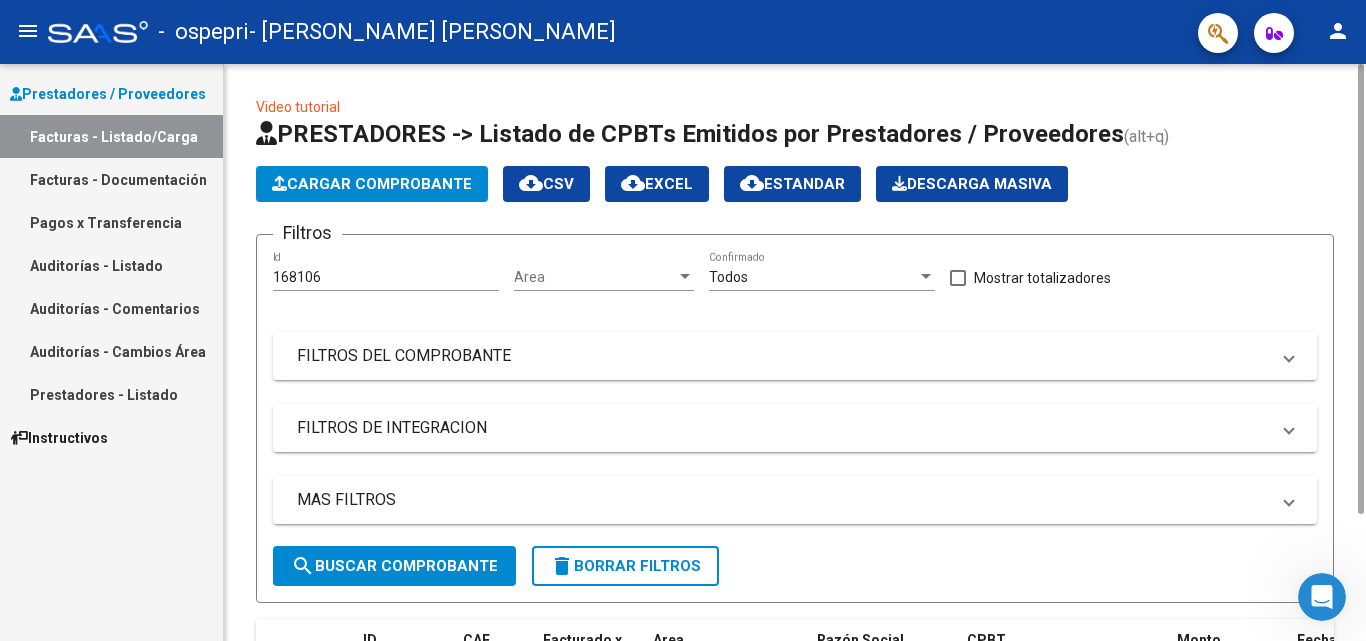click on "Cargar Comprobante" 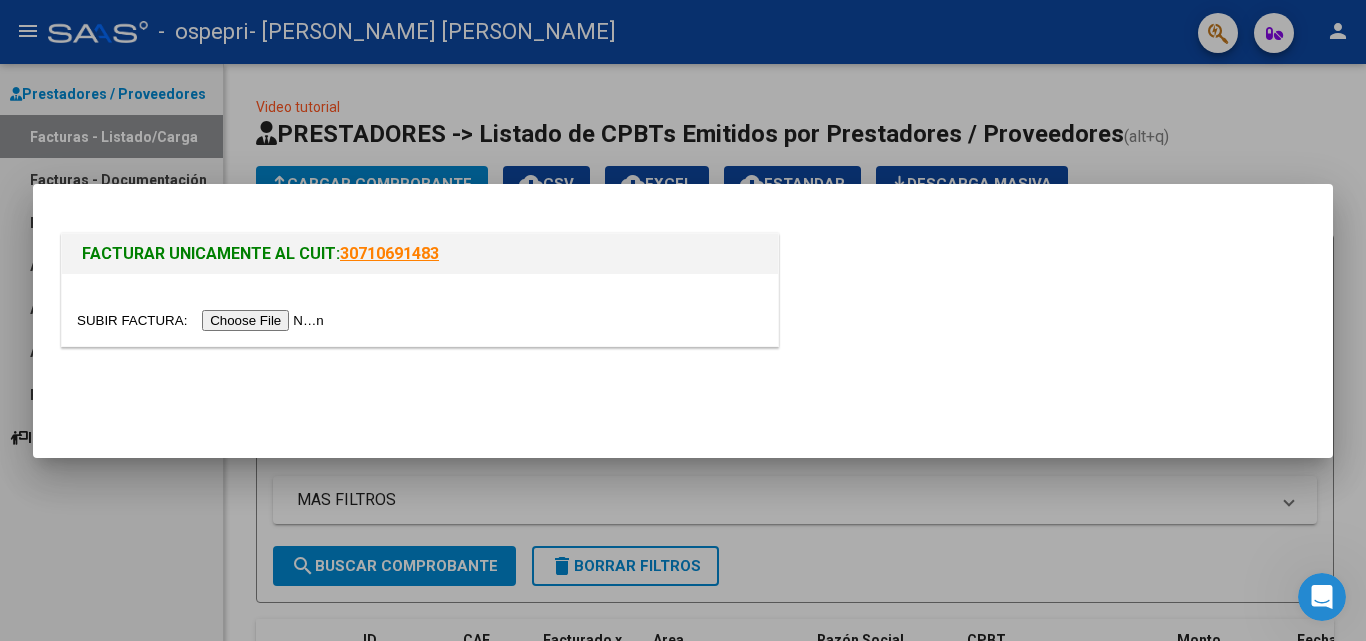 click at bounding box center (203, 320) 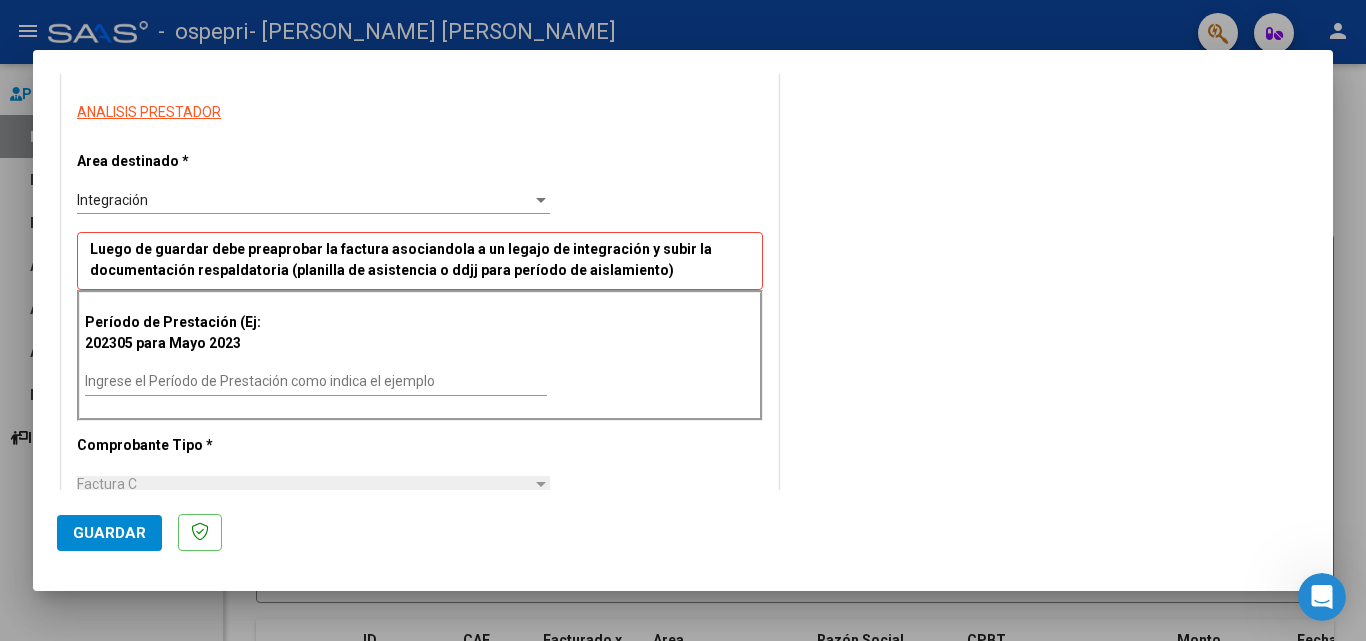 scroll, scrollTop: 360, scrollLeft: 0, axis: vertical 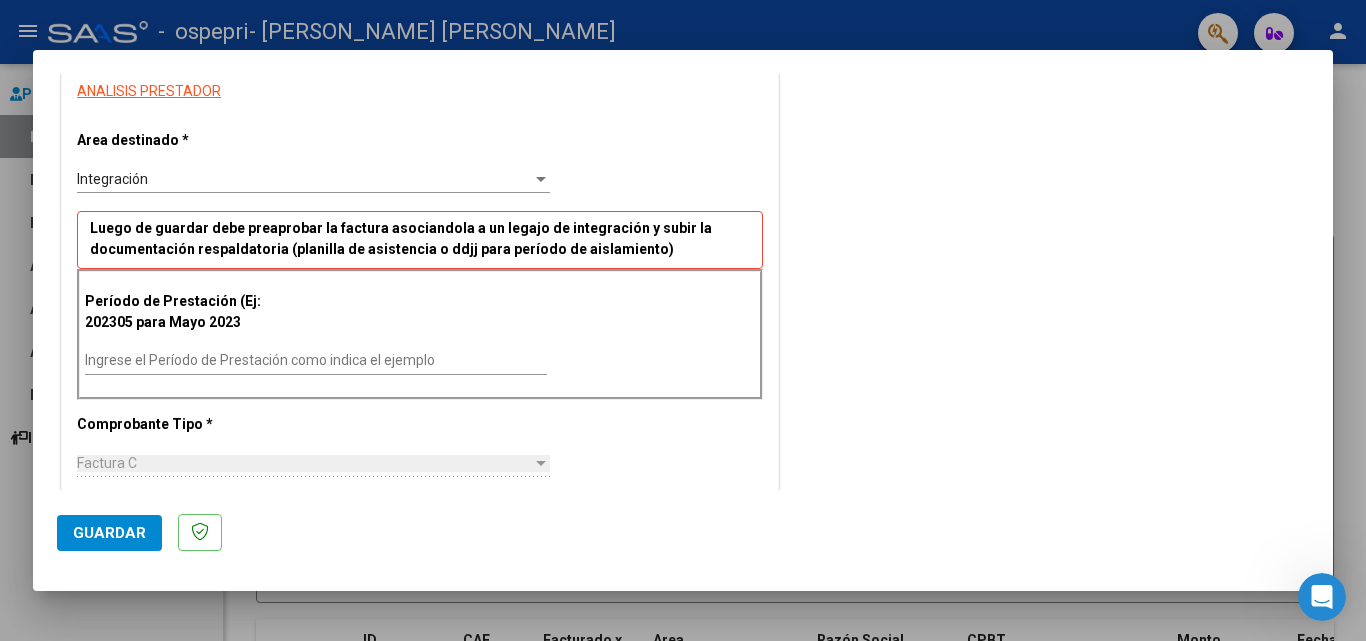click on "Ingrese el Período de Prestación como indica el ejemplo" at bounding box center [316, 360] 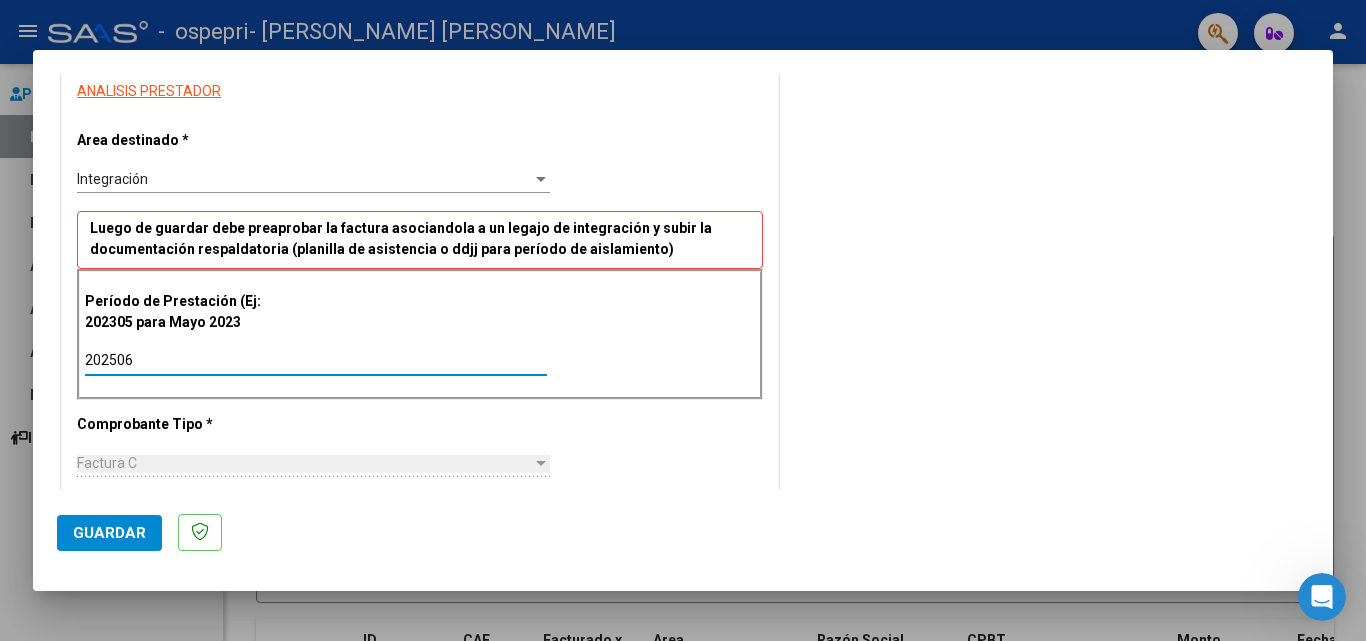 type on "202506" 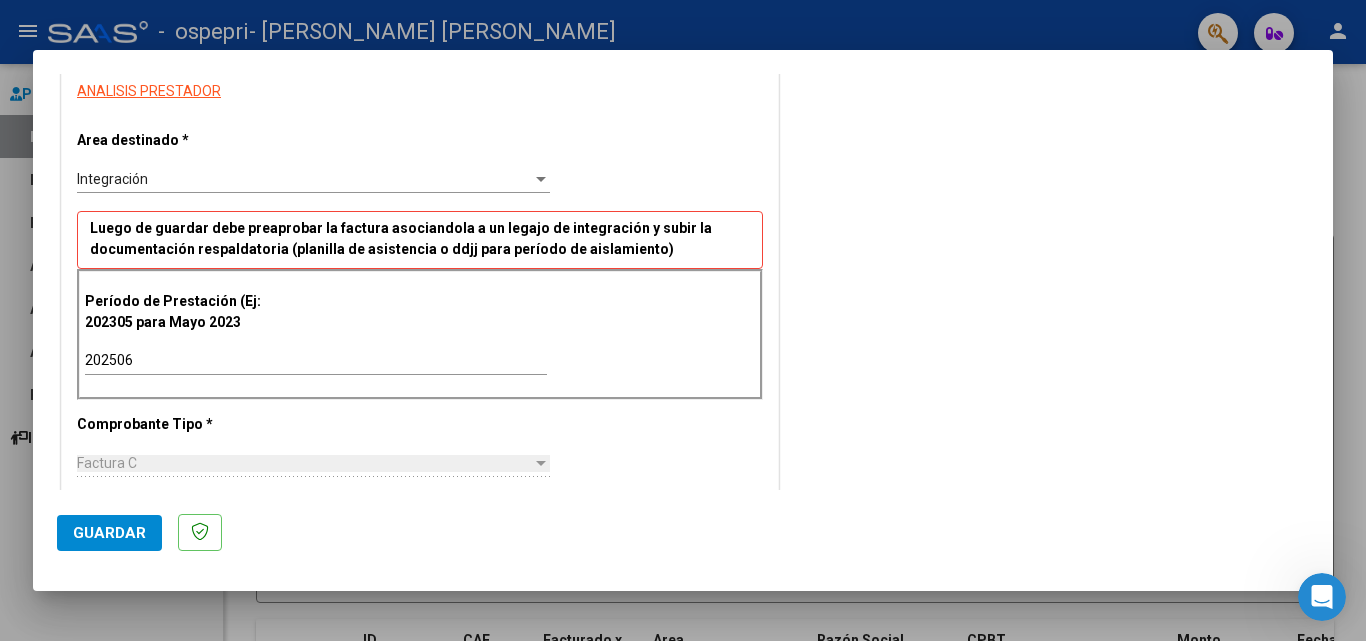 click on "Factura C" at bounding box center (304, 463) 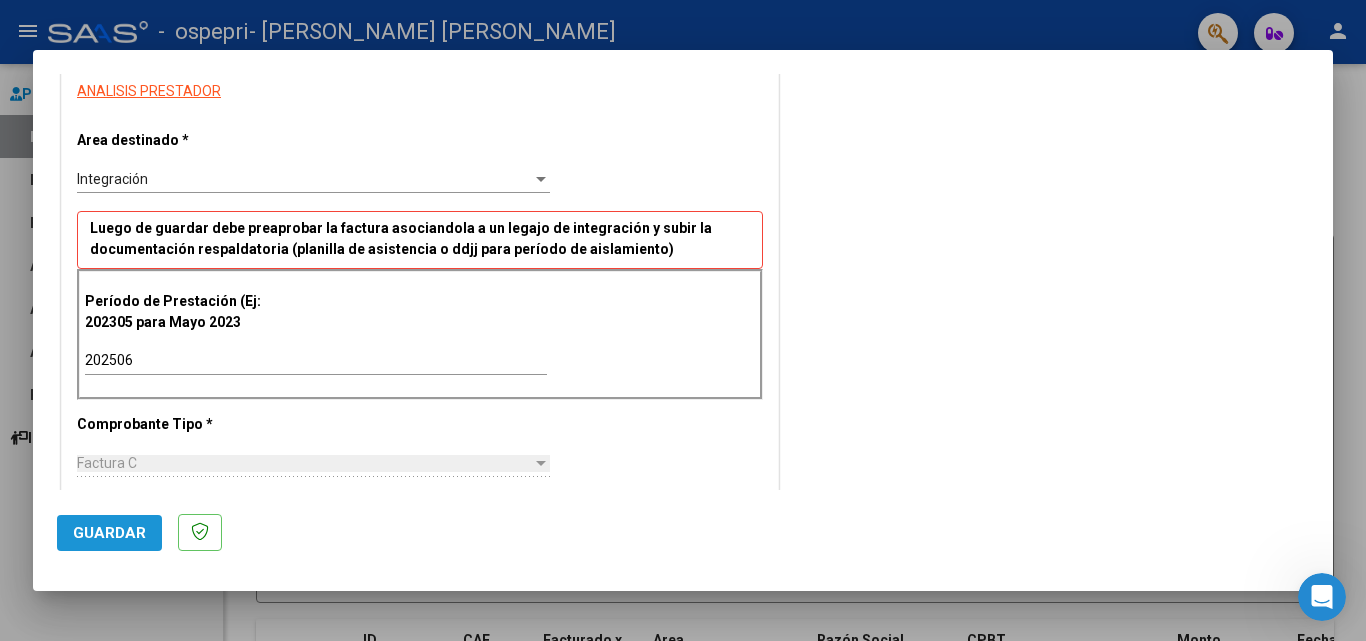 click on "Guardar" 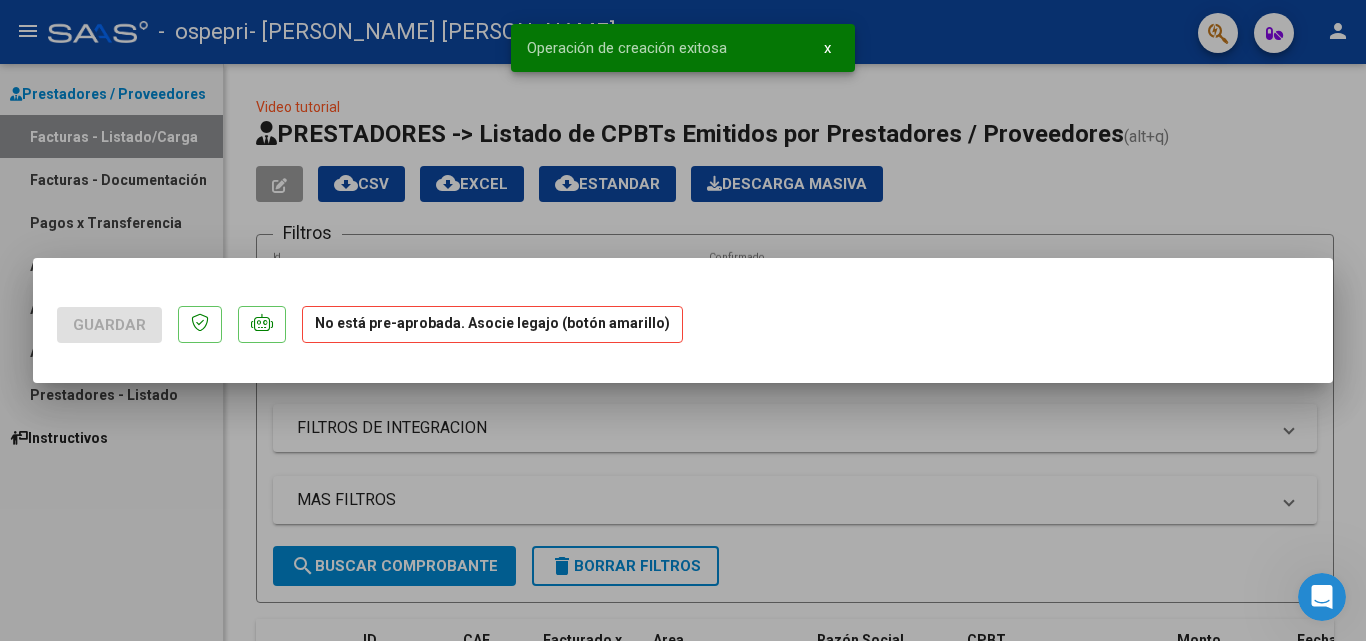 scroll, scrollTop: 0, scrollLeft: 0, axis: both 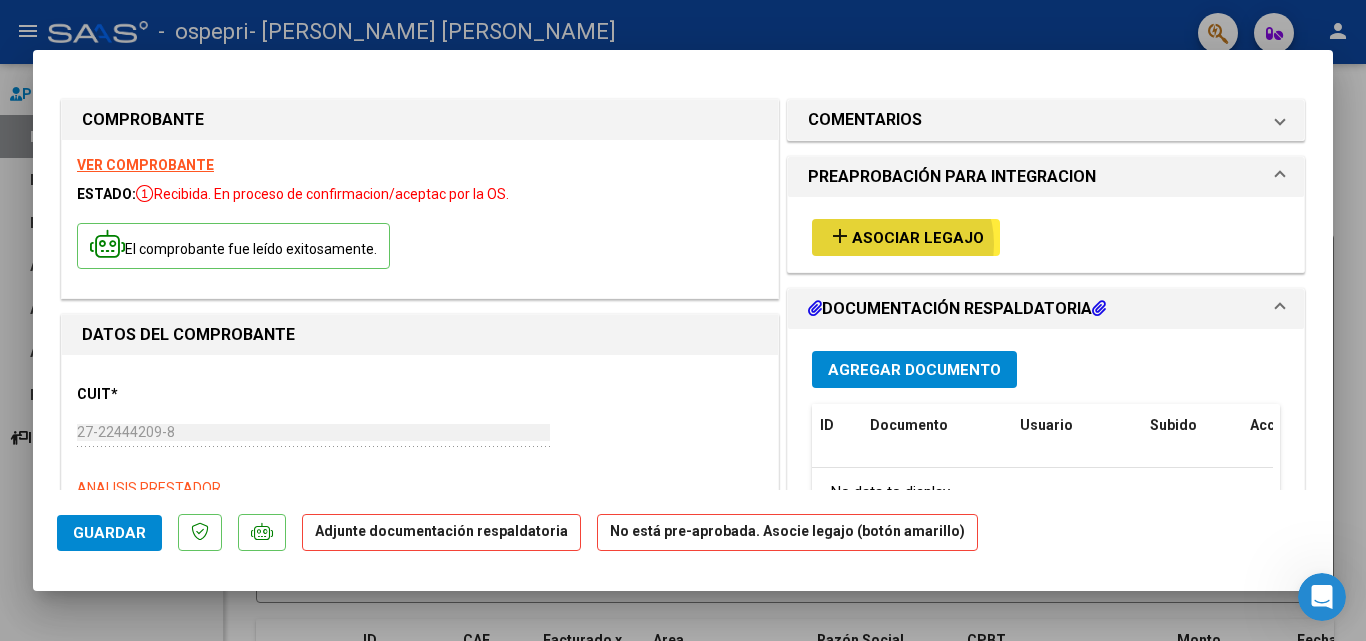 click on "Asociar Legajo" at bounding box center (918, 238) 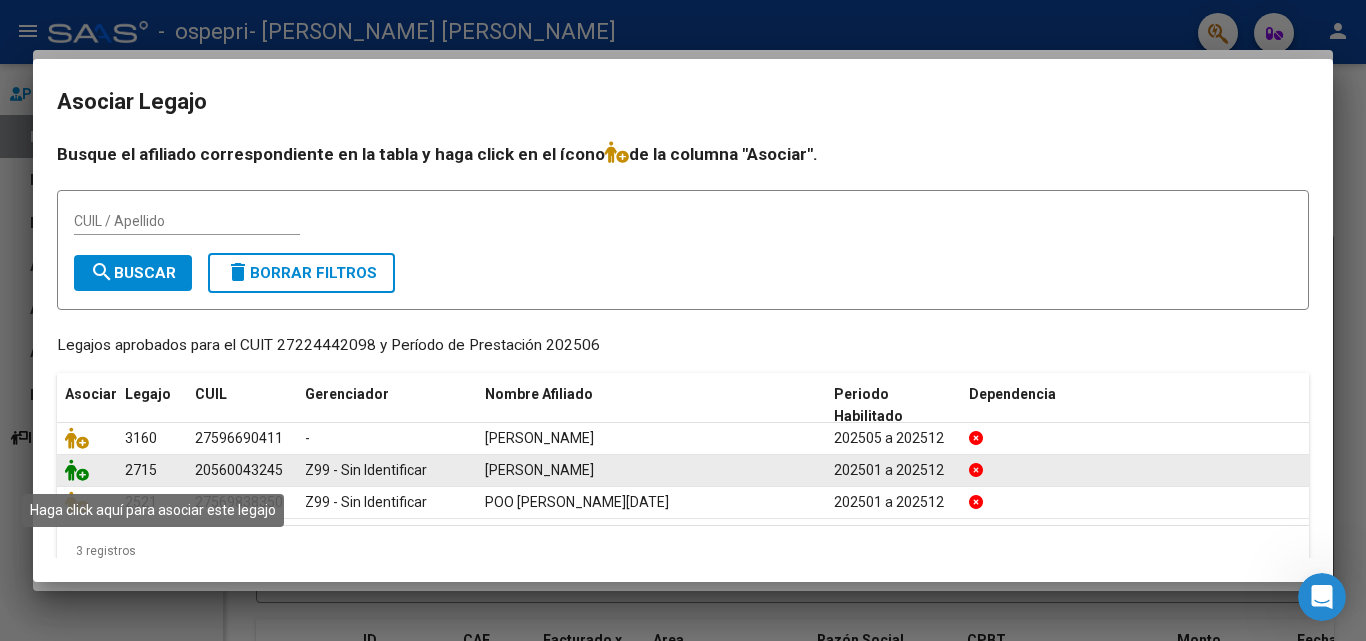 click 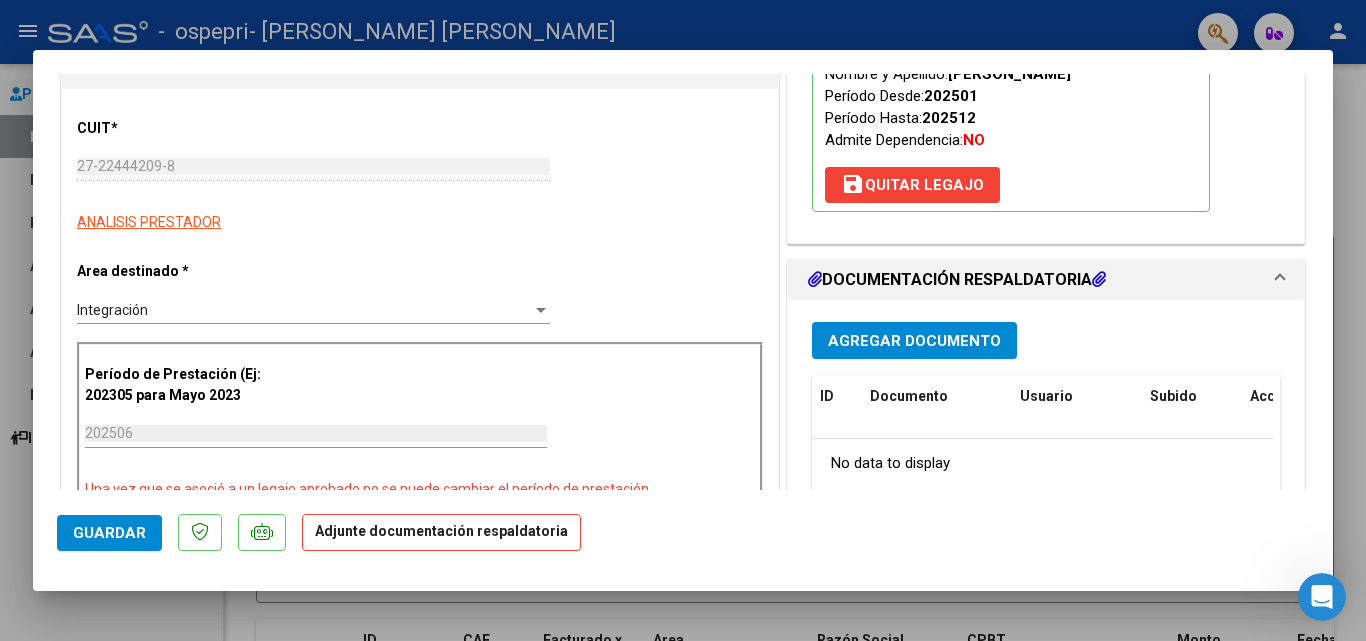 scroll, scrollTop: 280, scrollLeft: 0, axis: vertical 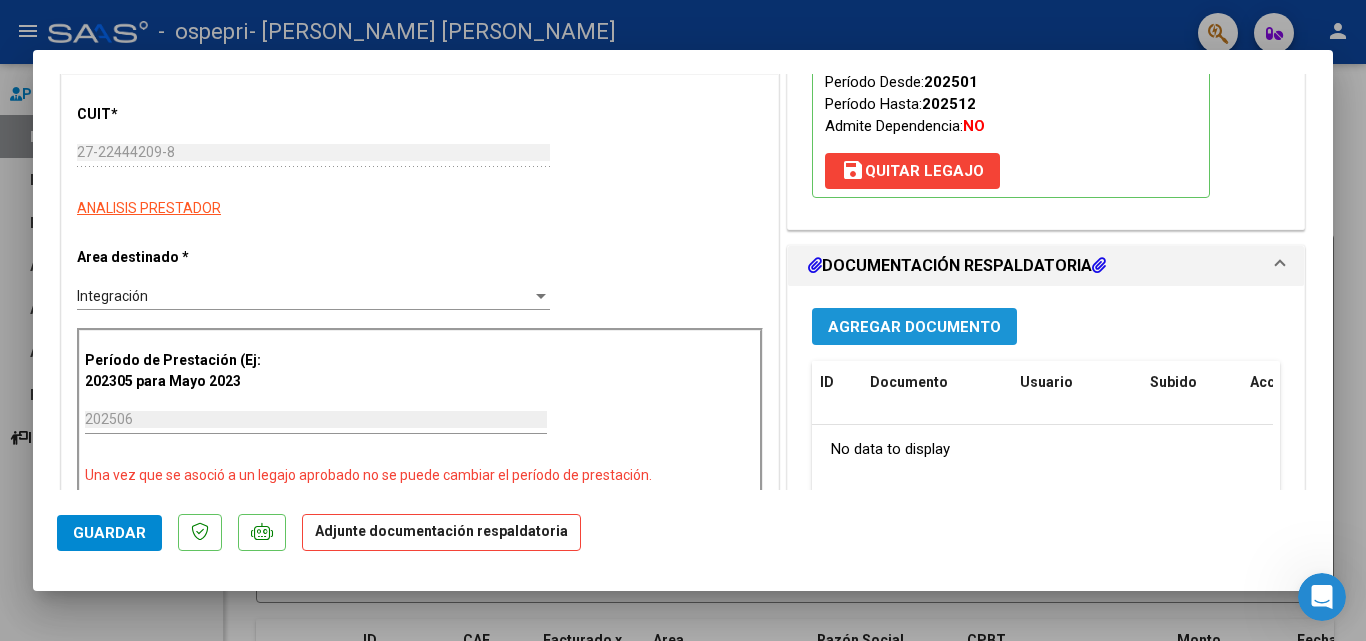 click on "Agregar Documento" at bounding box center (914, 327) 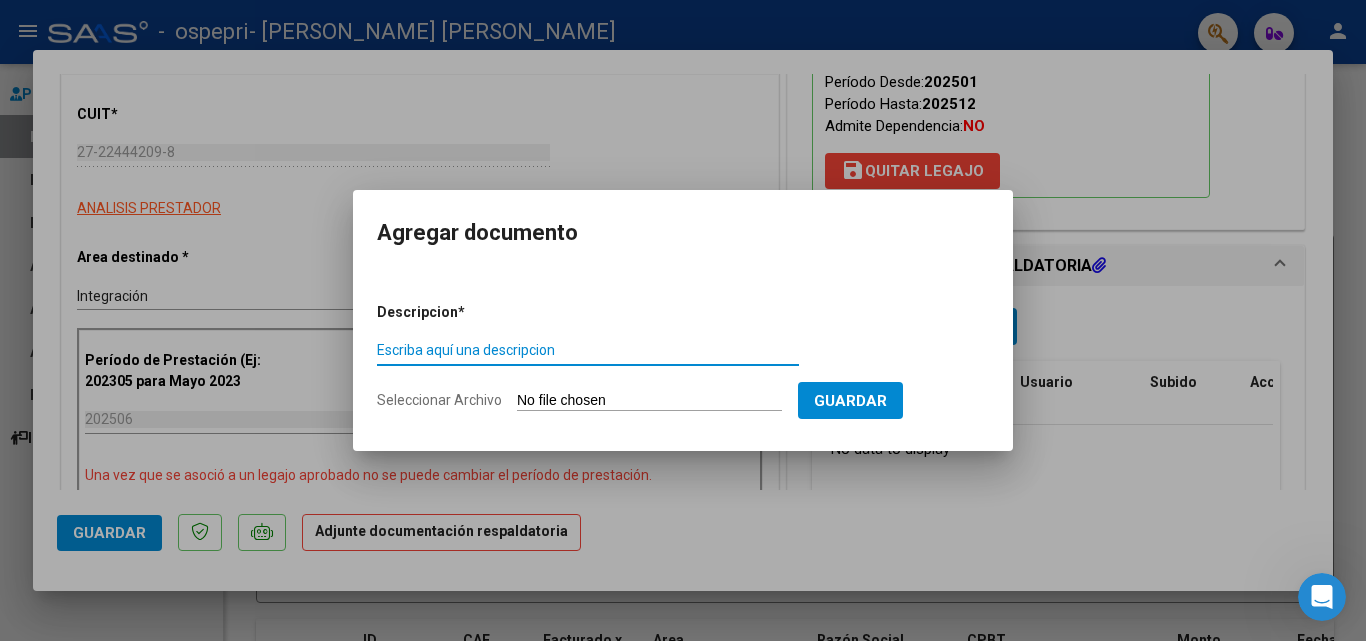 click on "Escriba aquí una descripcion" at bounding box center [588, 350] 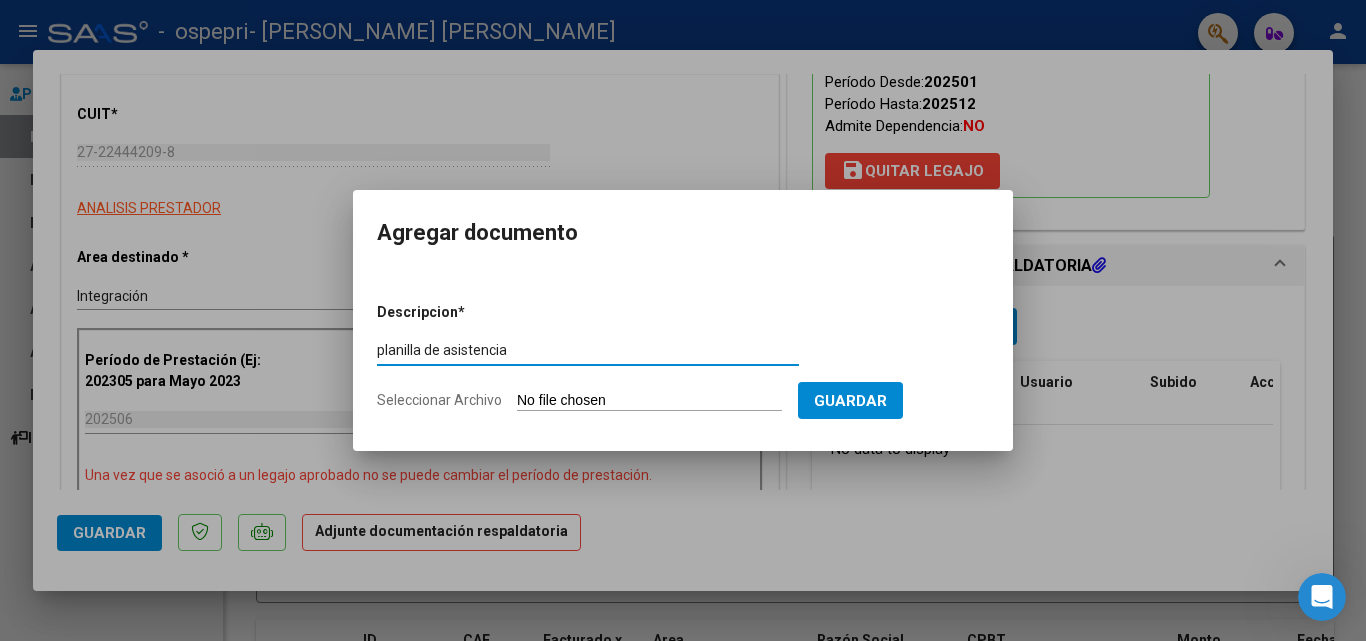 type on "planilla de asistencia" 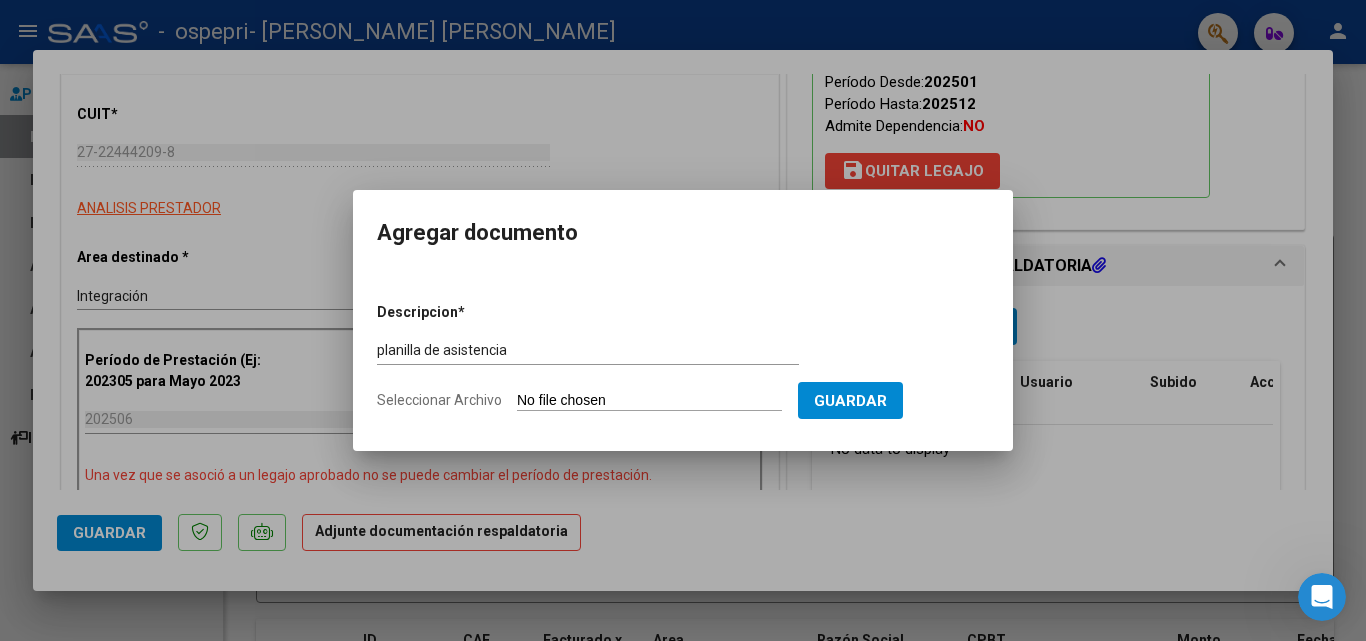 click on "Seleccionar Archivo" at bounding box center [649, 401] 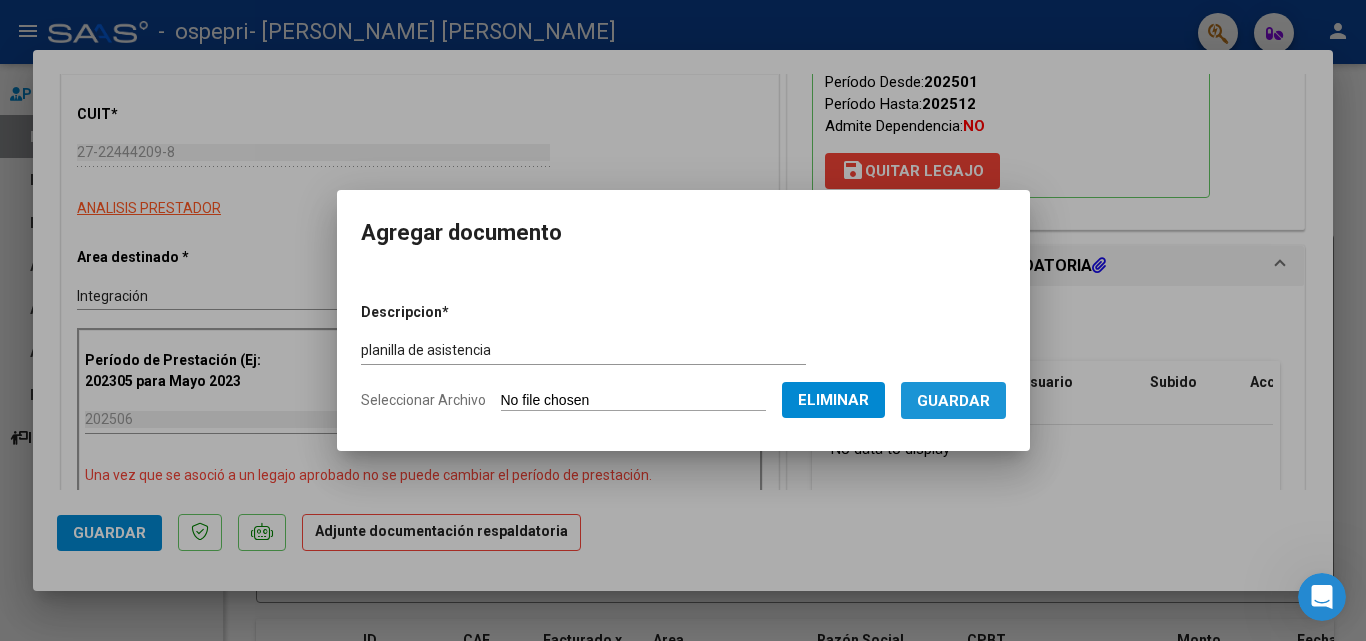 click on "Guardar" at bounding box center [953, 401] 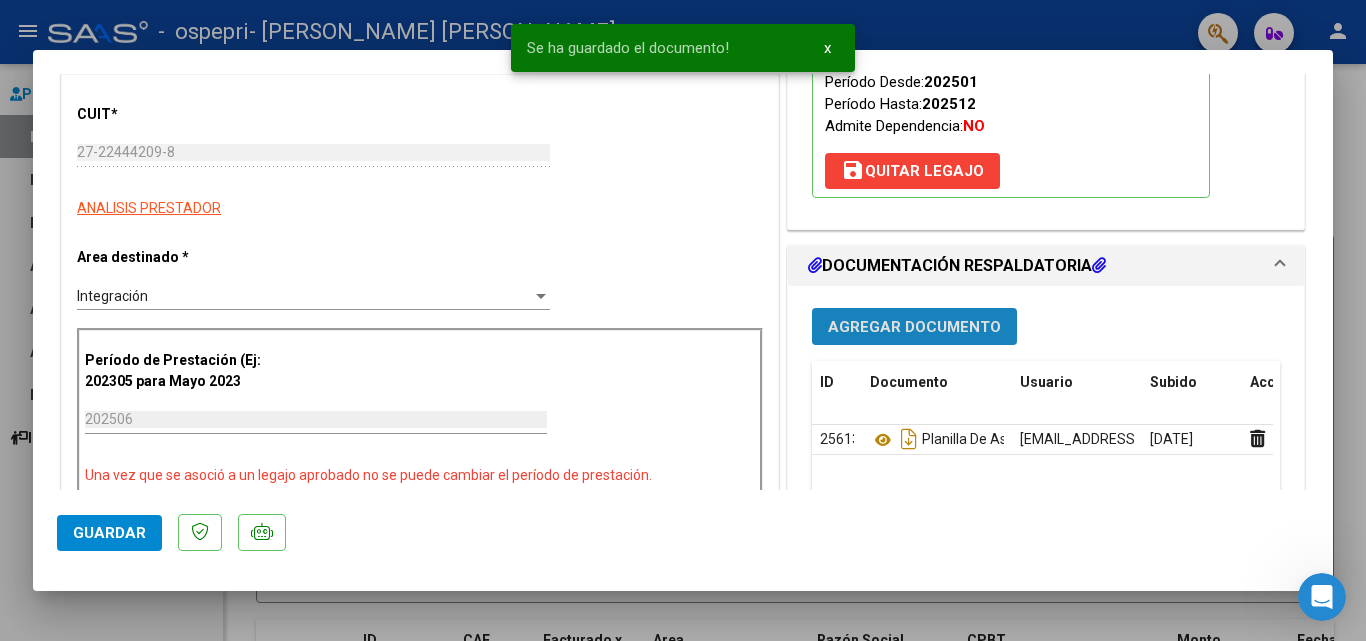 click on "Agregar Documento" at bounding box center (914, 327) 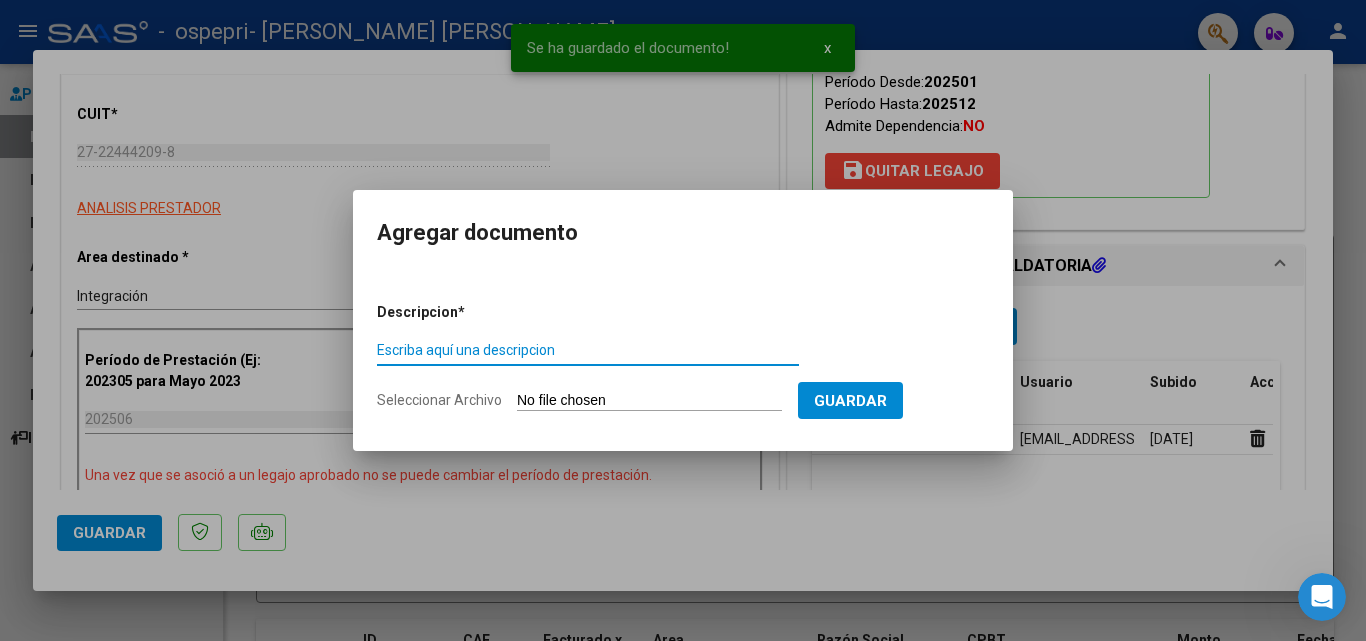 click on "Escriba aquí una descripcion" at bounding box center [588, 350] 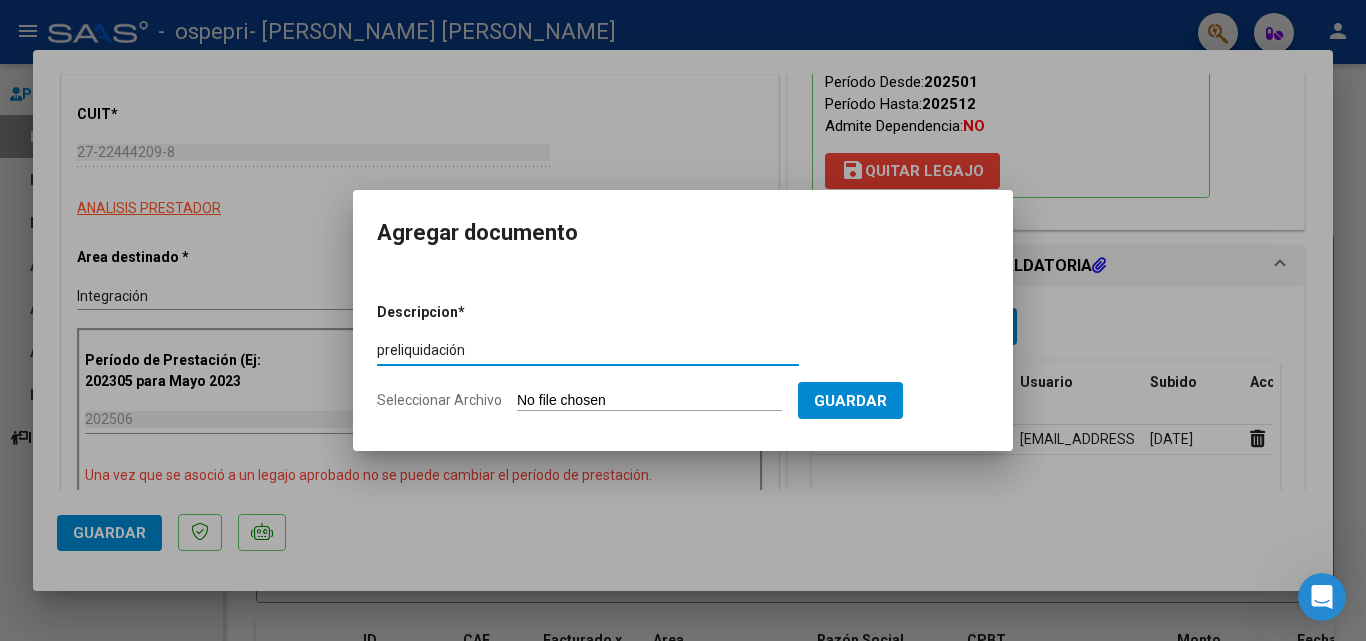 type on "preliquidación" 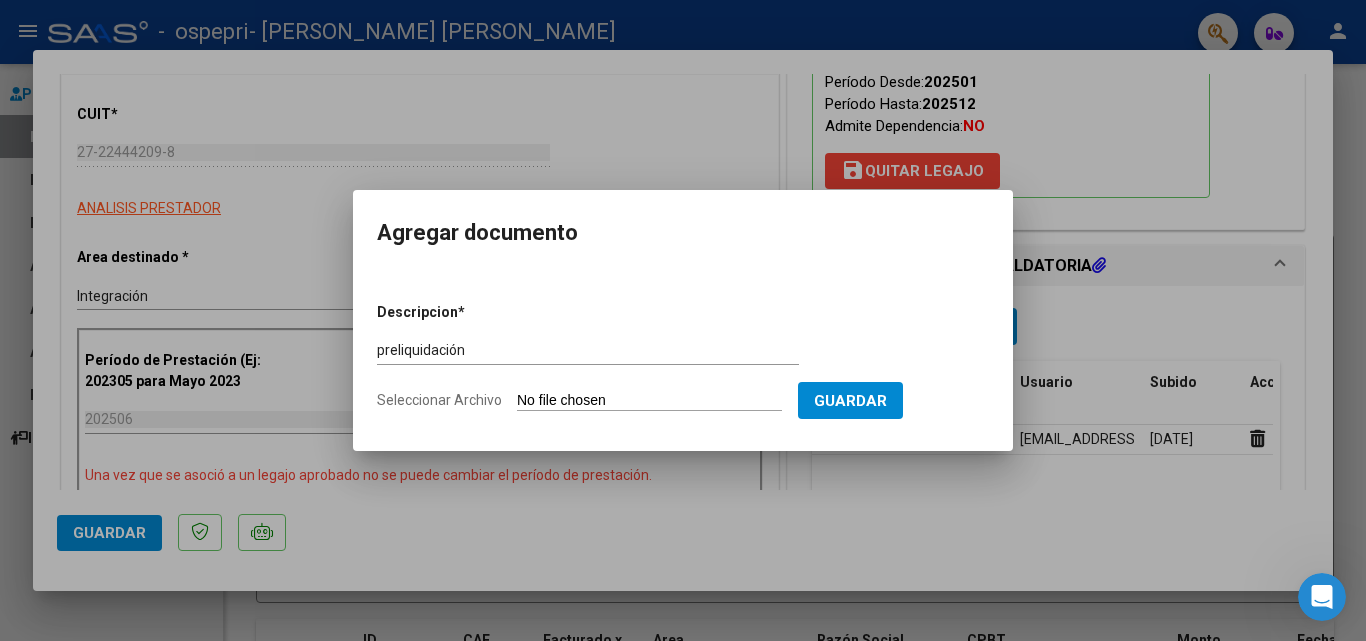 type on "C:\fakepath\apfmimpresionpreliq_rosales [DATE].pdf" 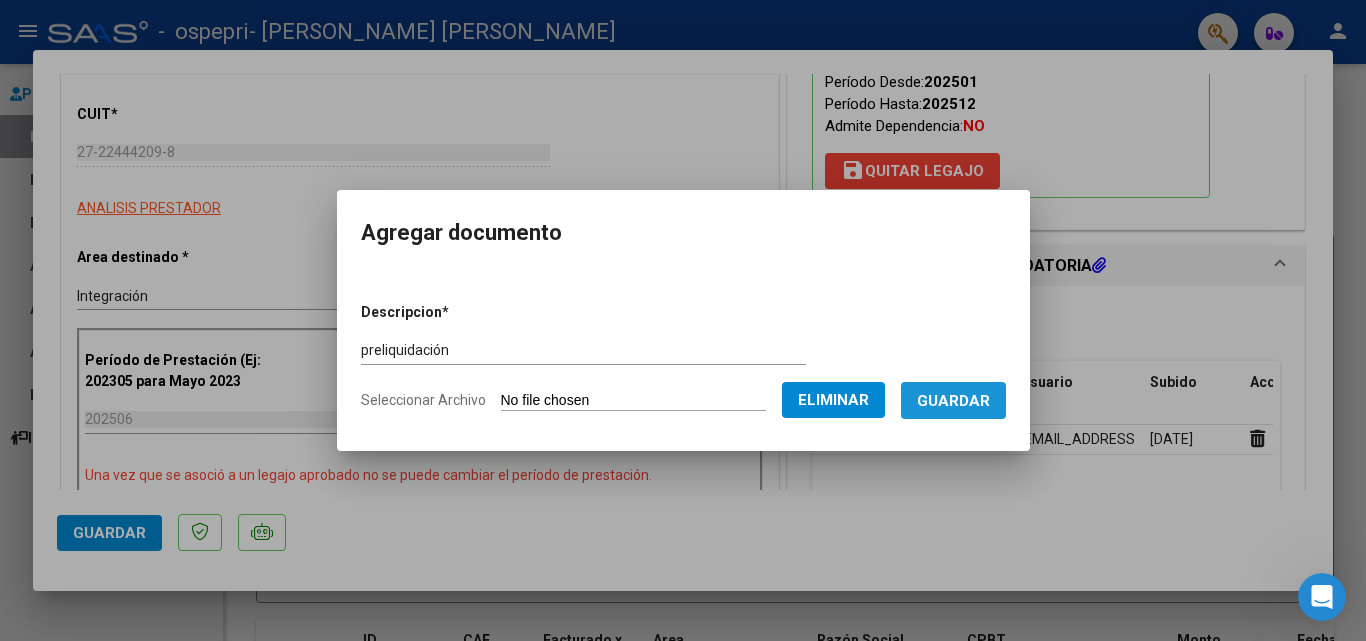 click on "Guardar" at bounding box center (953, 401) 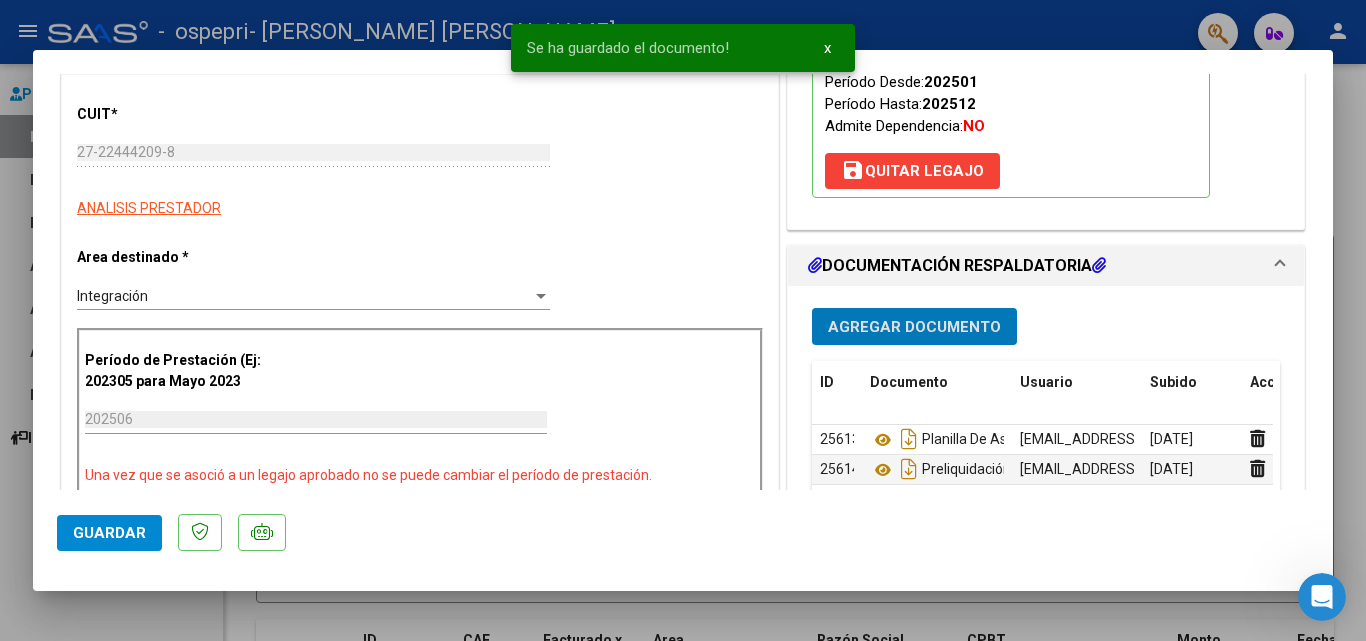 click on "Agregar Documento" at bounding box center [914, 327] 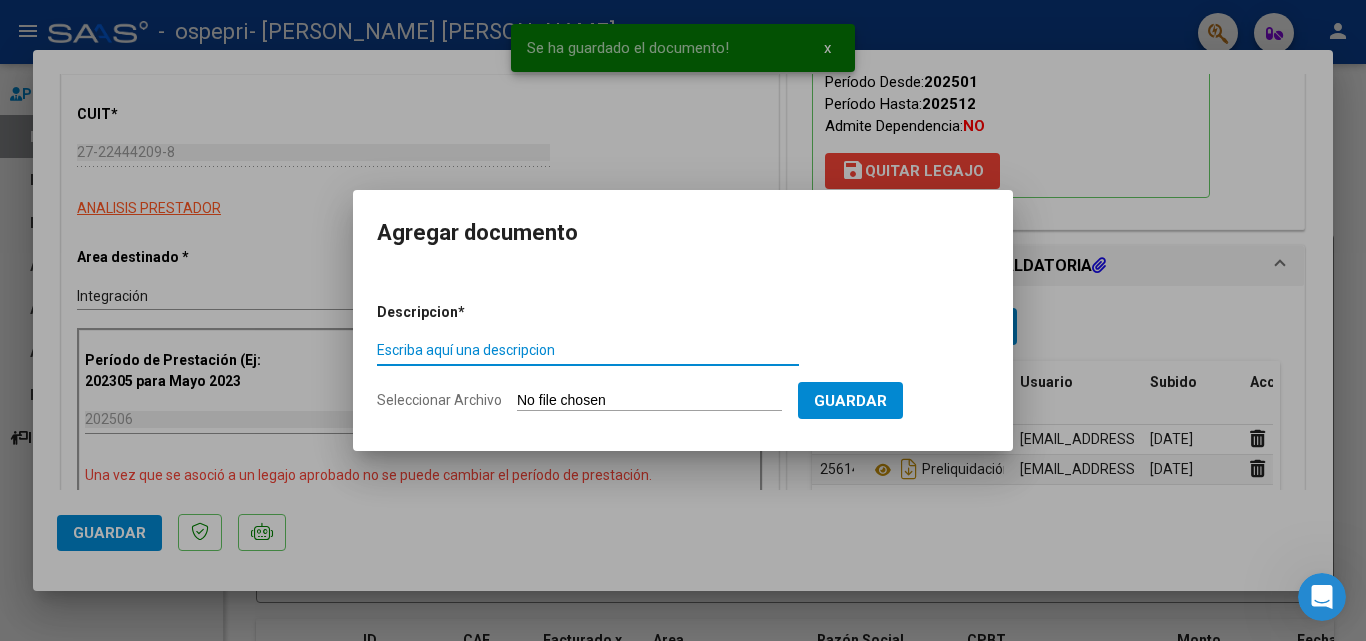 click on "Escriba aquí una descripcion" at bounding box center (588, 350) 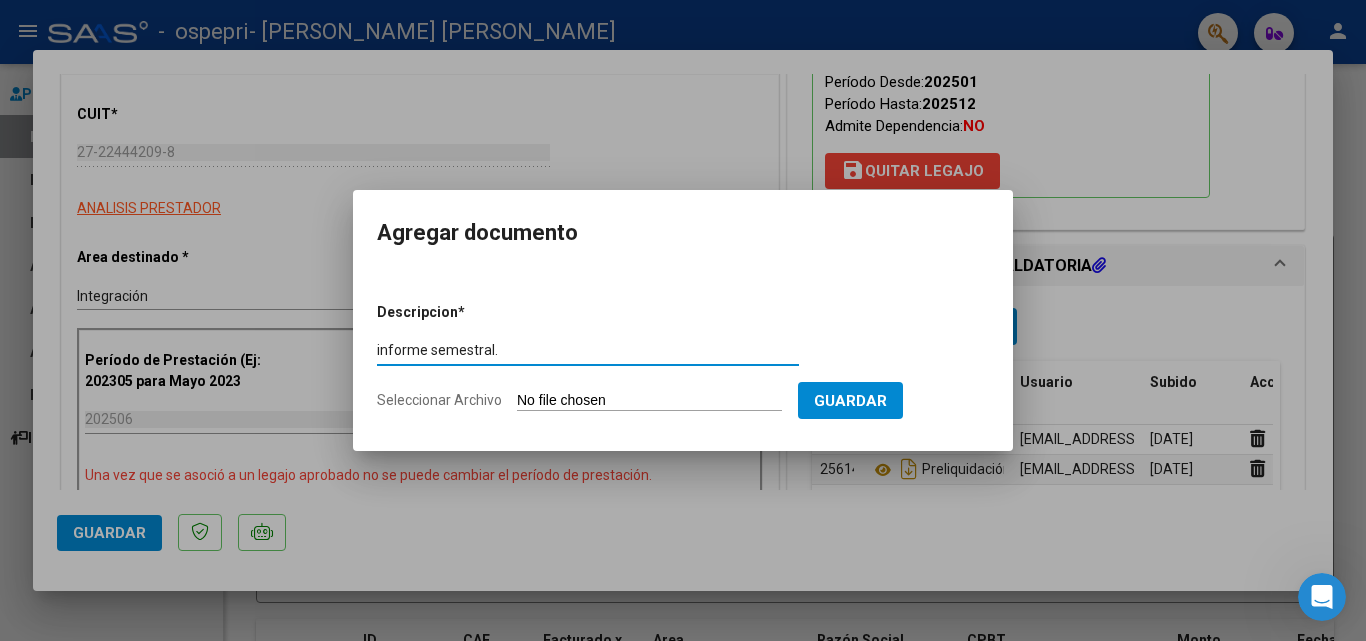 type on "informe semestral." 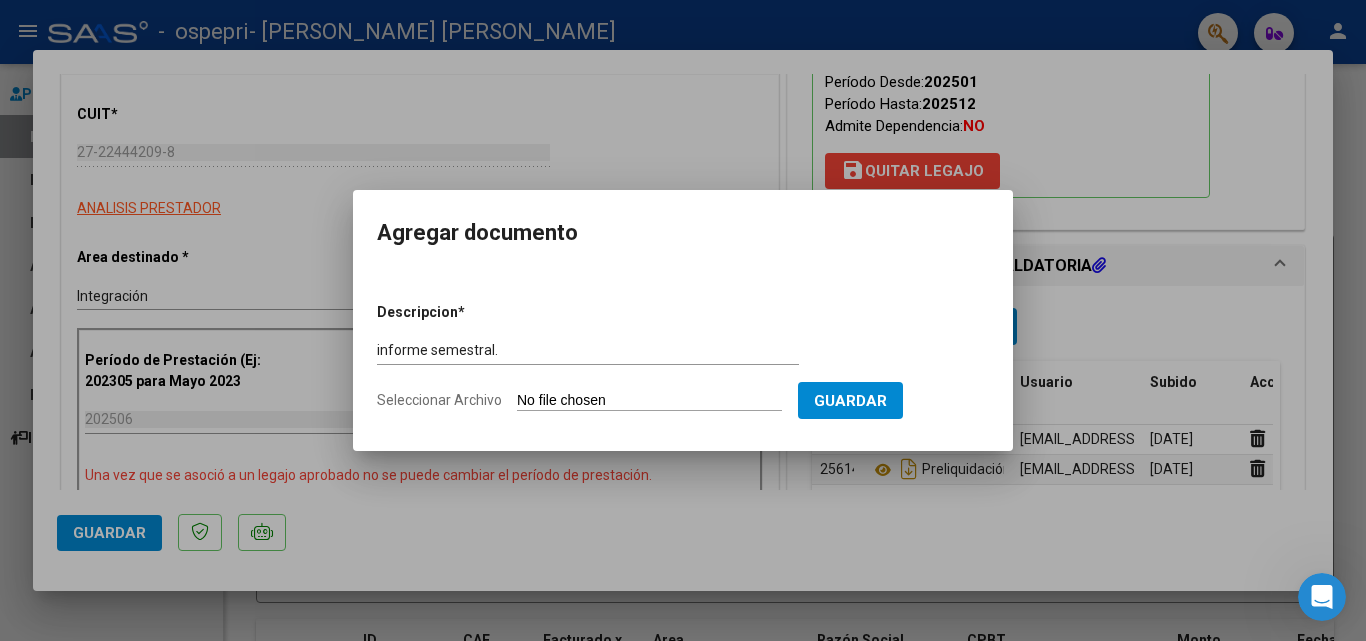 click on "Seleccionar Archivo" at bounding box center [649, 401] 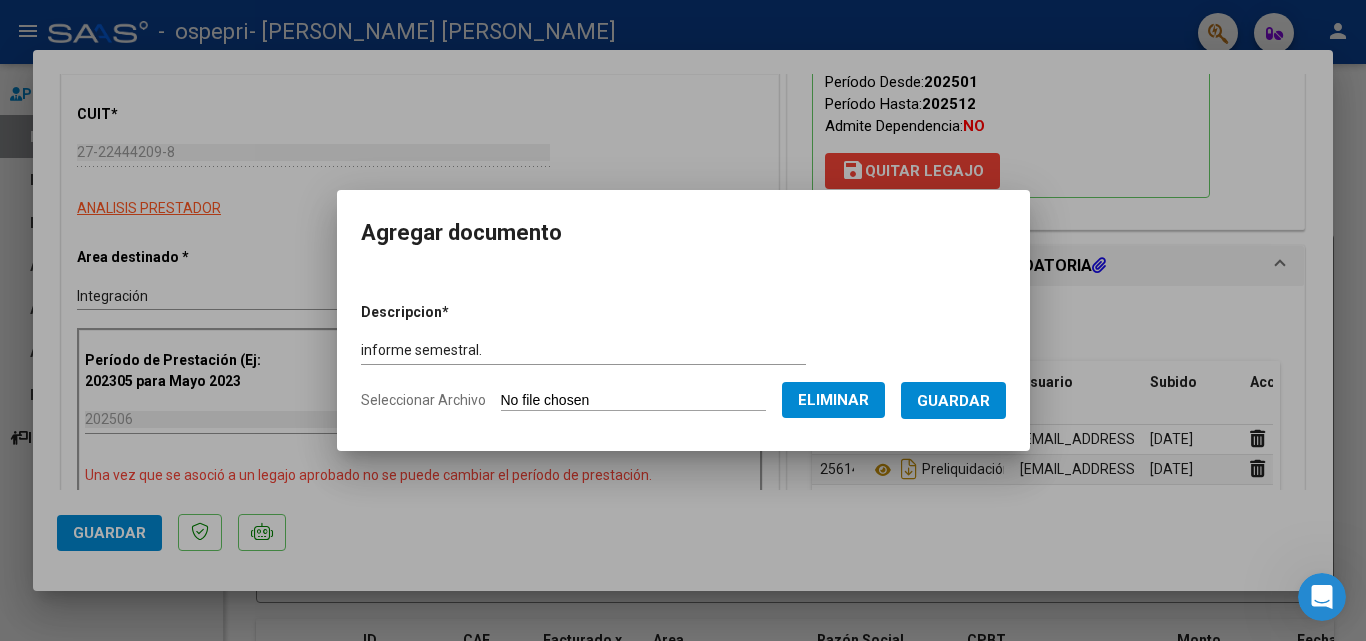 click on "Guardar" at bounding box center [953, 401] 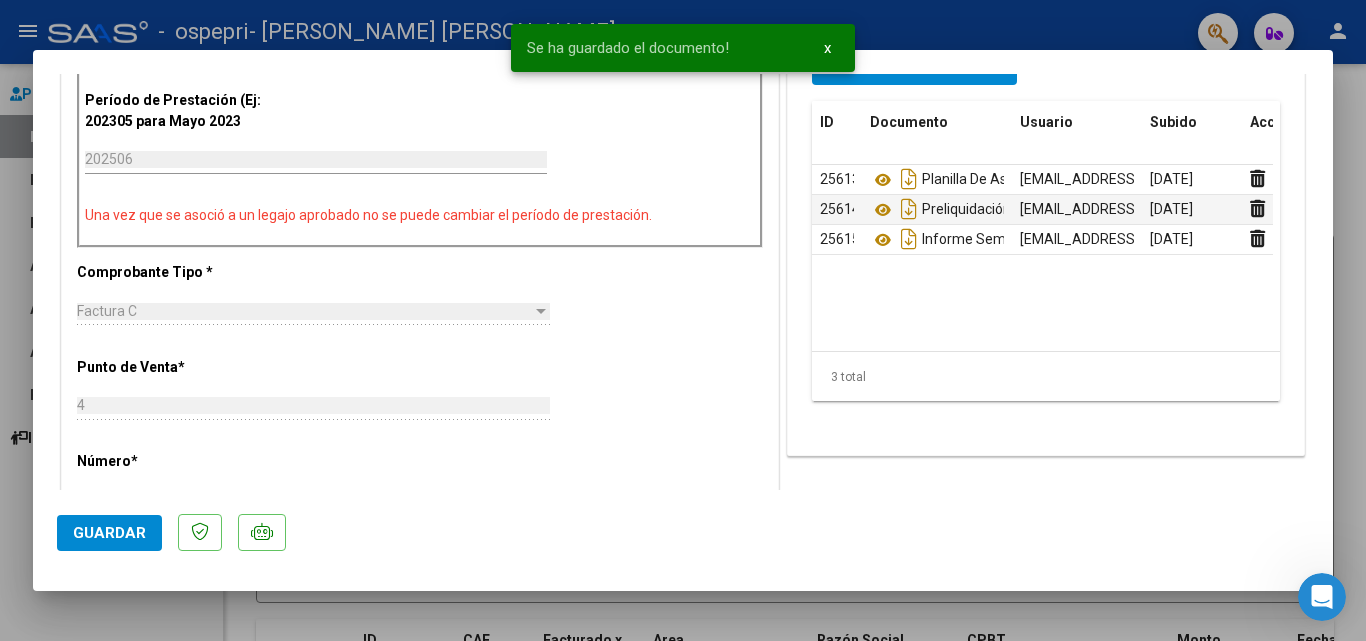 scroll, scrollTop: 560, scrollLeft: 0, axis: vertical 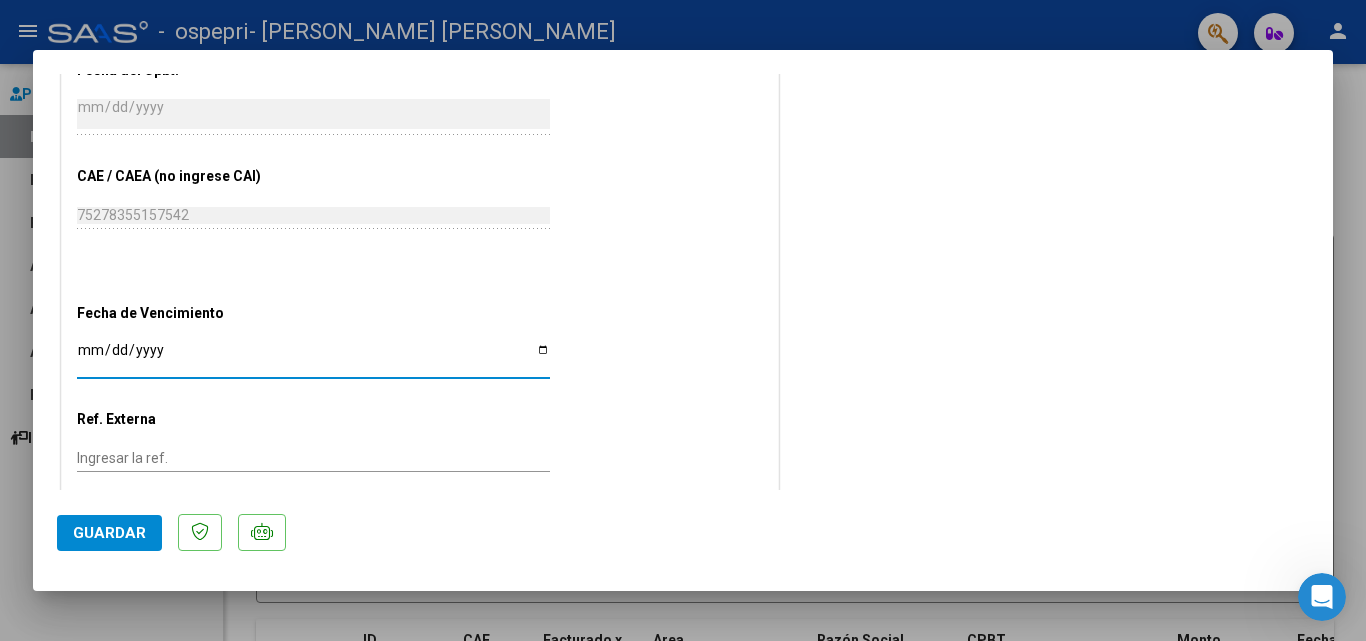 click on "Ingresar la fecha" at bounding box center (313, 357) 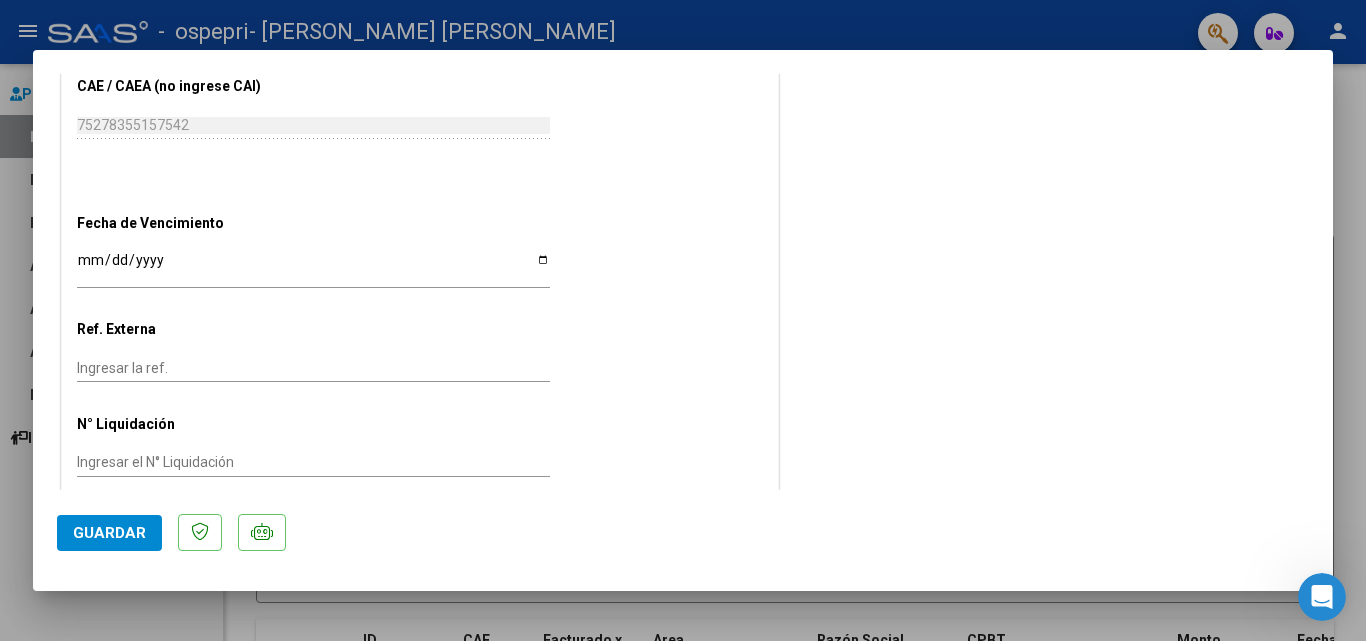 scroll, scrollTop: 1233, scrollLeft: 0, axis: vertical 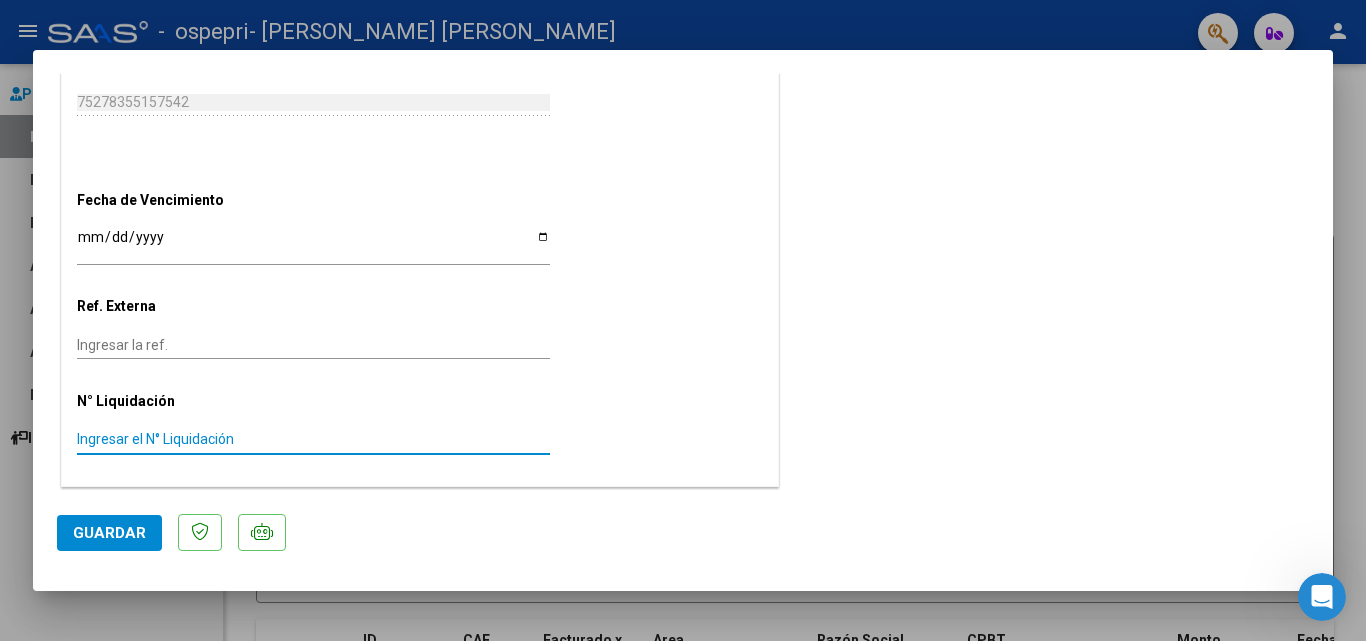 click on "Ingresar el N° Liquidación" at bounding box center (313, 439) 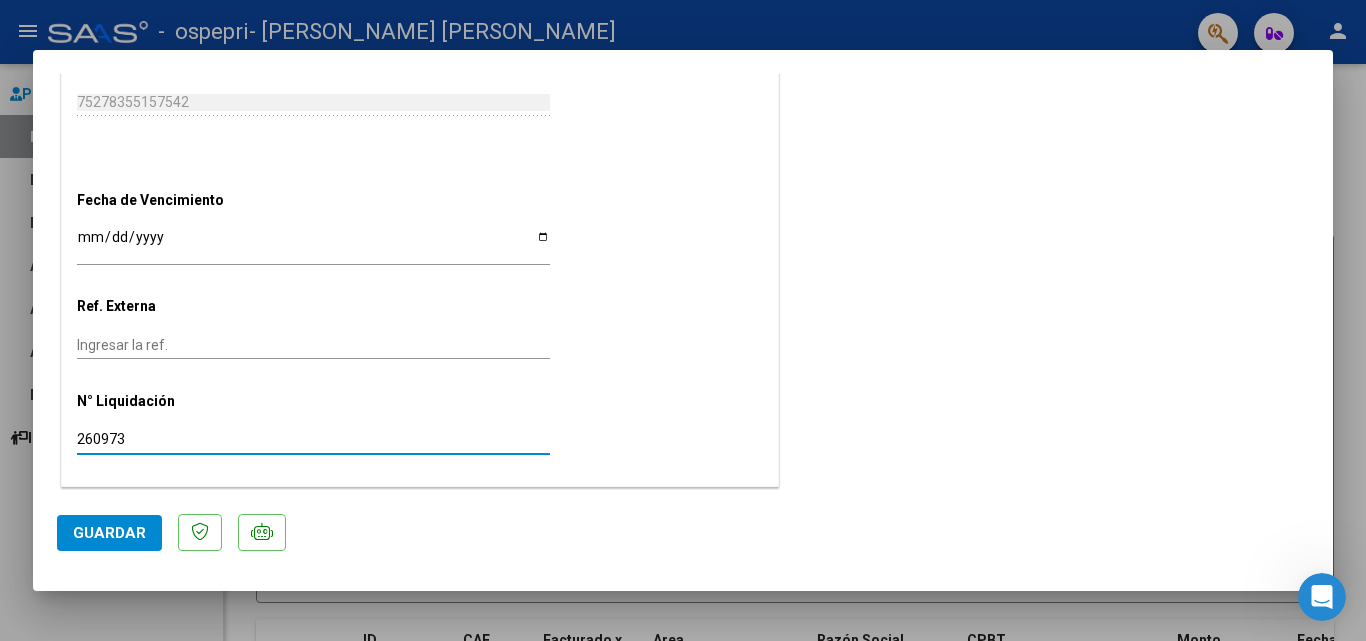 type on "260973" 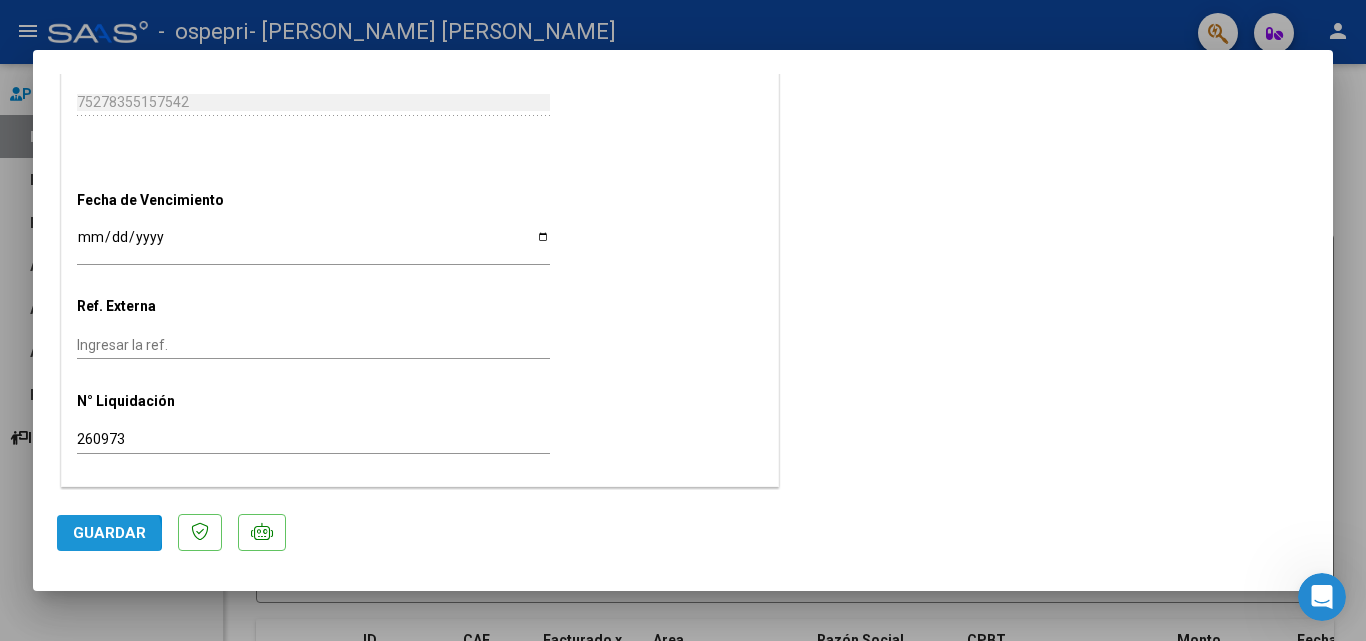 click on "Guardar" 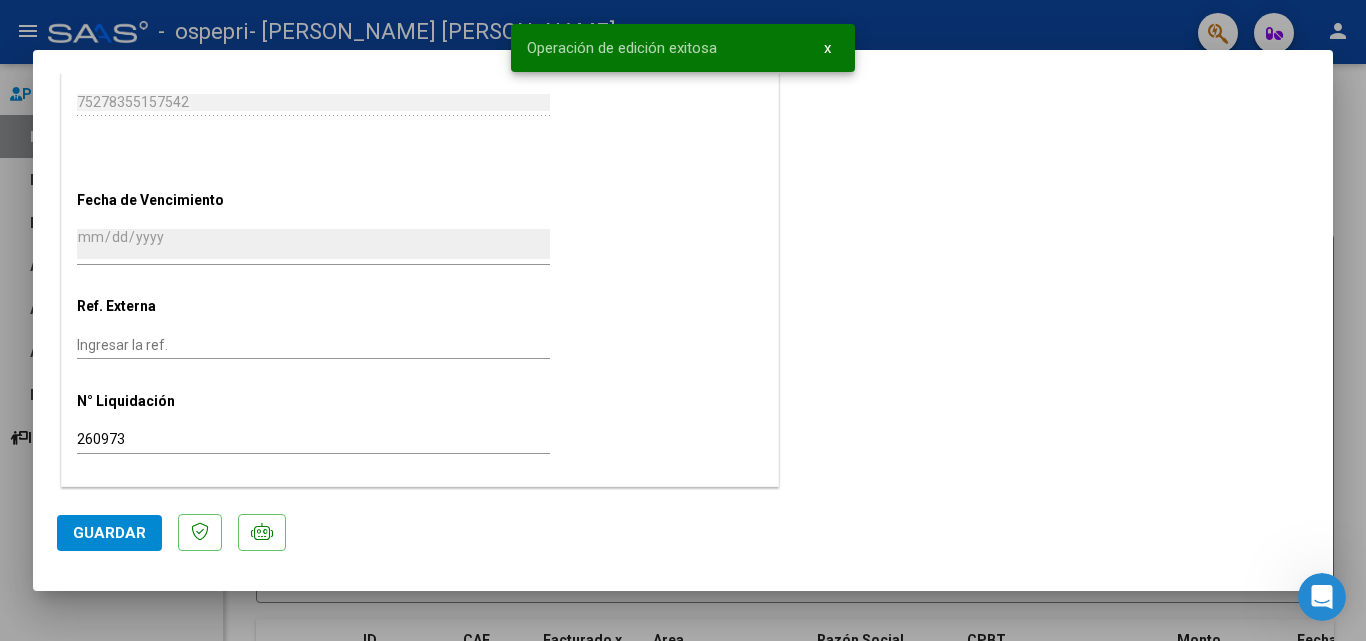 click on "x" at bounding box center [827, 48] 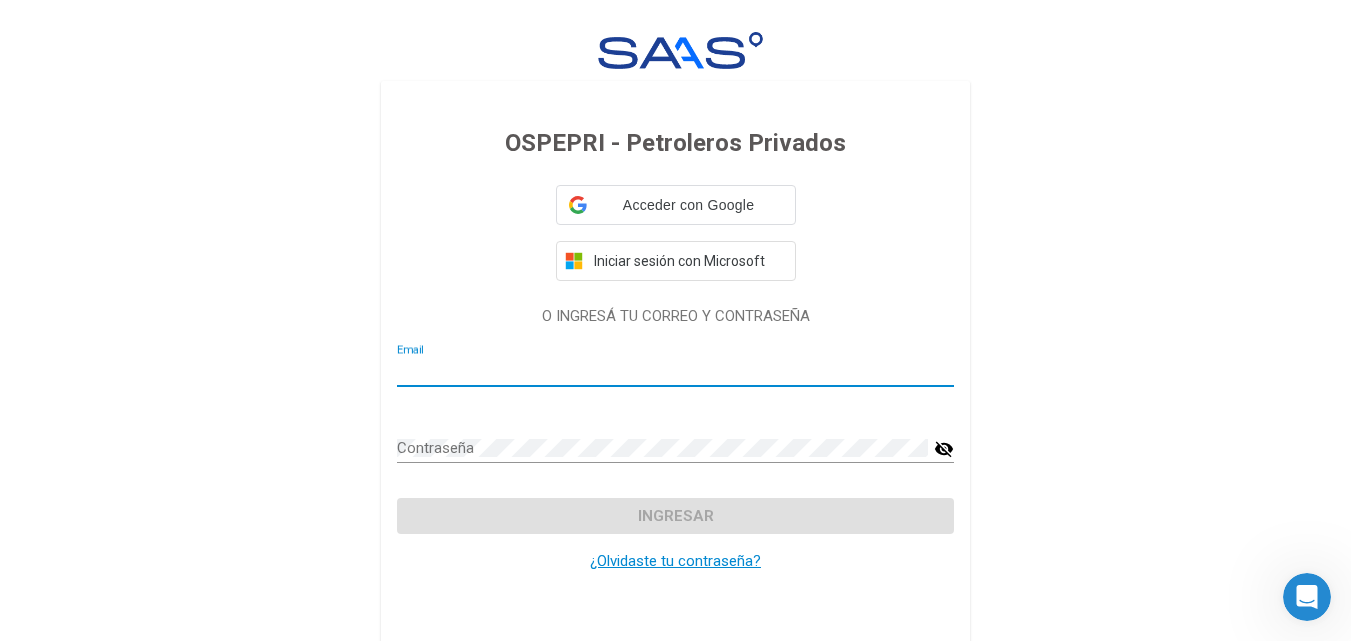 type on "[EMAIL_ADDRESS][DOMAIN_NAME]" 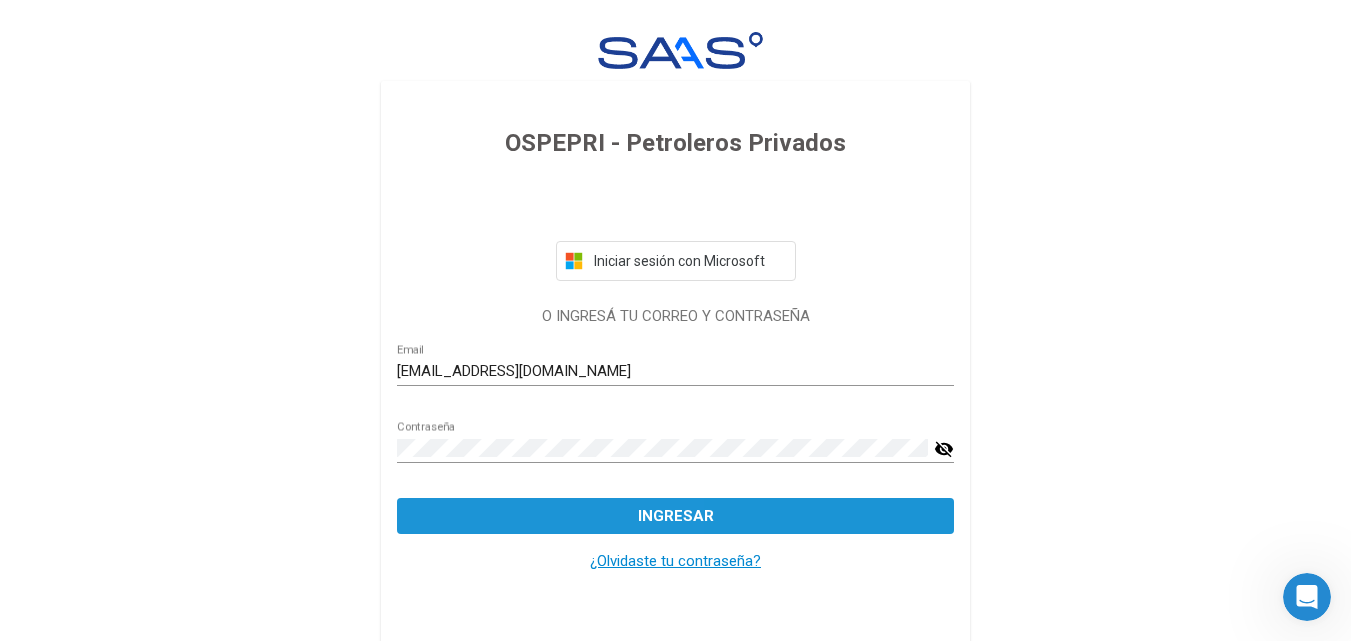 click on "Ingresar" 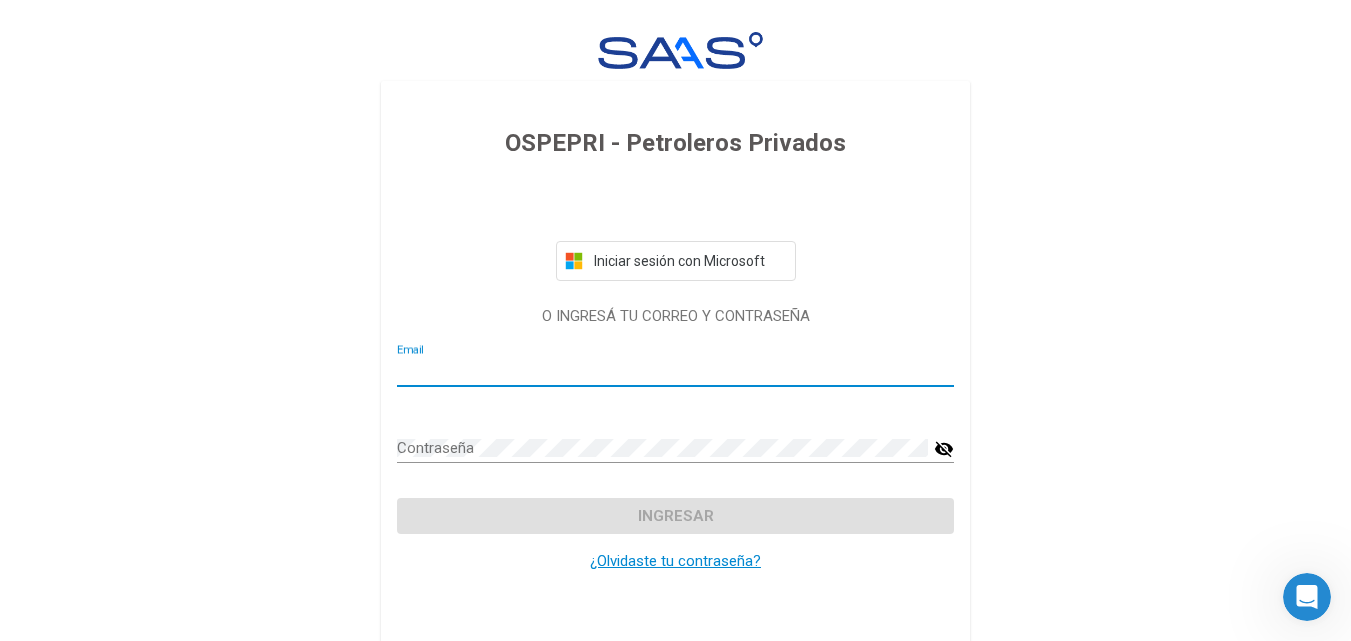 type on "[EMAIL_ADDRESS][DOMAIN_NAME]" 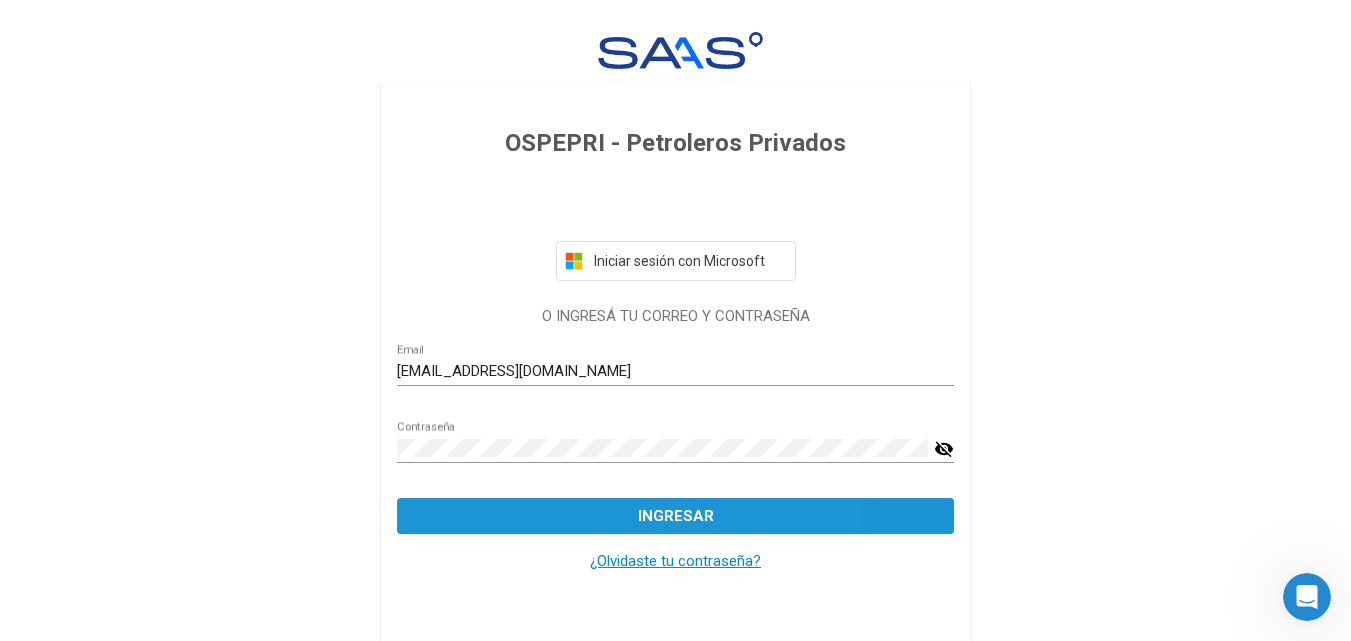 click on "Ingresar" 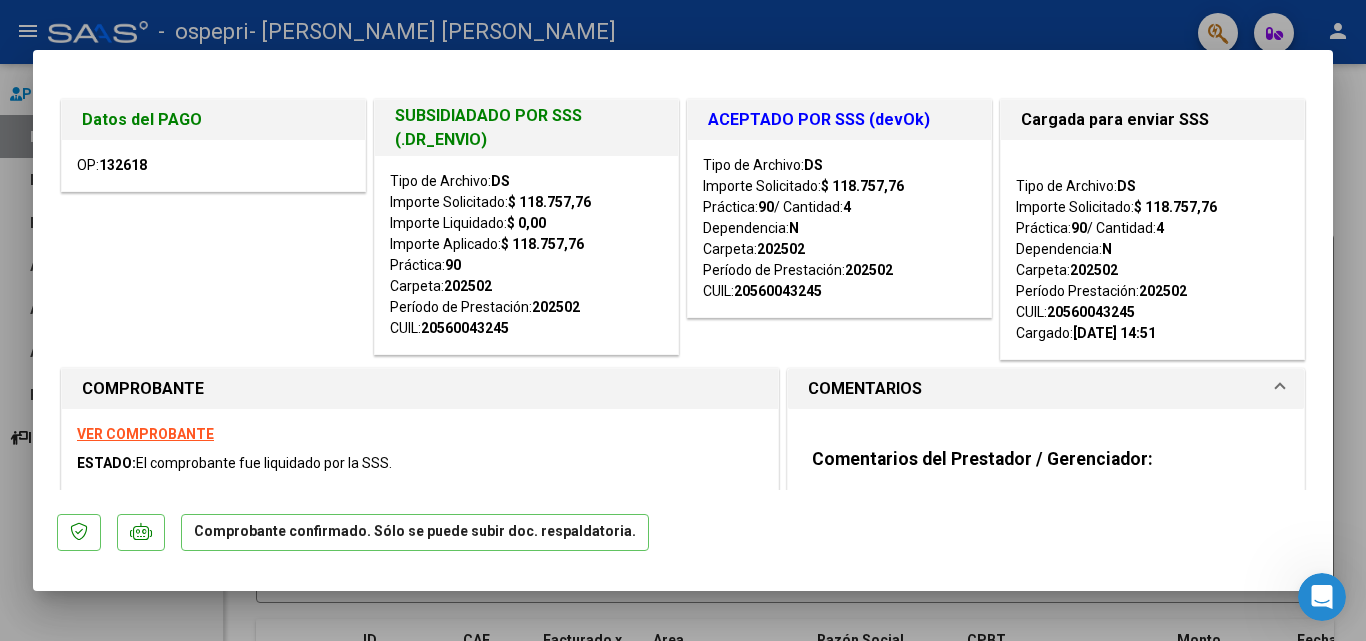 click on "Comentarios del Prestador / Gerenciador:" at bounding box center [982, 459] 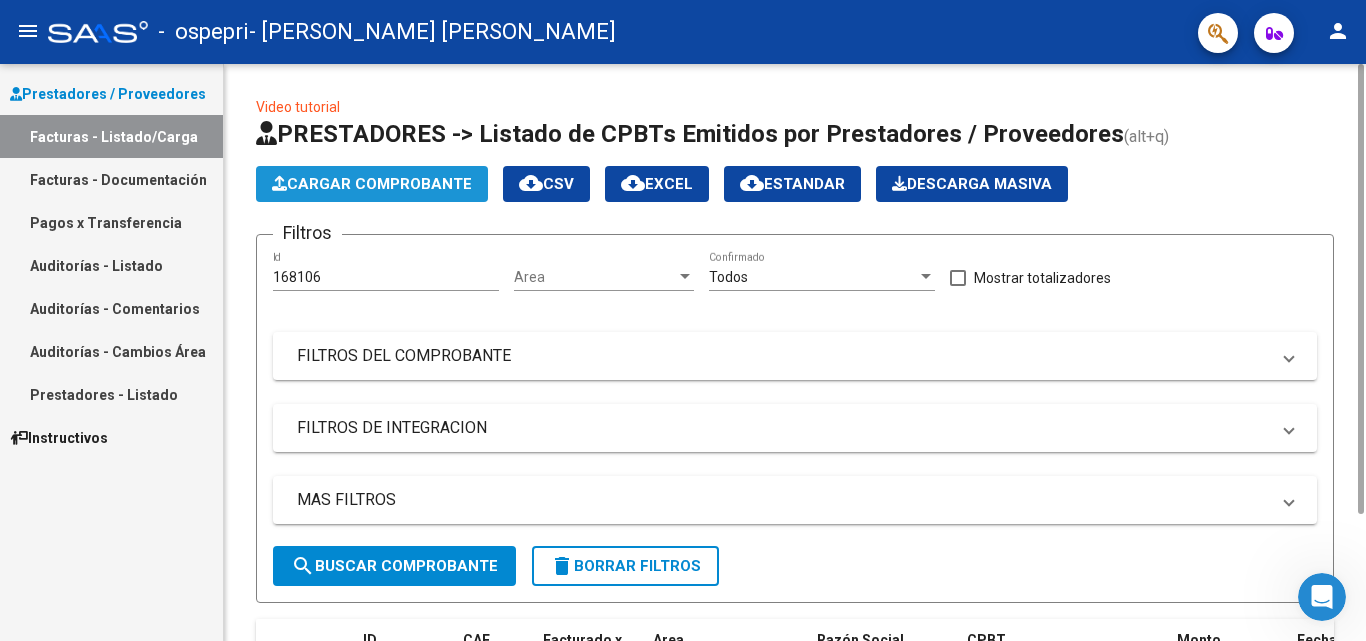 click on "Cargar Comprobante" 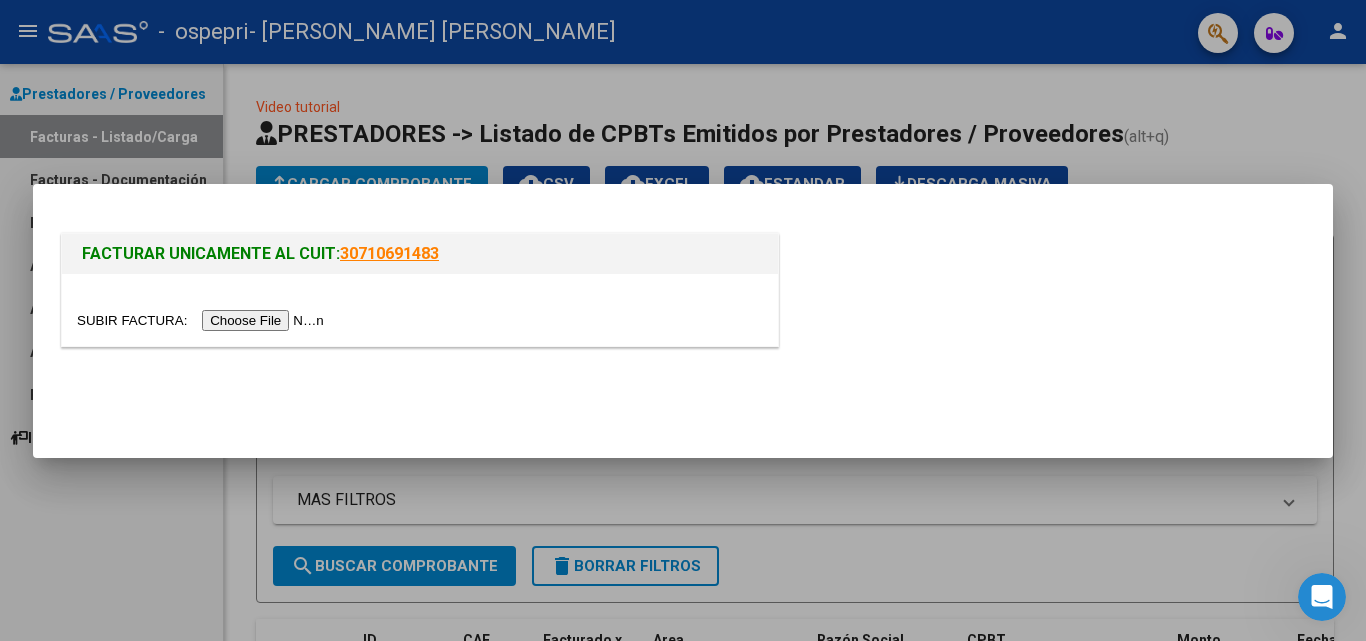 click at bounding box center (203, 320) 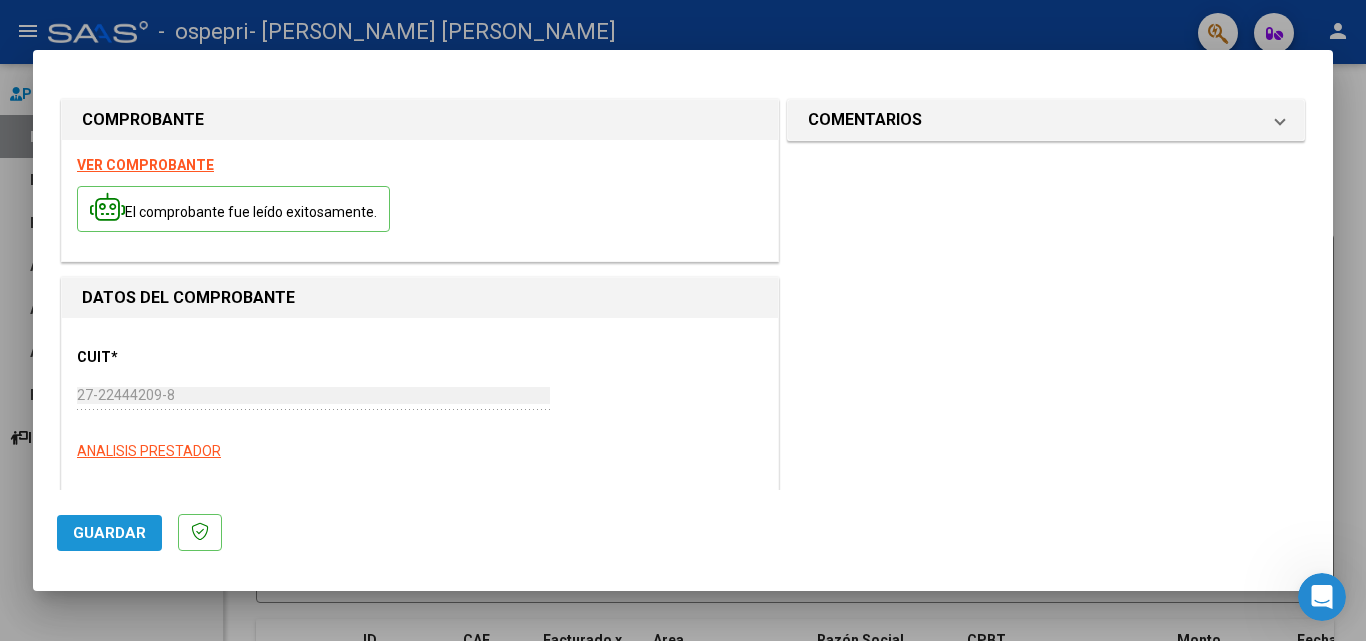 click on "Guardar" 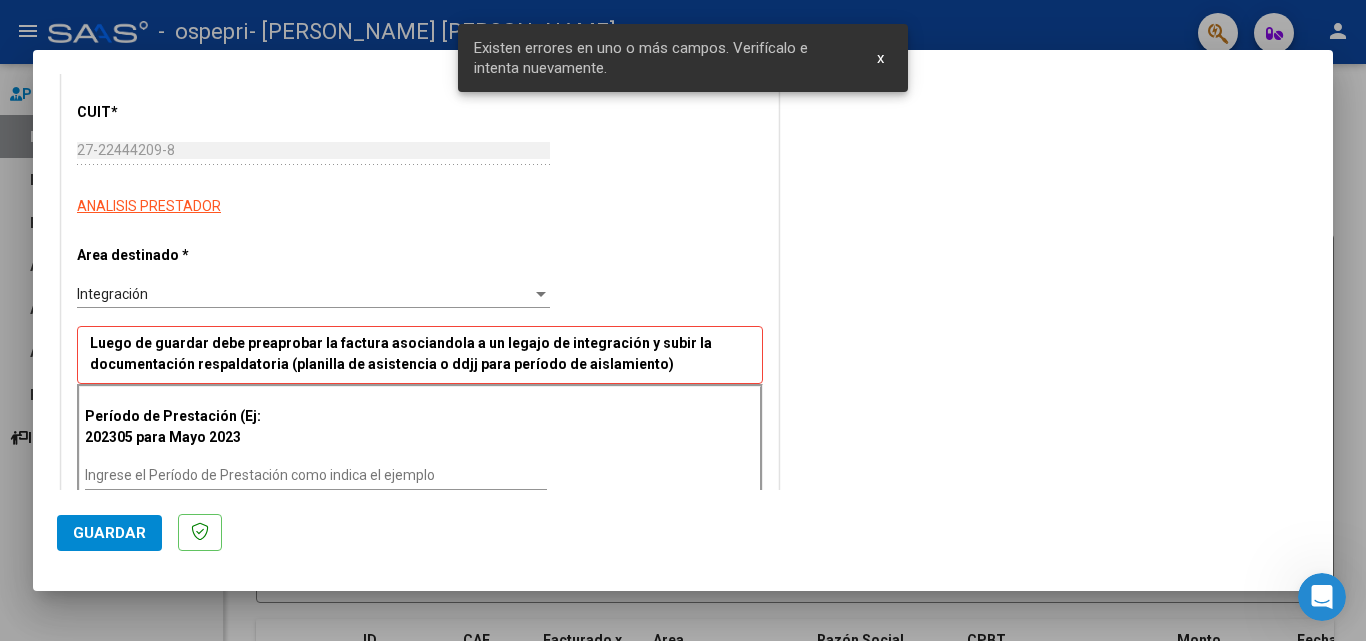 scroll, scrollTop: 419, scrollLeft: 0, axis: vertical 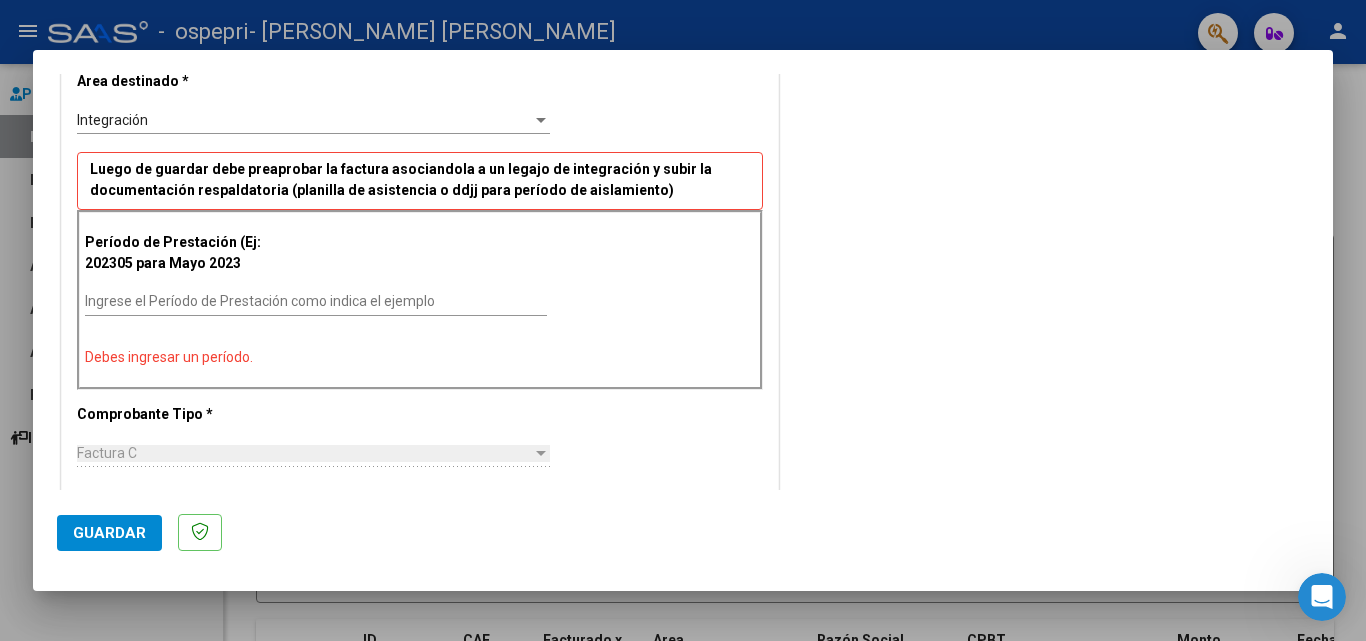 click on "Ingrese el Período de Prestación como indica el ejemplo" at bounding box center [316, 301] 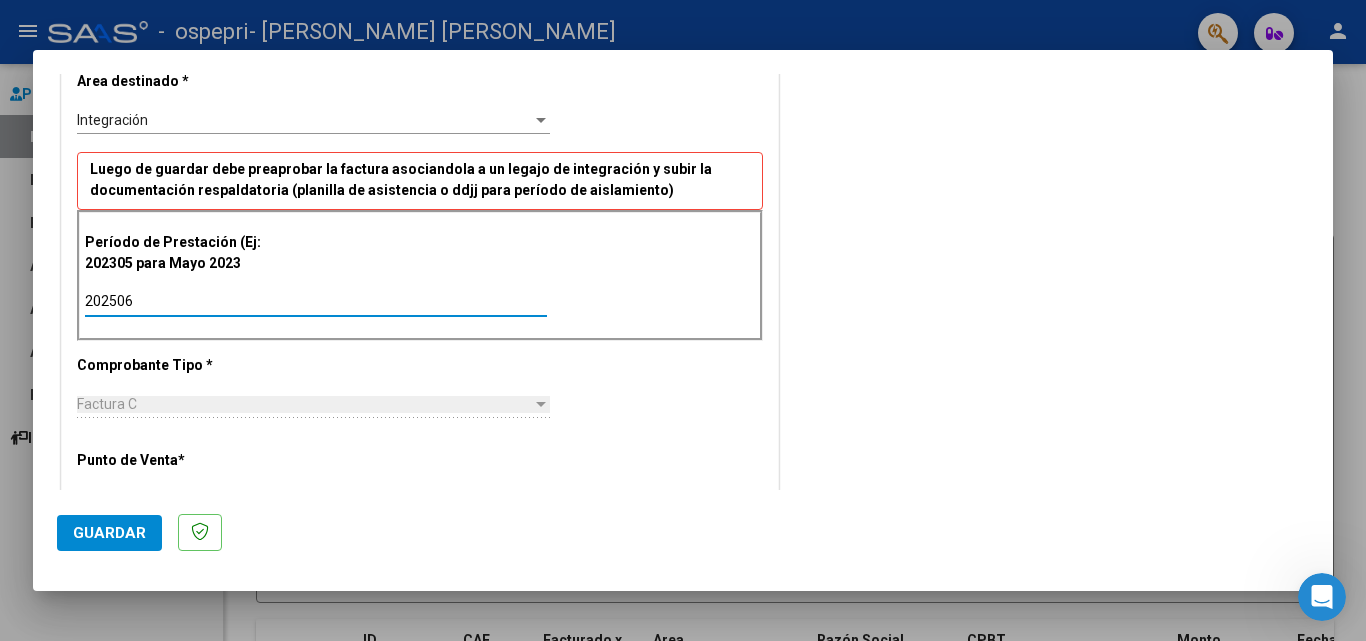 type on "202506" 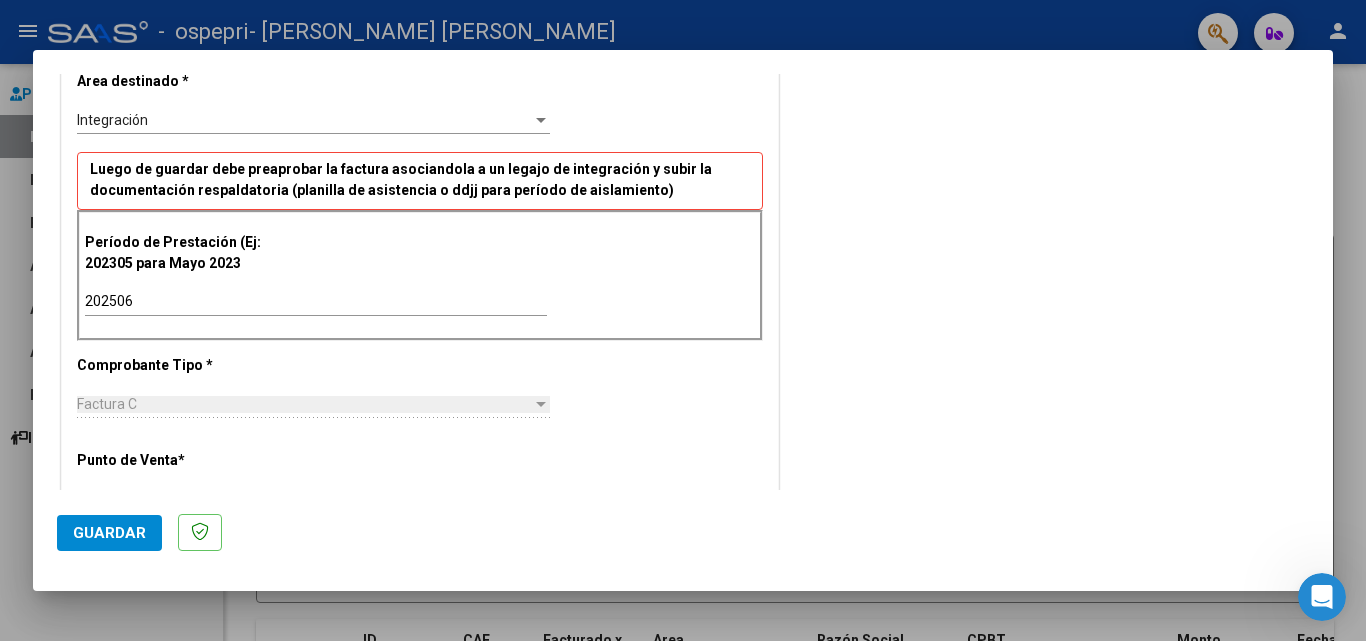 click at bounding box center [541, 404] 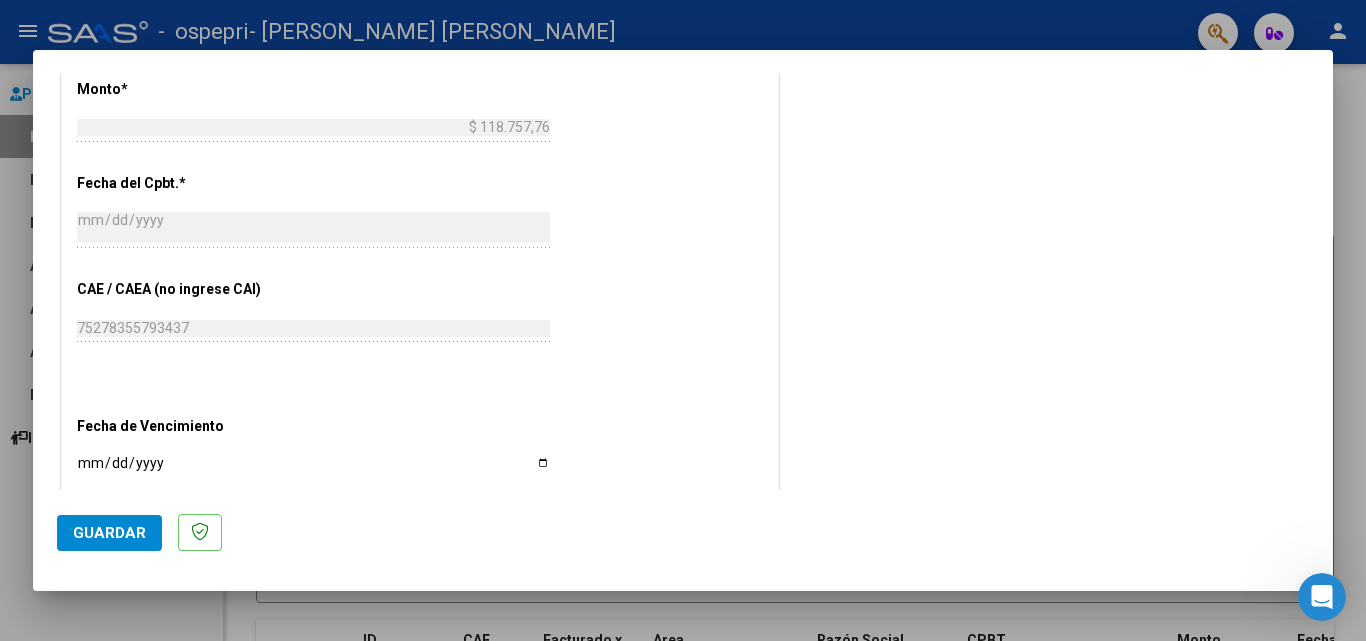 scroll, scrollTop: 1019, scrollLeft: 0, axis: vertical 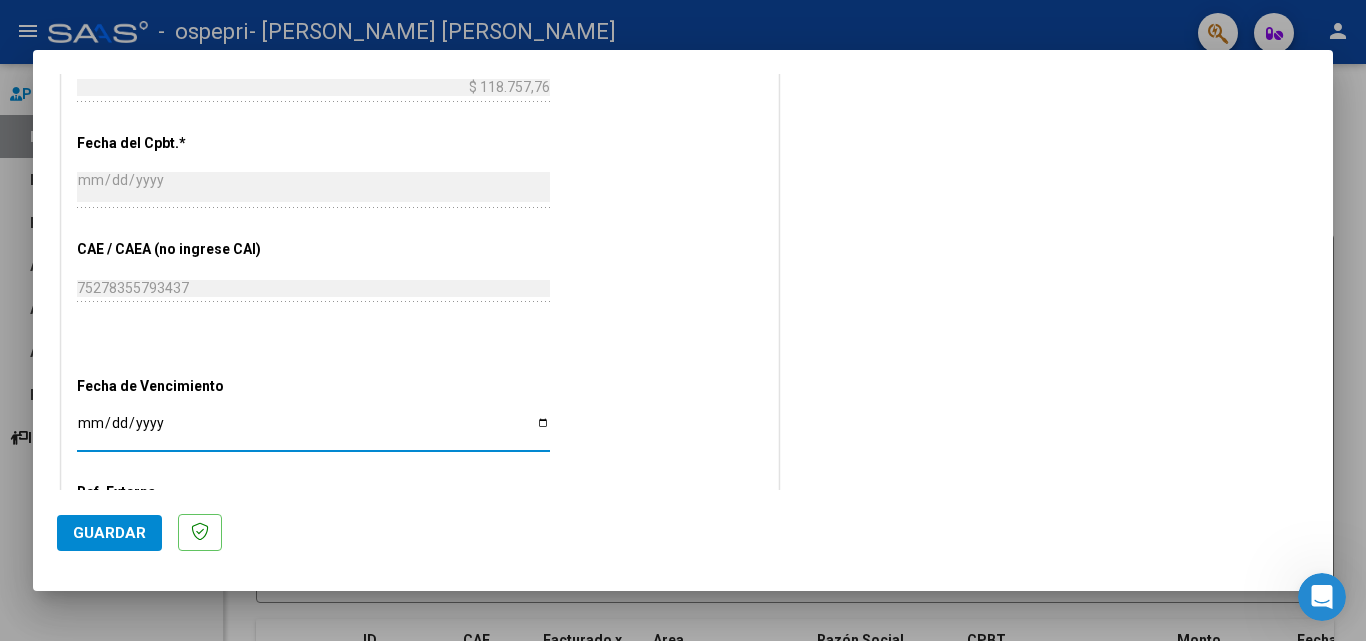 click on "Ingresar la fecha" at bounding box center (313, 430) 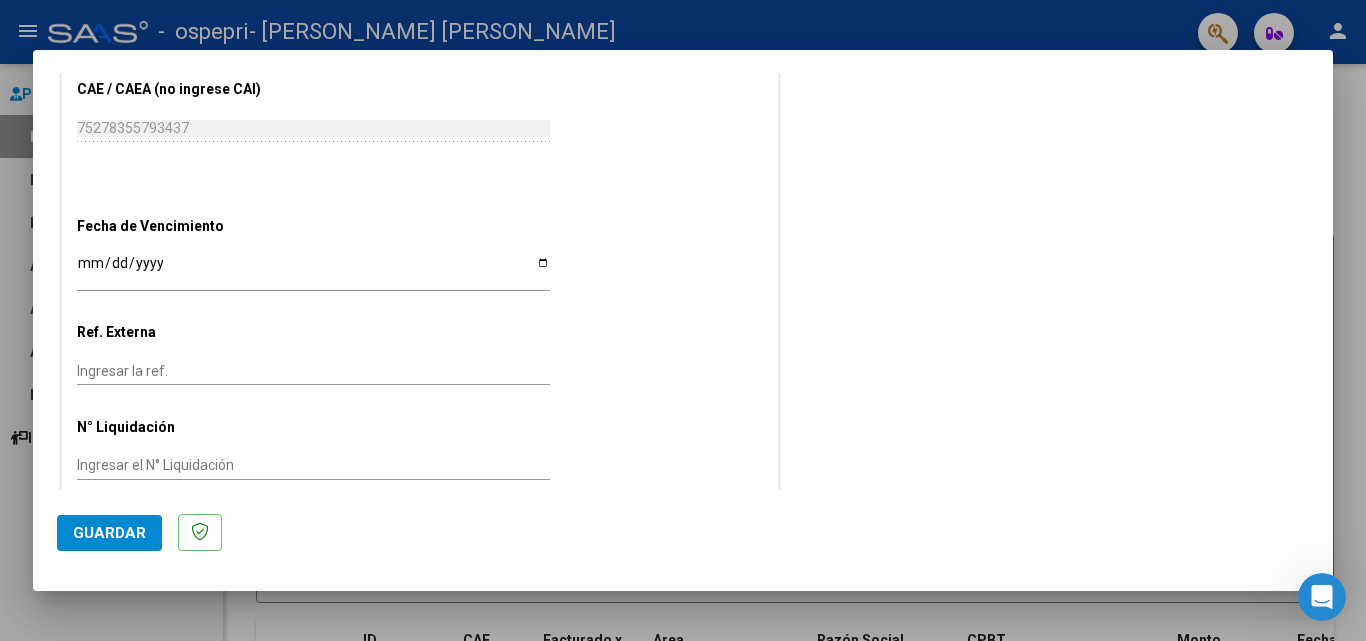 scroll, scrollTop: 1205, scrollLeft: 0, axis: vertical 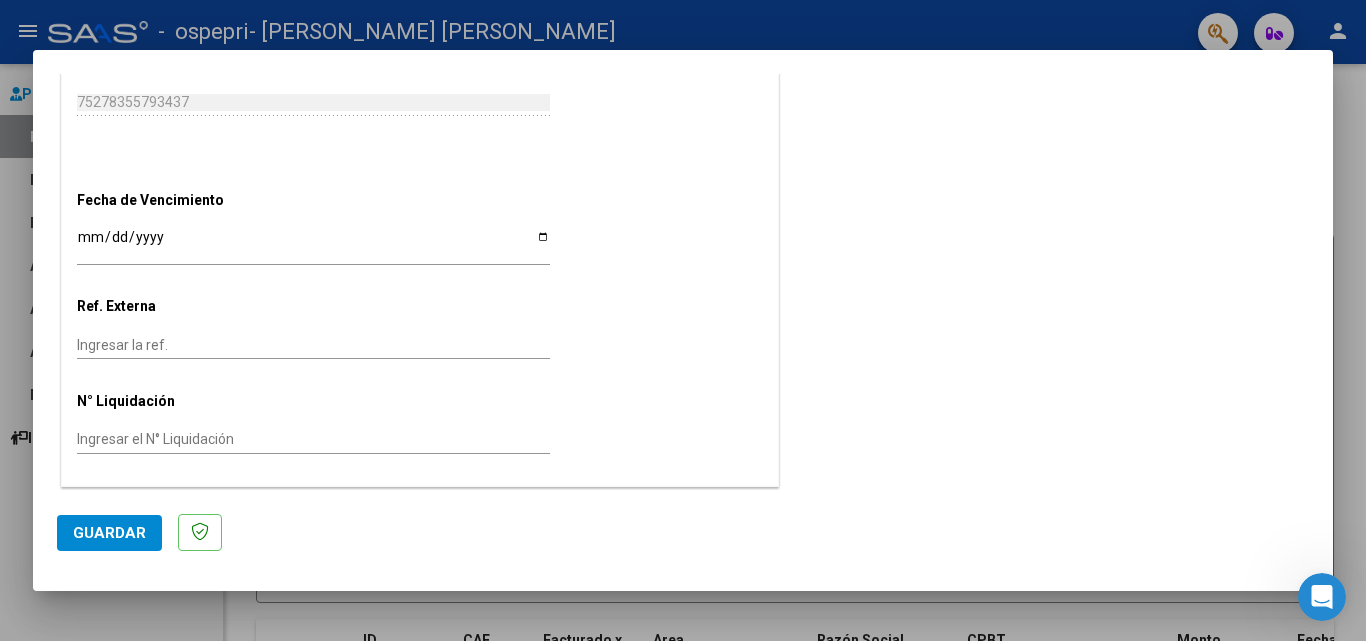 click on "Ingresar el N° Liquidación" 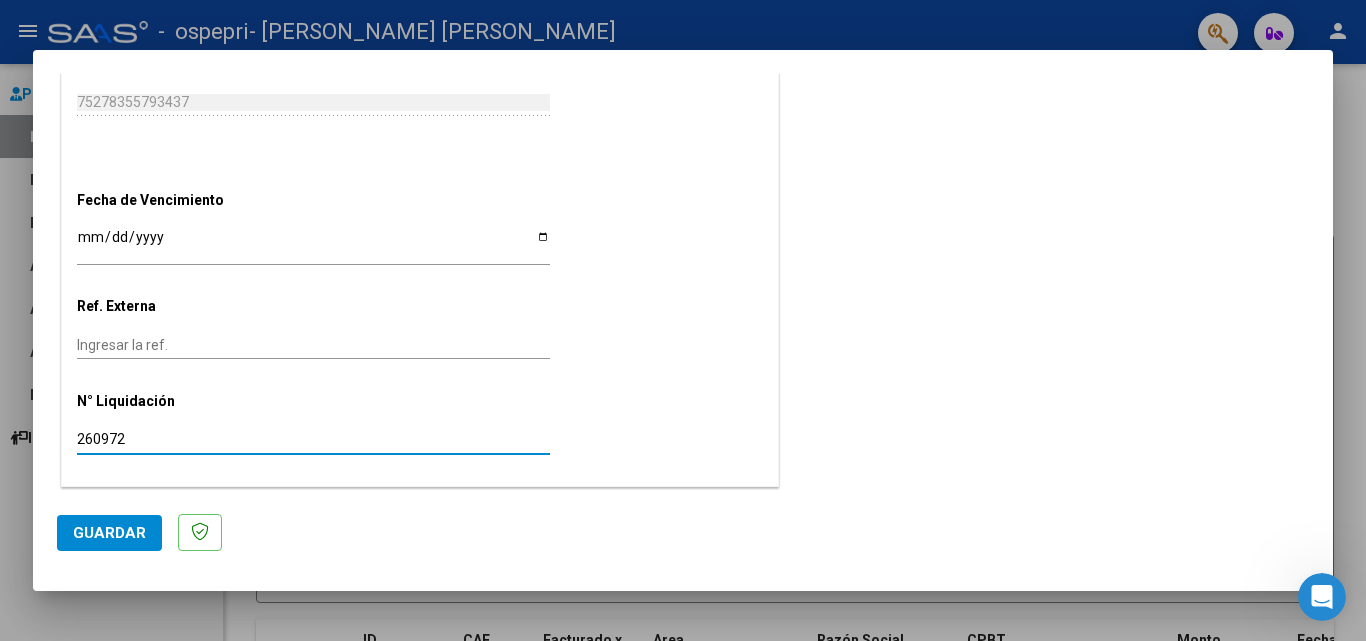 type on "260972" 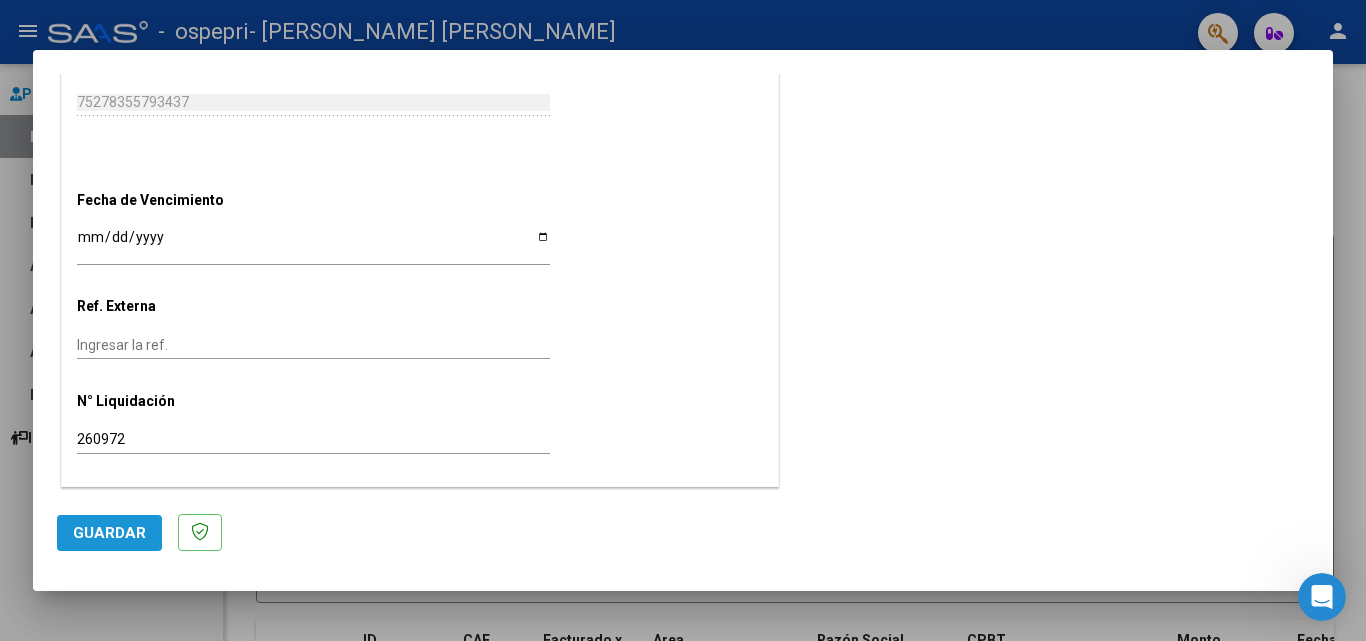 click on "Guardar" 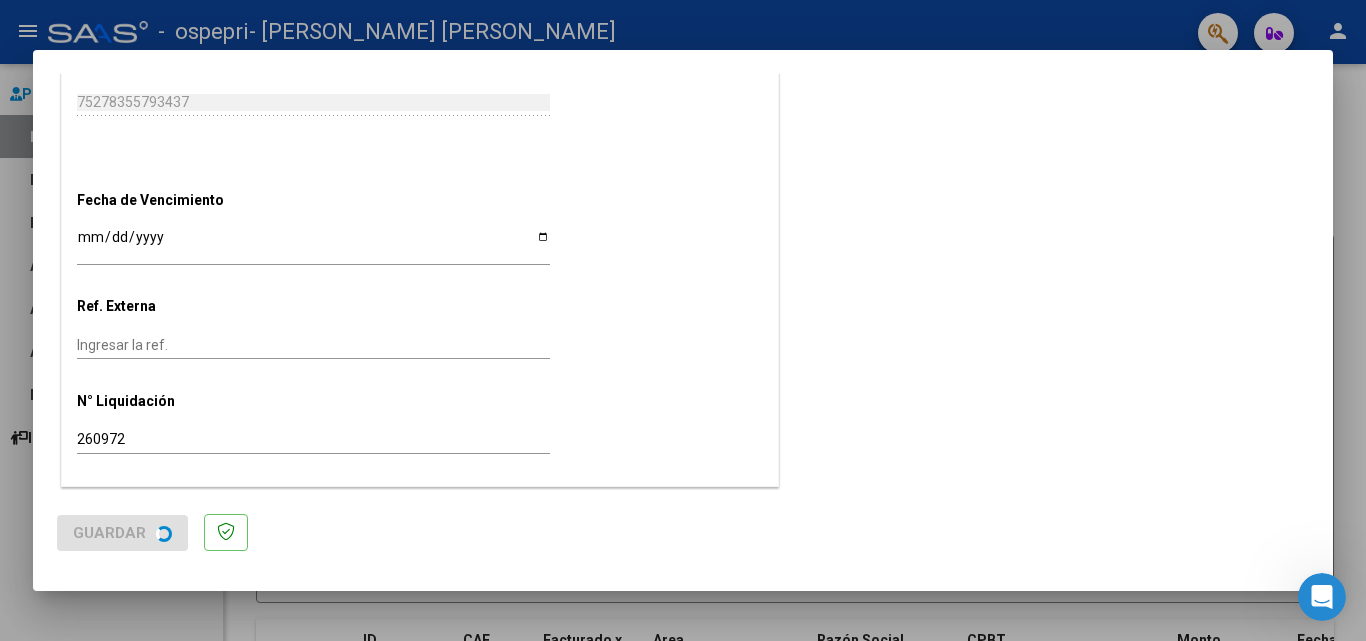scroll, scrollTop: 0, scrollLeft: 0, axis: both 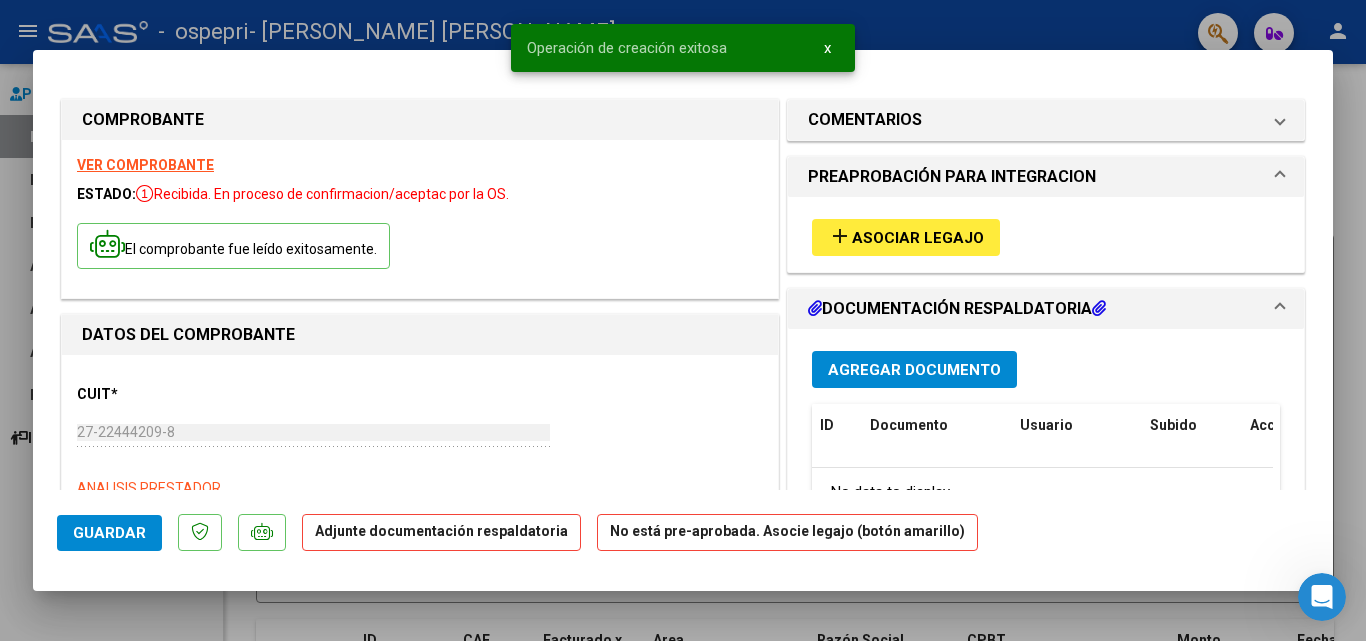 click on "Asociar Legajo" at bounding box center (918, 238) 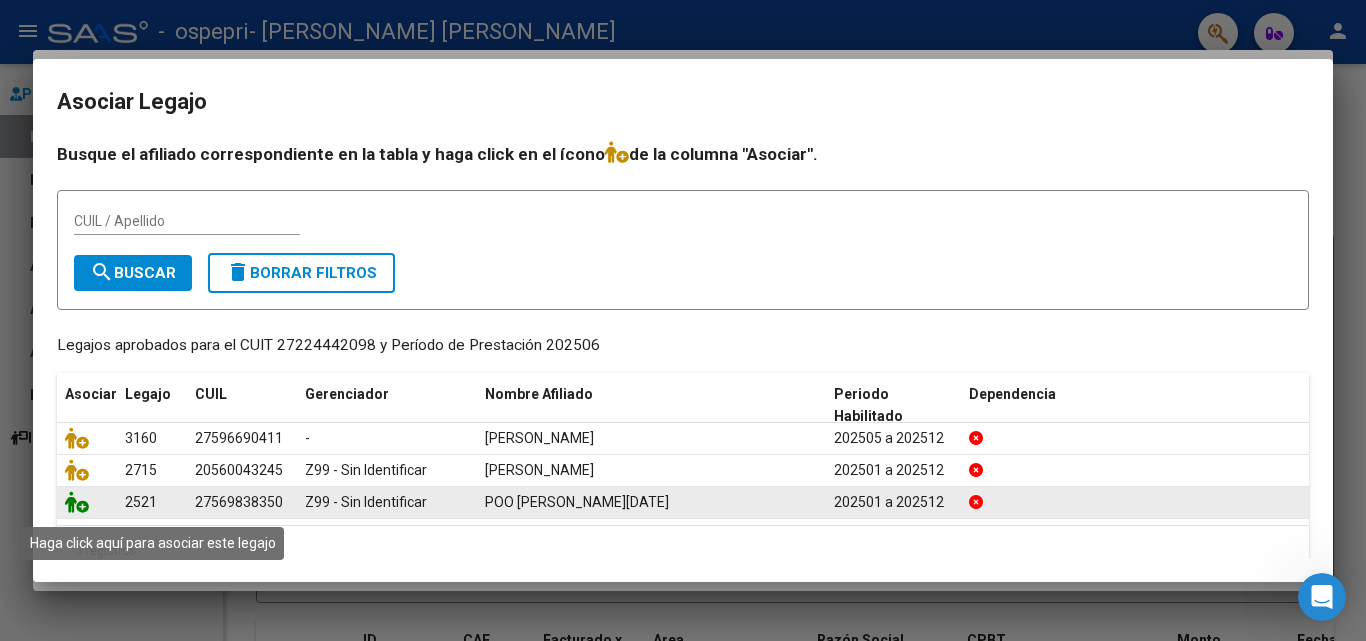 click 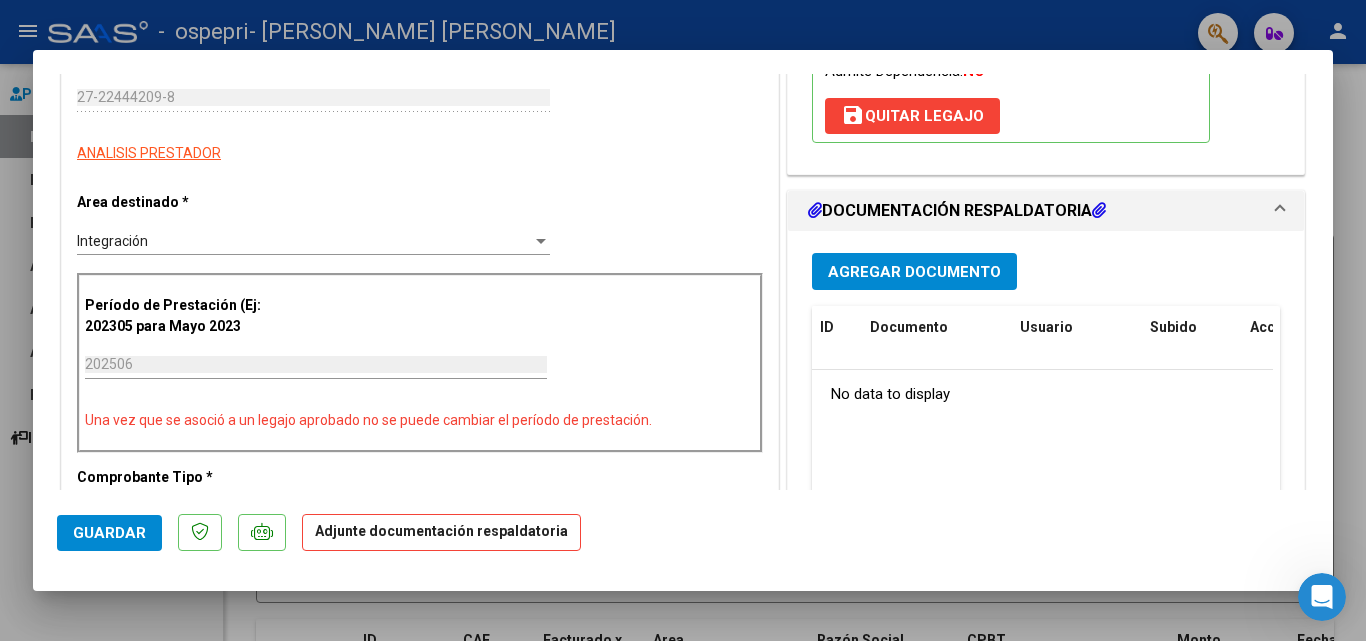 scroll, scrollTop: 348, scrollLeft: 0, axis: vertical 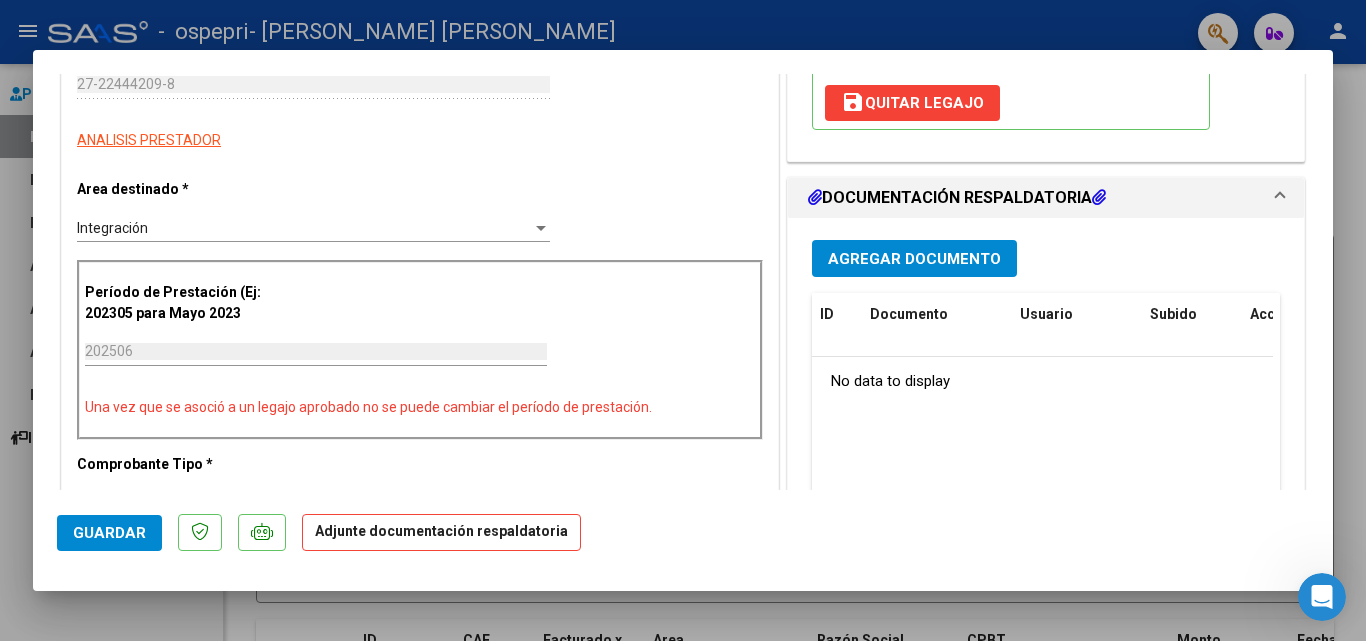 click on "Agregar Documento" at bounding box center (914, 259) 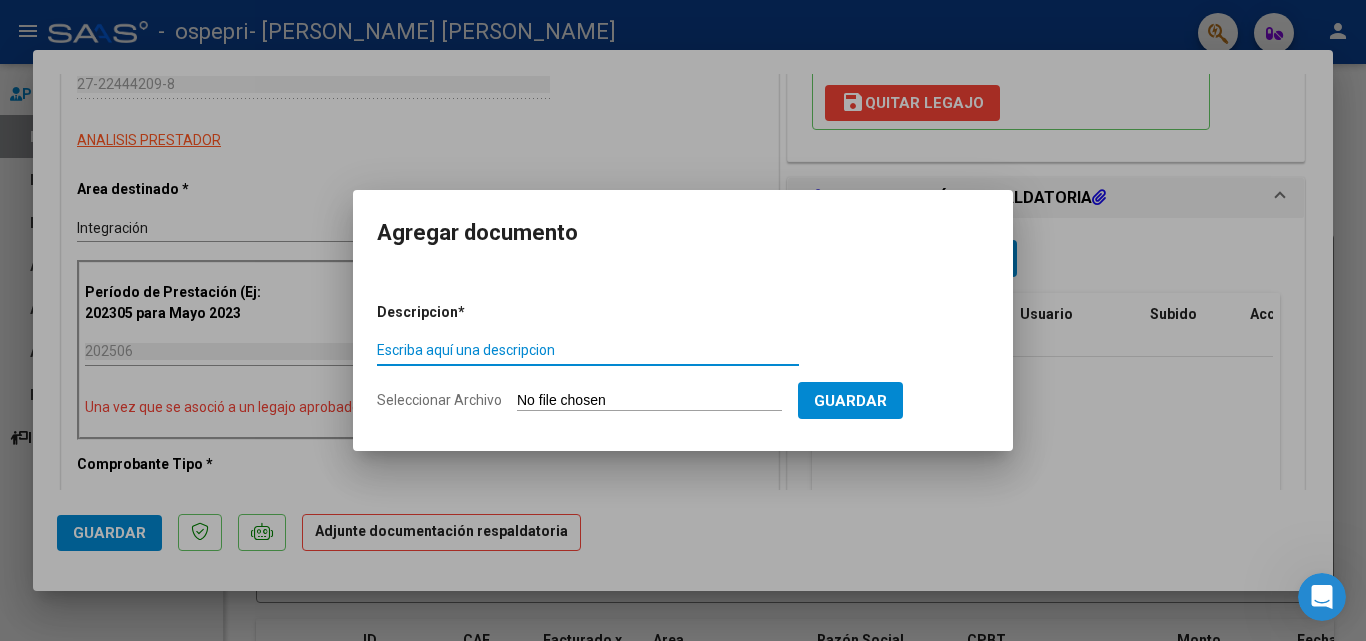 click on "Escriba aquí una descripcion" at bounding box center [588, 350] 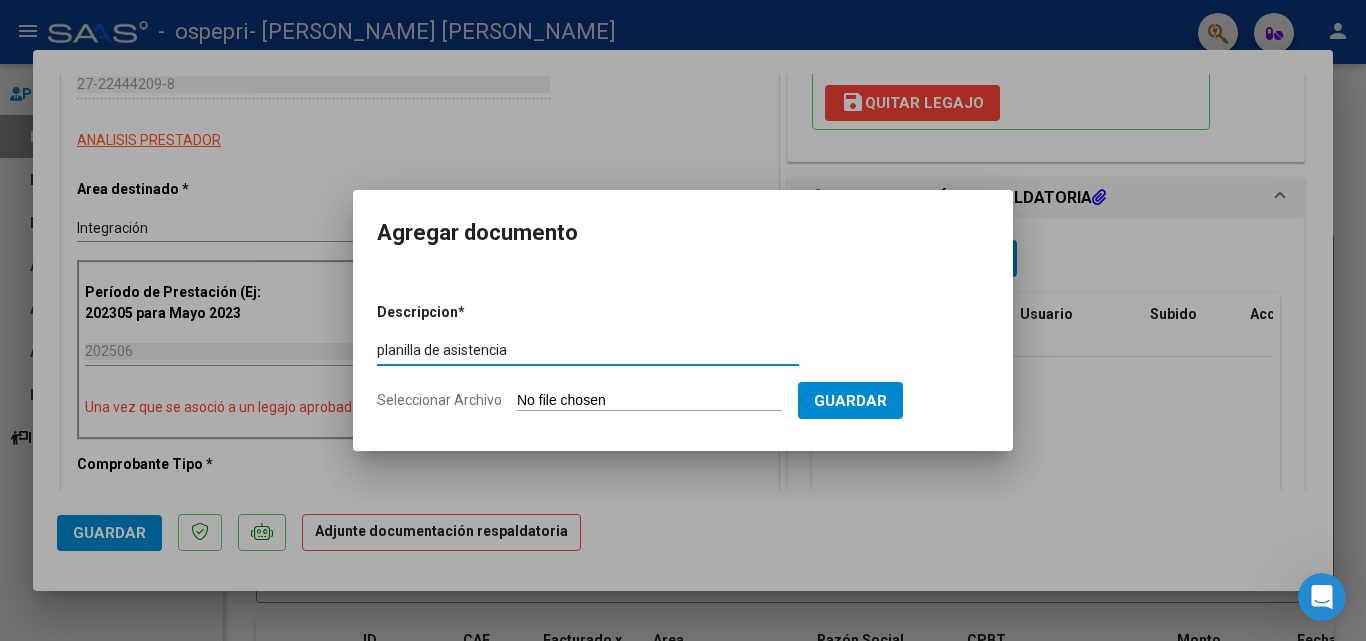 type on "planilla de asistencia" 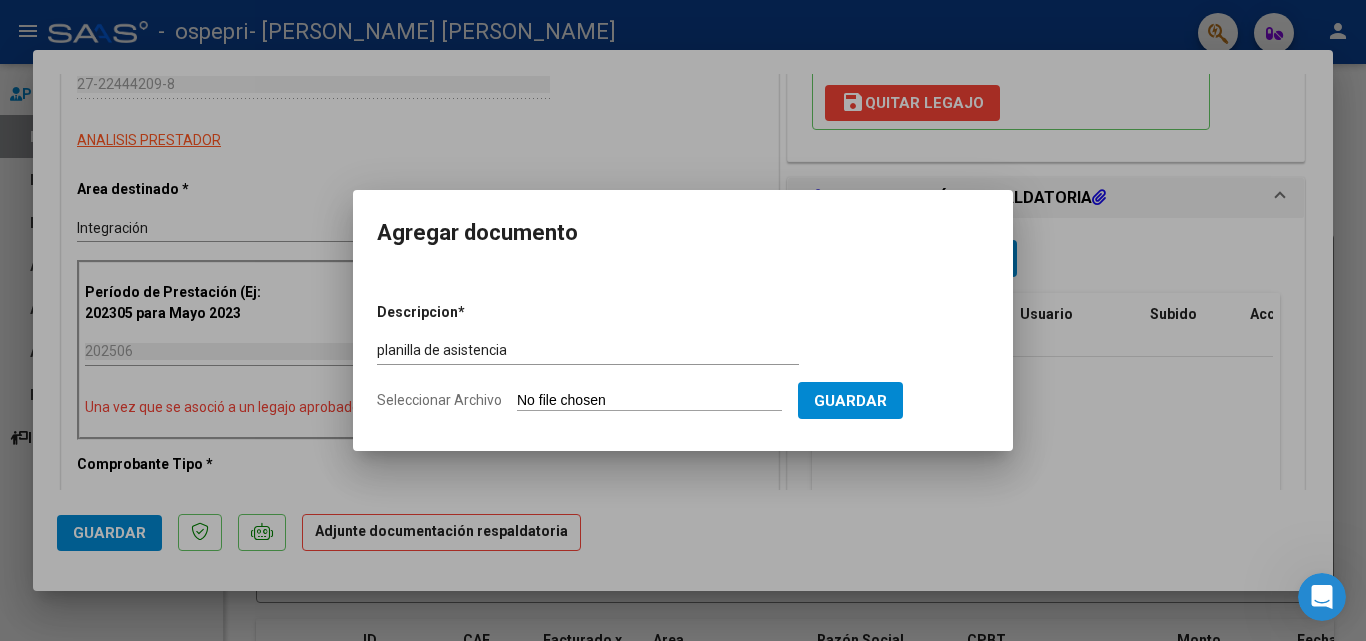 click on "Seleccionar Archivo" at bounding box center [649, 401] 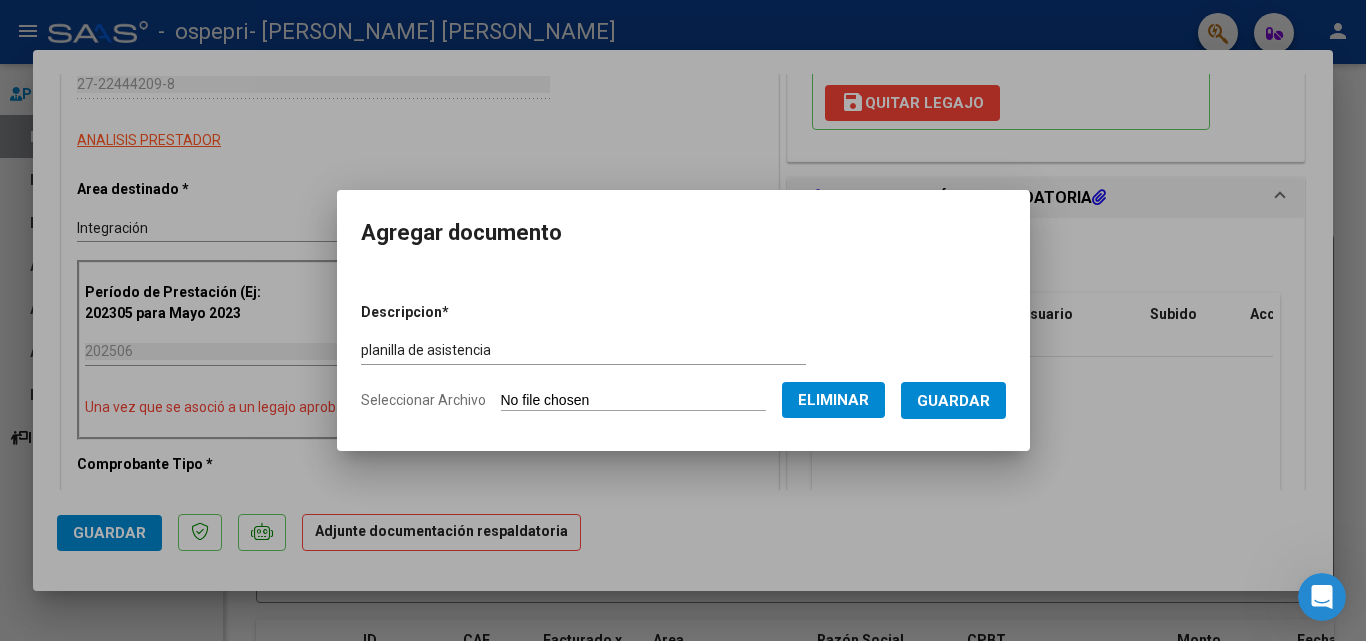 click on "Guardar" at bounding box center (953, 401) 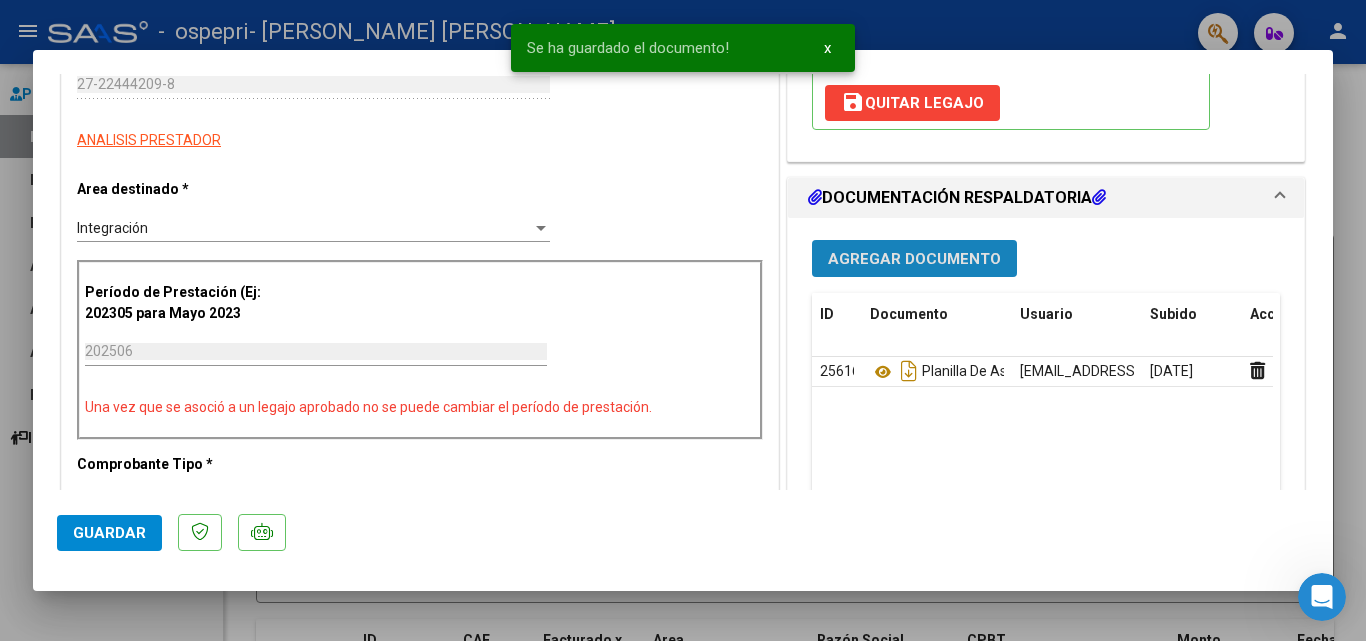 click on "Agregar Documento" at bounding box center [914, 259] 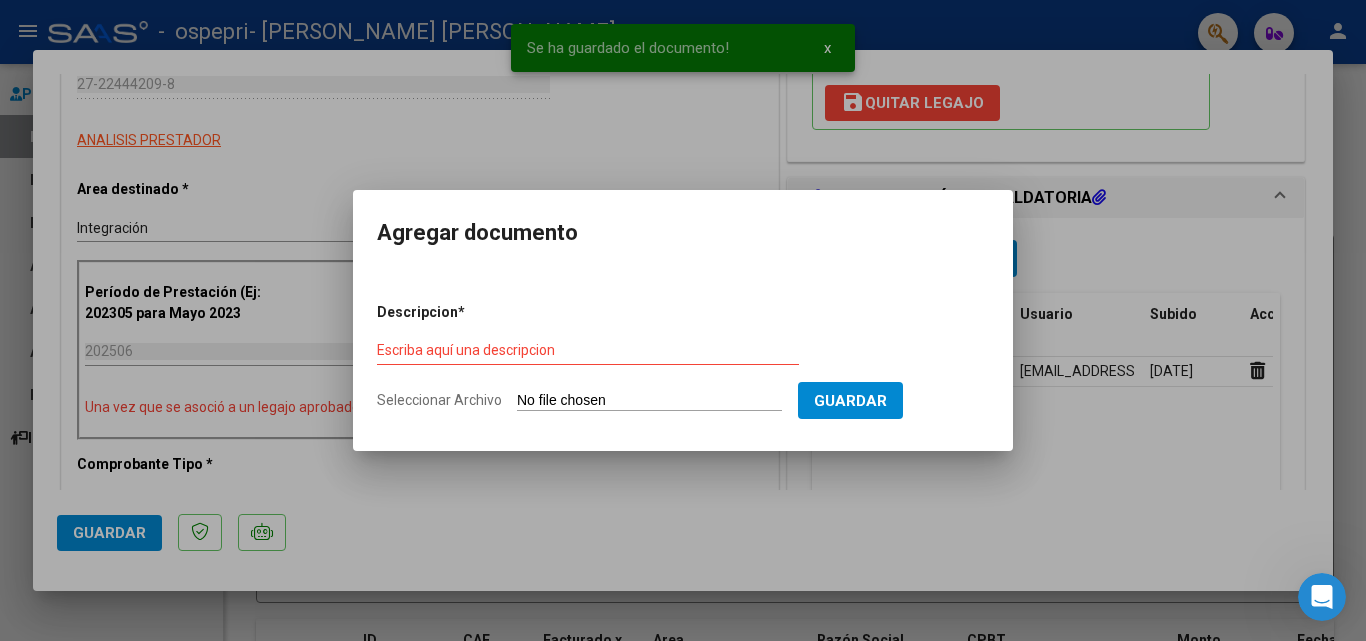 click on "Escriba aquí una descripcion" at bounding box center [588, 351] 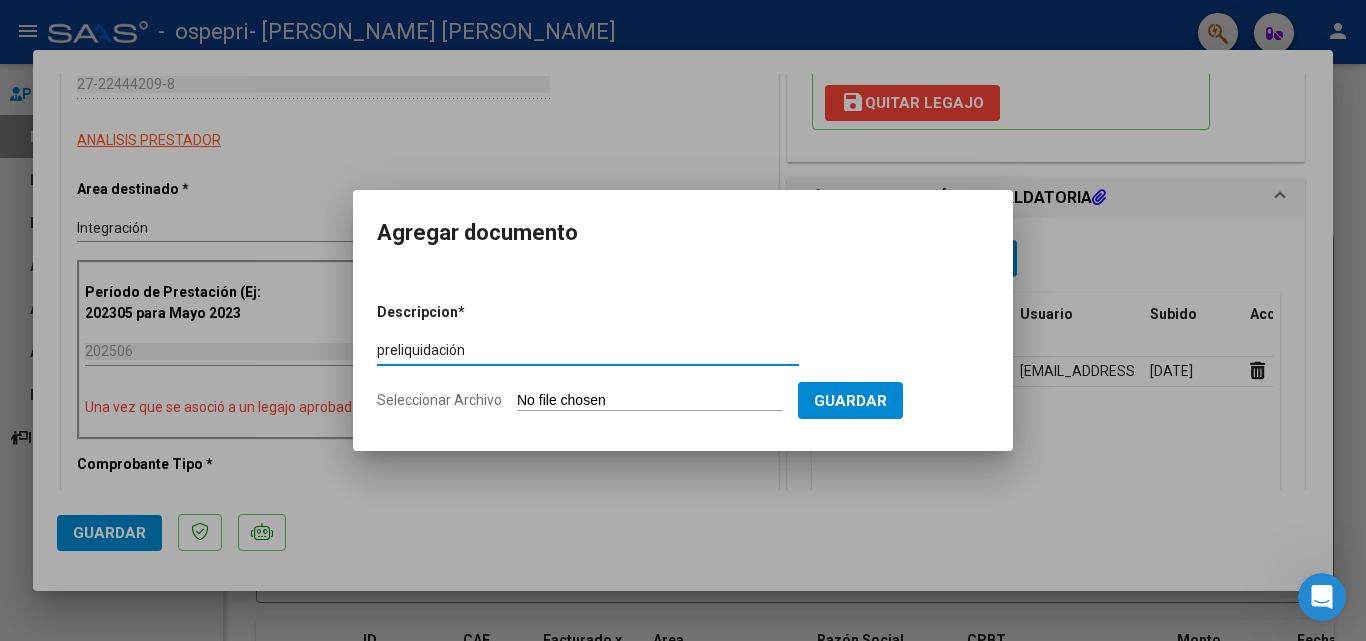 type on "preliquidación" 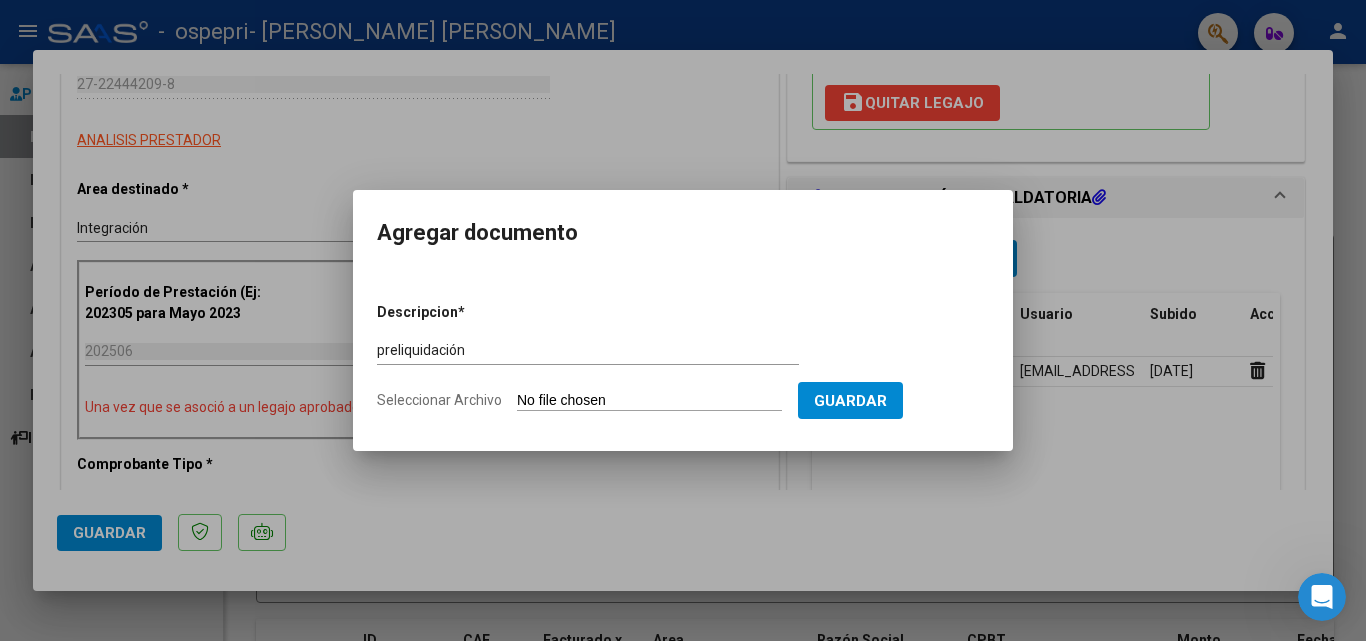 click on "Descripcion  *   preliquidación Escriba aquí una descripcion  Seleccionar Archivo Guardar" at bounding box center (683, 357) 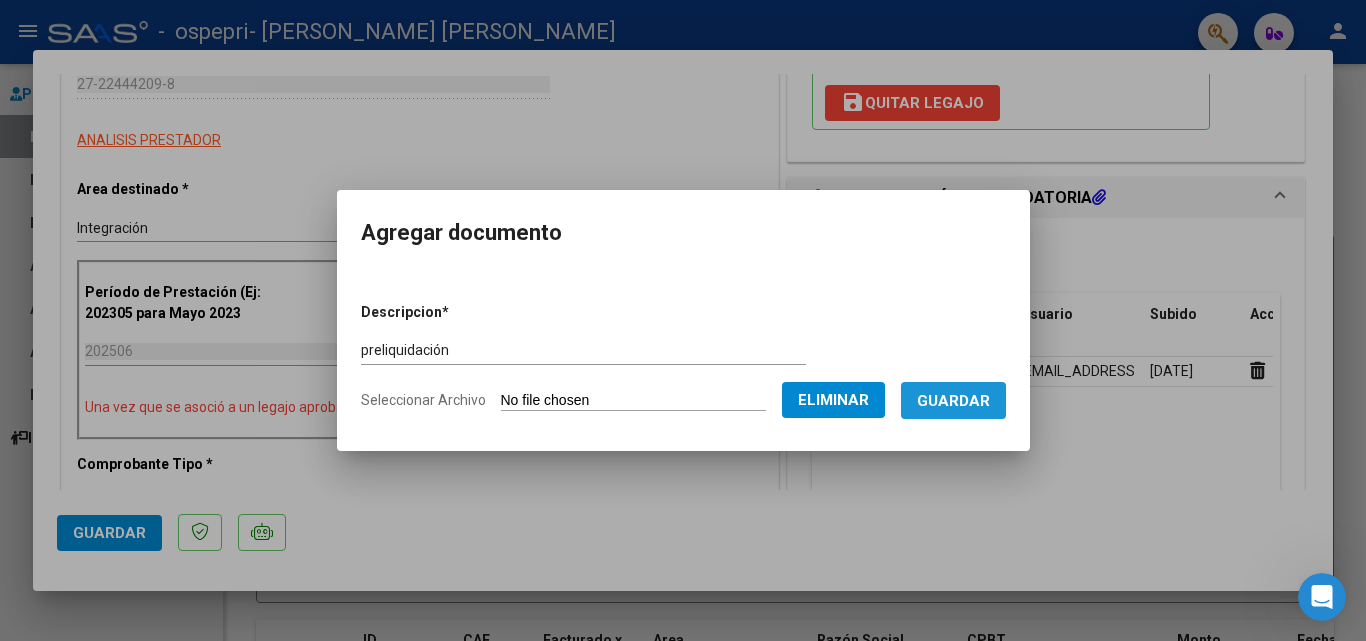 click on "Guardar" at bounding box center (953, 401) 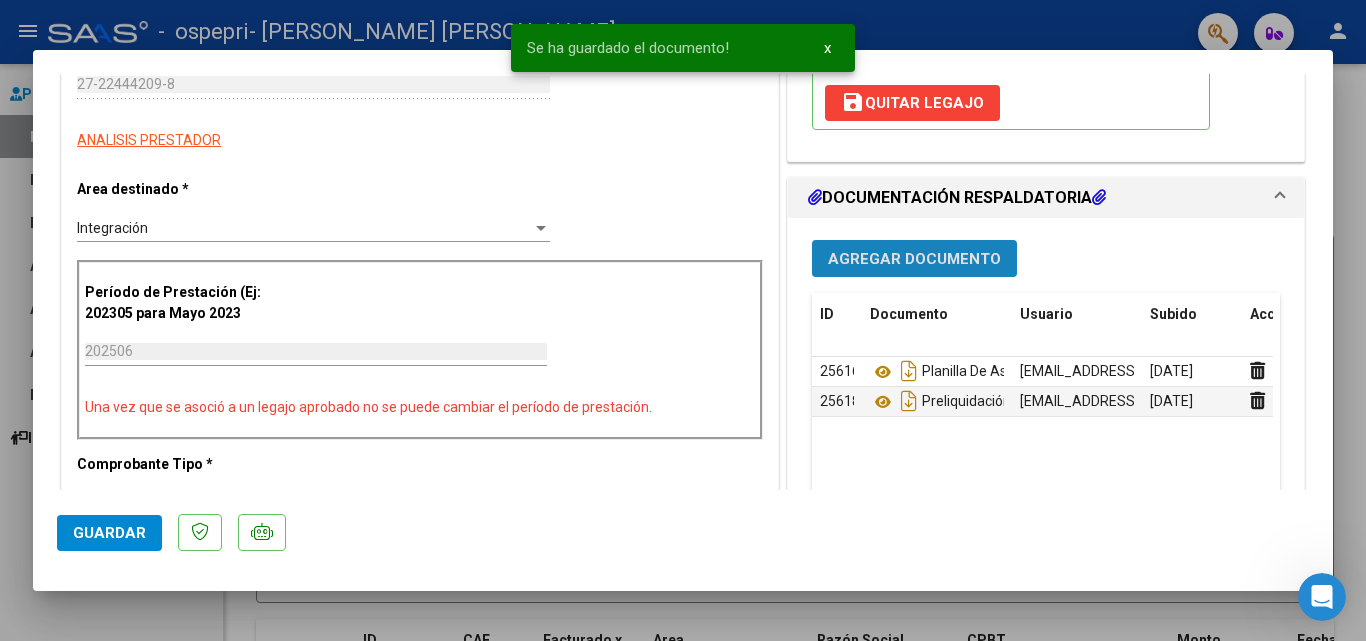 click on "Agregar Documento" at bounding box center [914, 259] 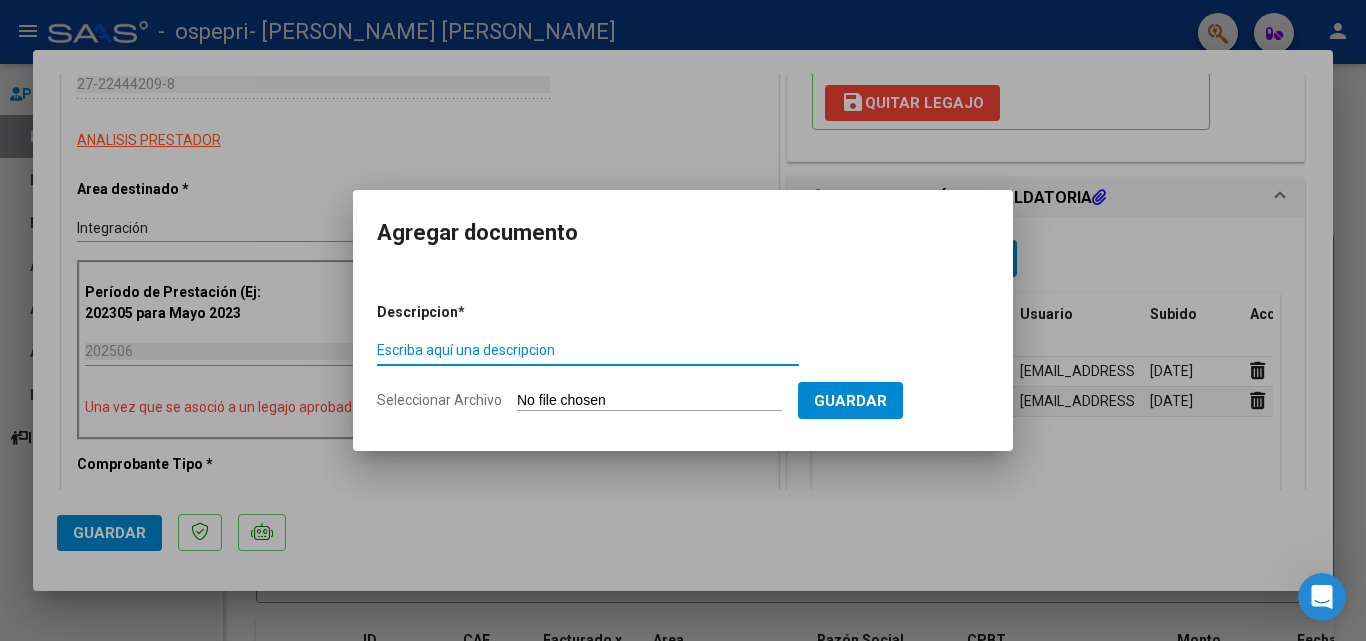click on "Escriba aquí una descripcion" at bounding box center (588, 350) 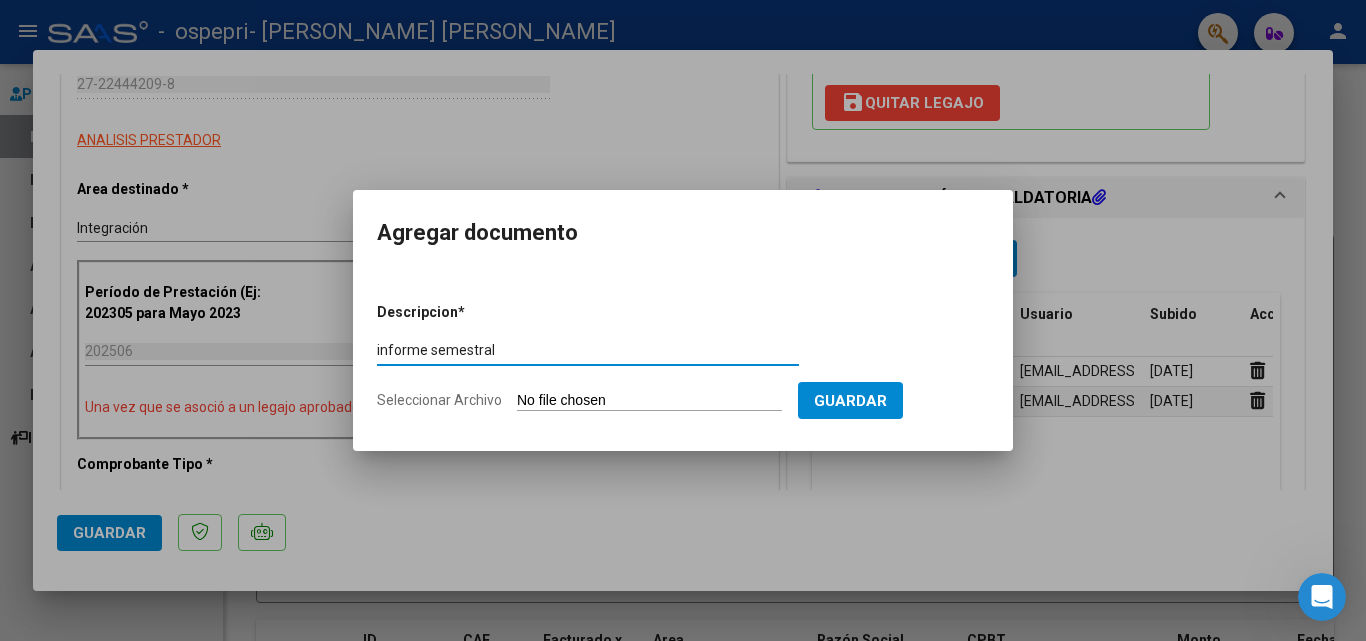 type on "informe semestral" 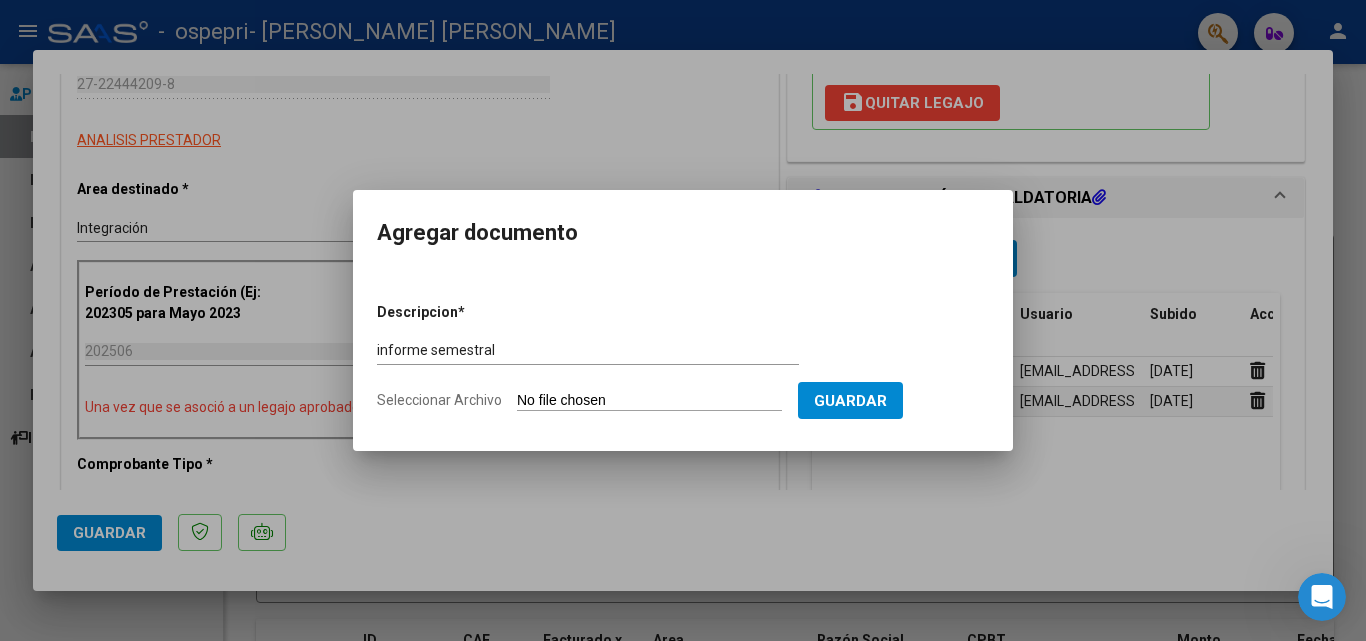 click on "Seleccionar Archivo" at bounding box center [649, 401] 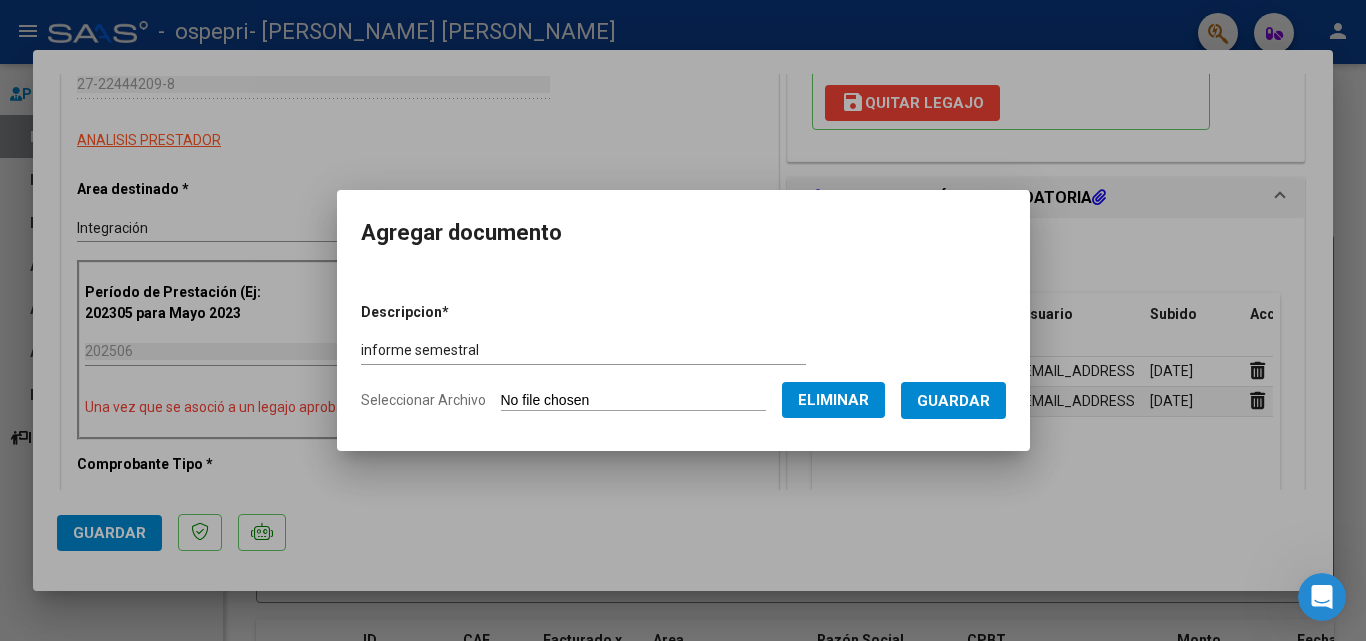 click on "Guardar" at bounding box center (953, 401) 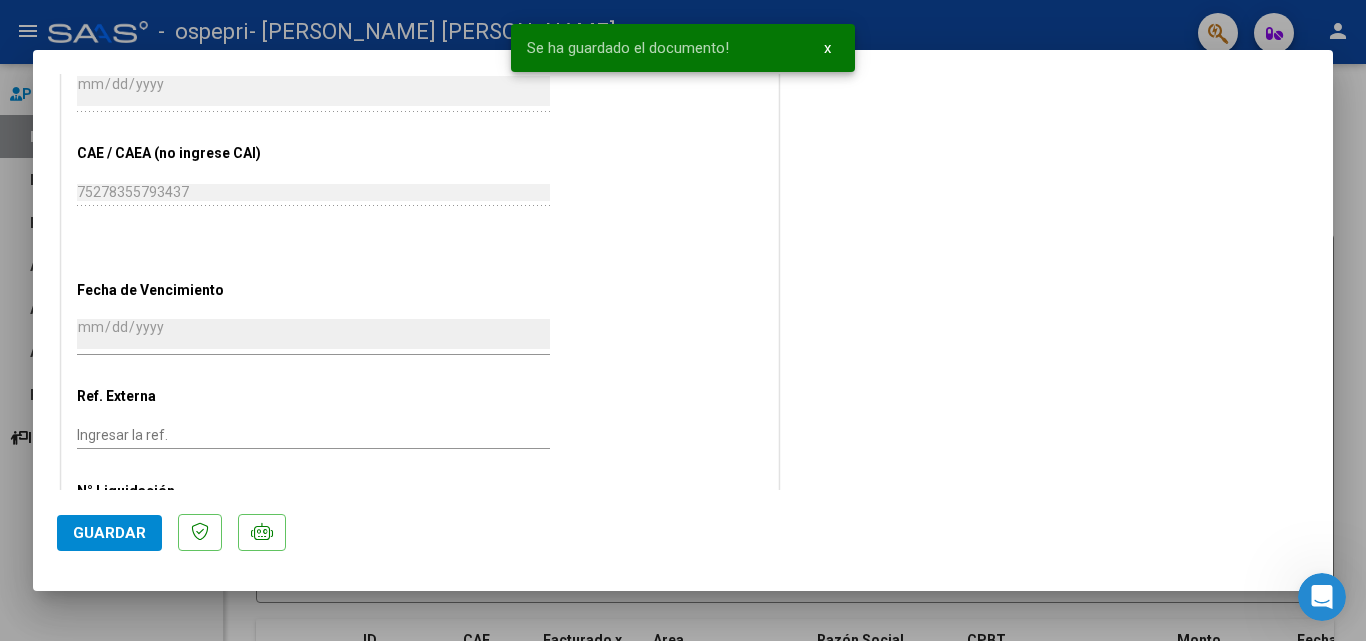 scroll, scrollTop: 1233, scrollLeft: 0, axis: vertical 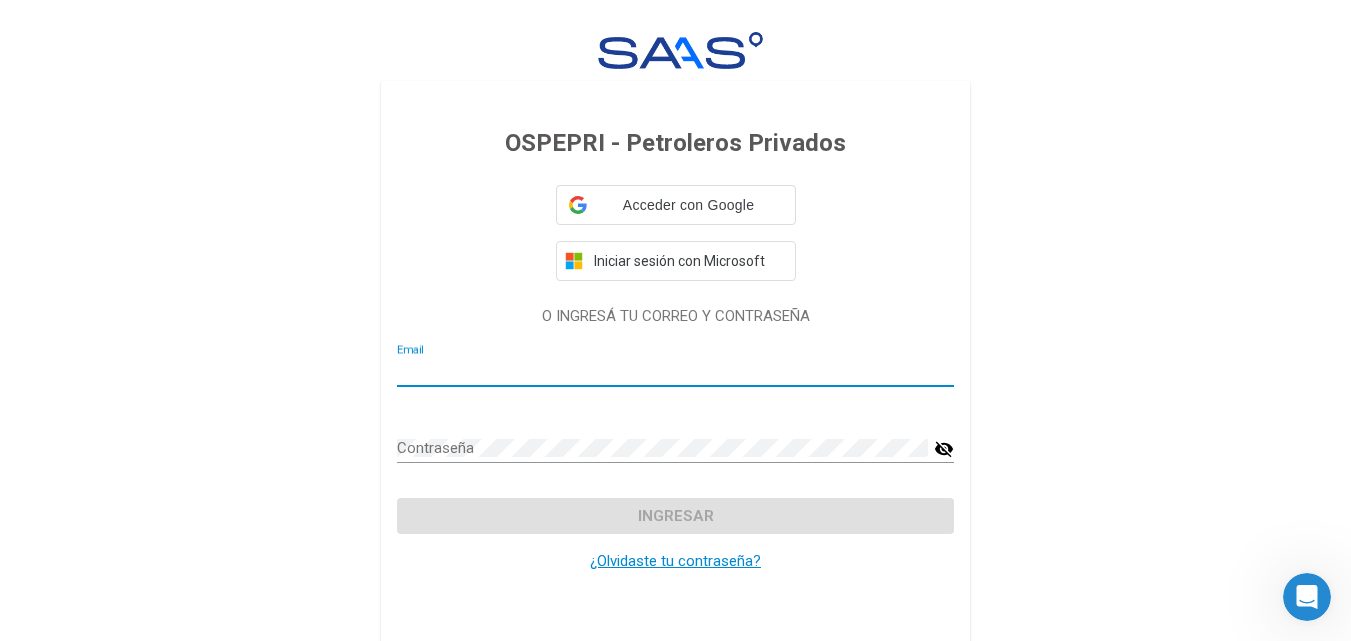 type on "[EMAIL_ADDRESS][DOMAIN_NAME]" 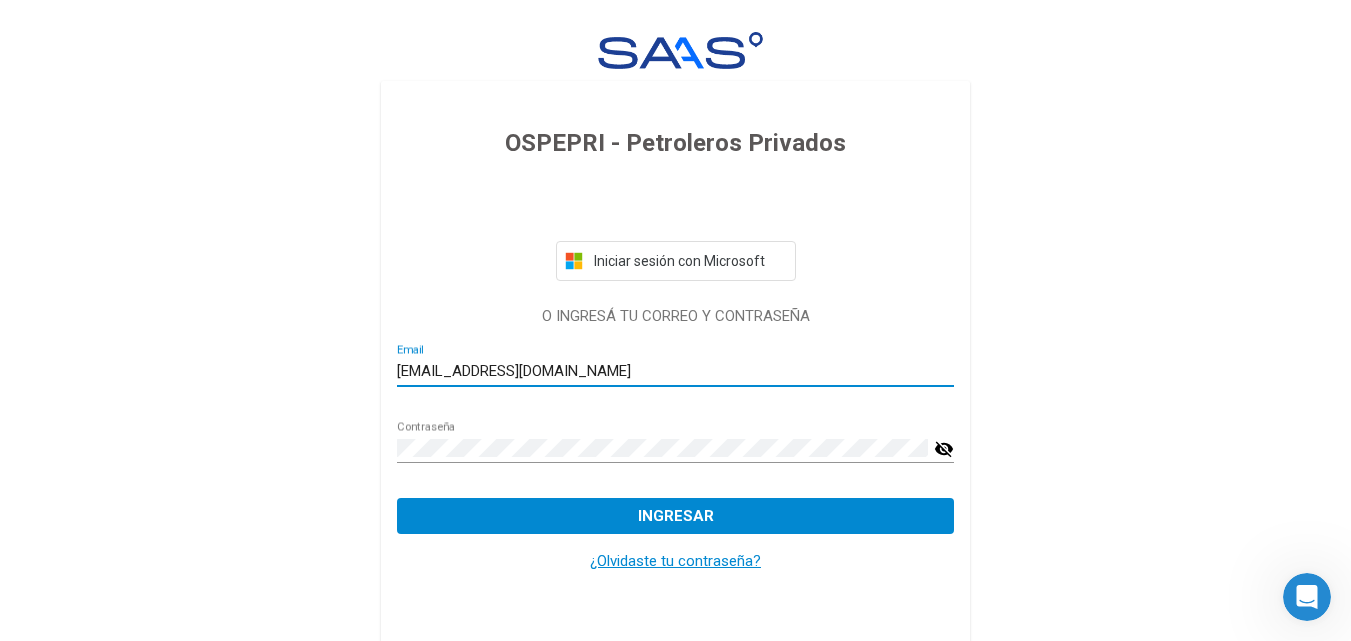 click on "Ingresar" 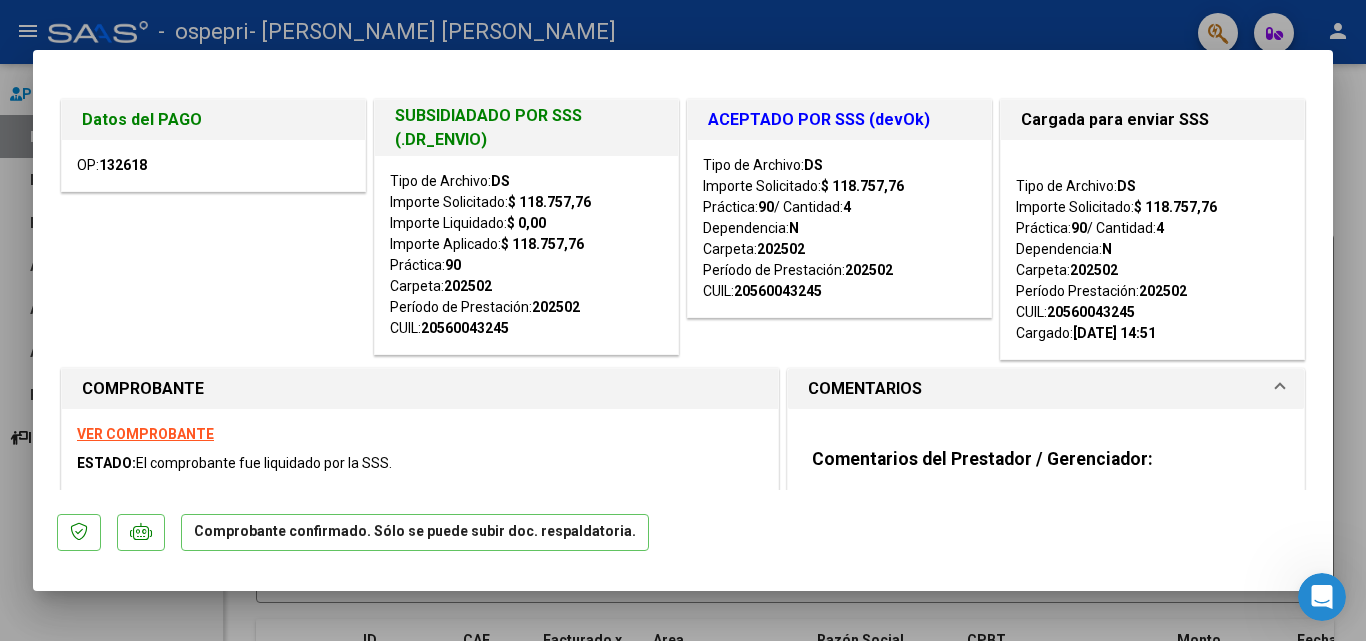 click at bounding box center (683, 320) 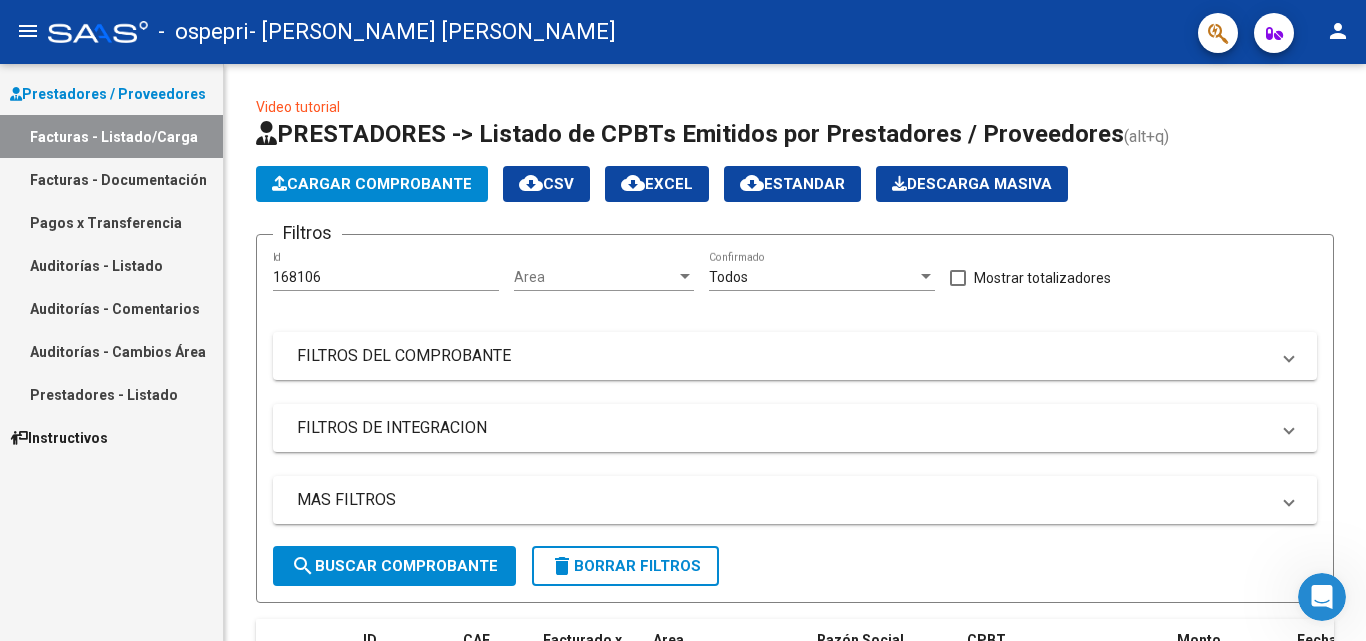 click on "Facturas - Documentación" at bounding box center (111, 179) 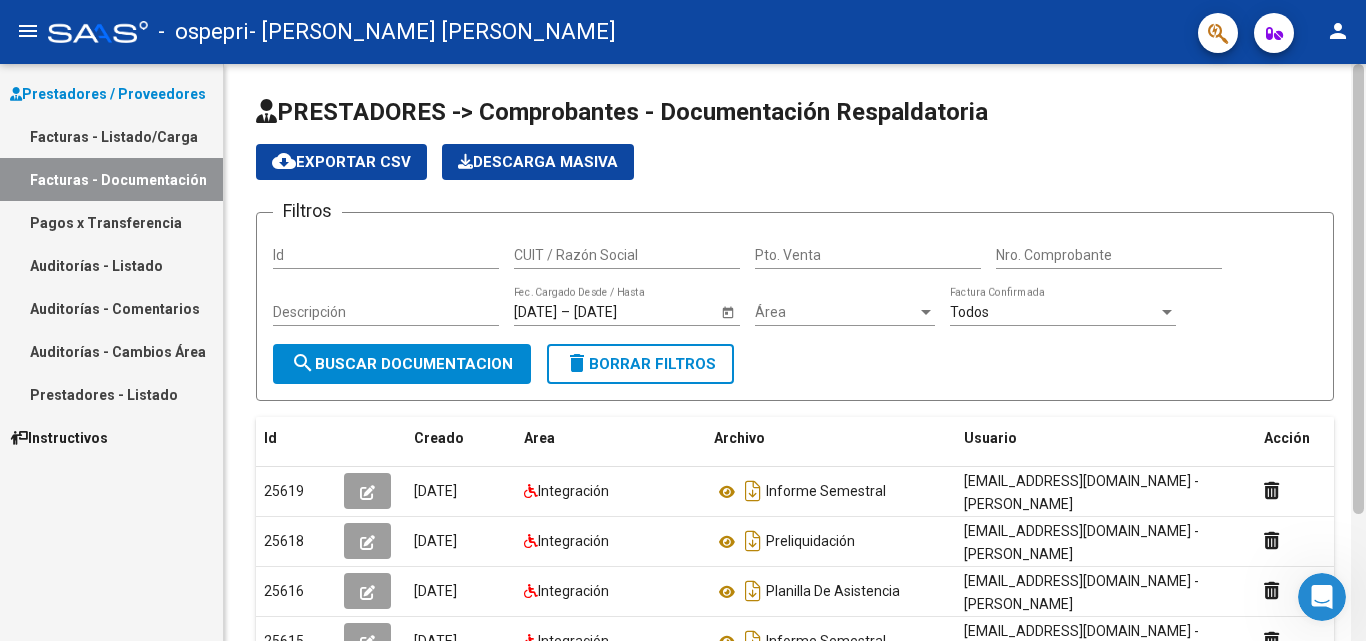scroll, scrollTop: 463, scrollLeft: 0, axis: vertical 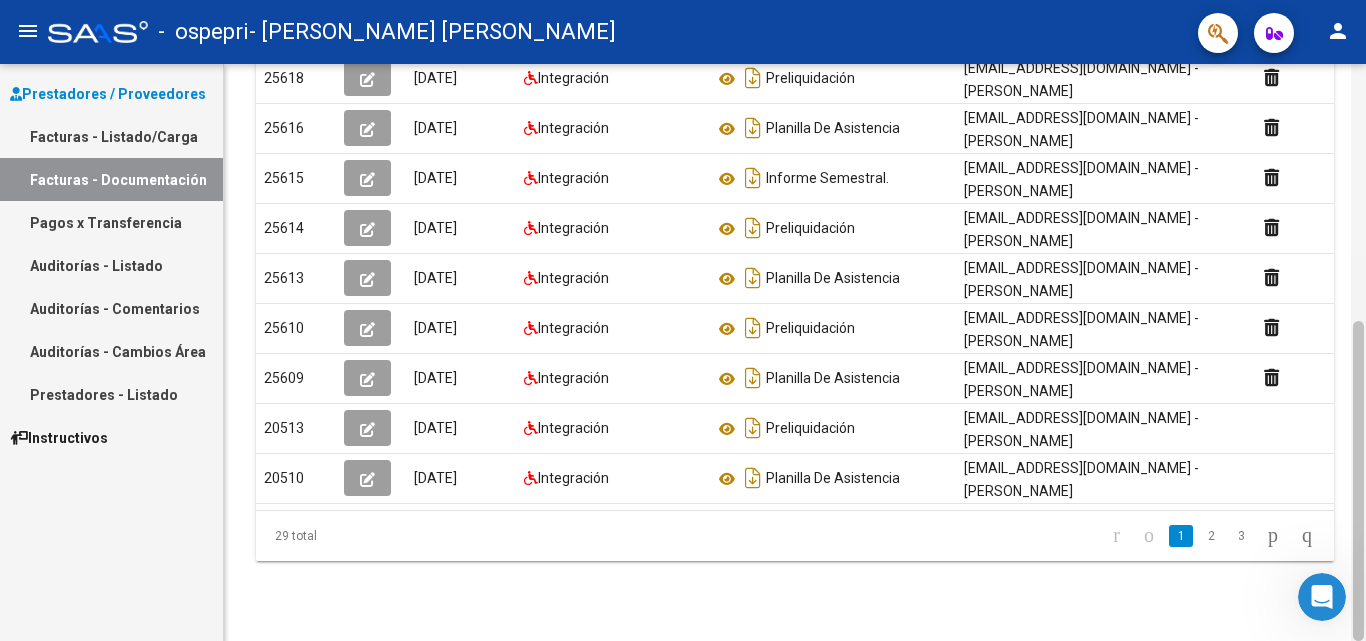 click 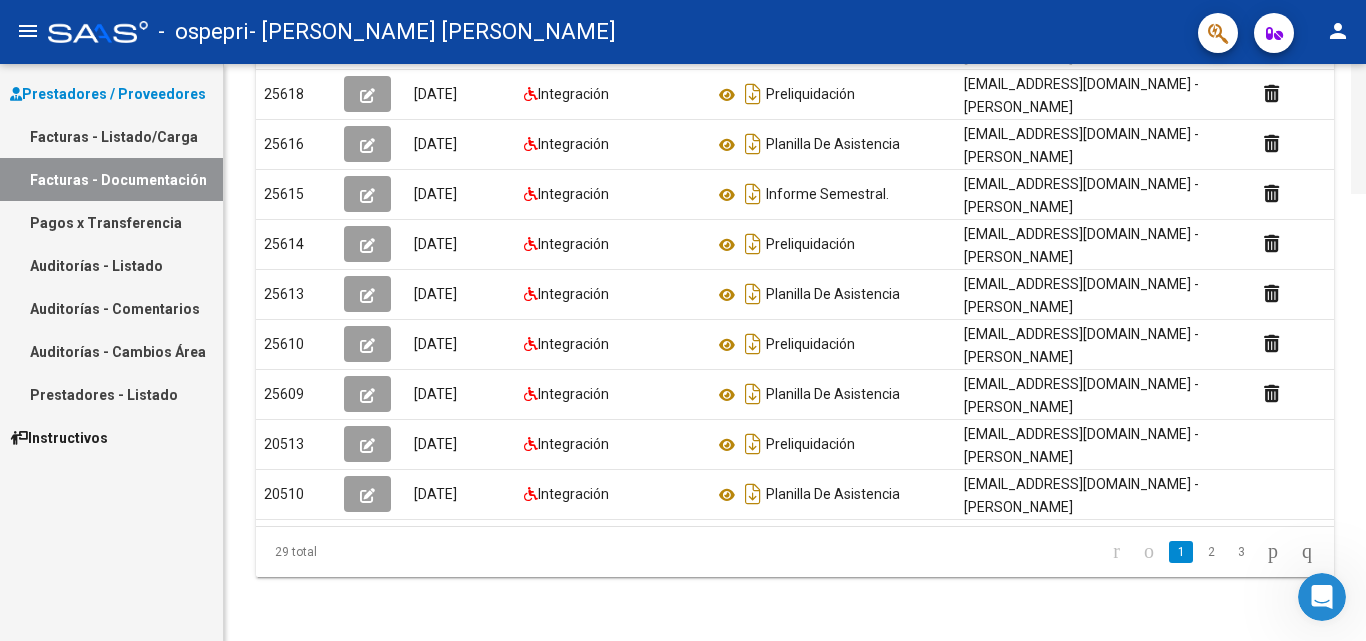 scroll, scrollTop: 0, scrollLeft: 0, axis: both 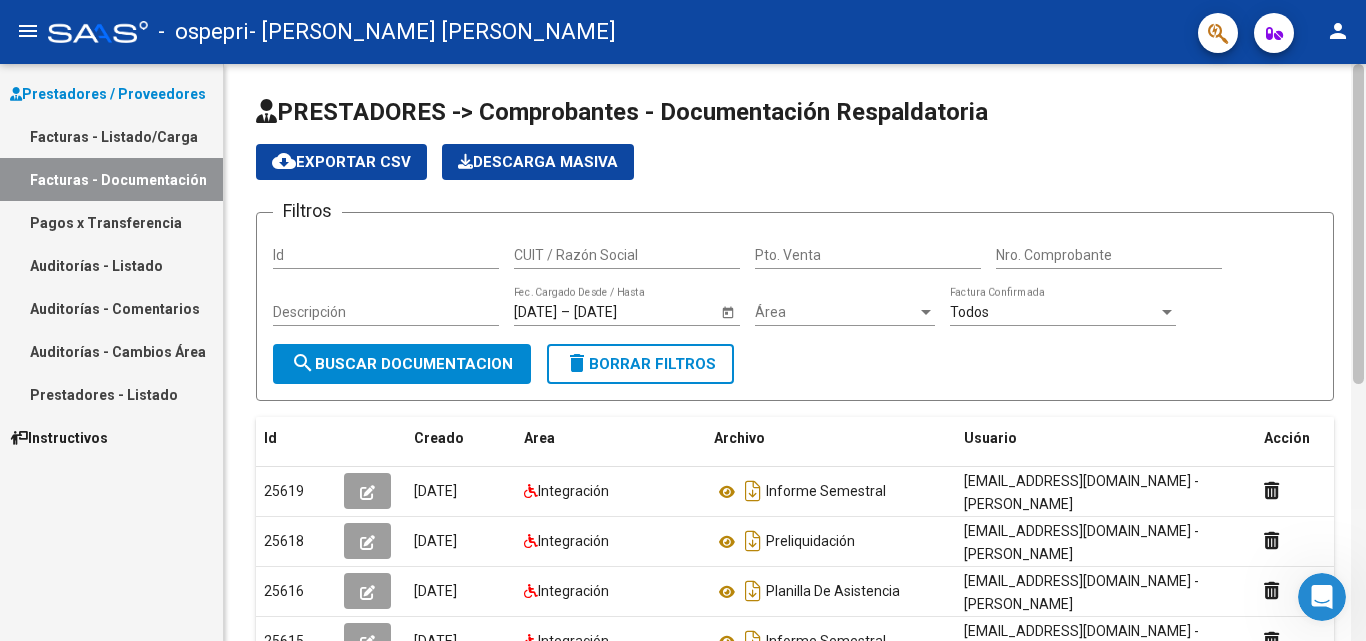 click 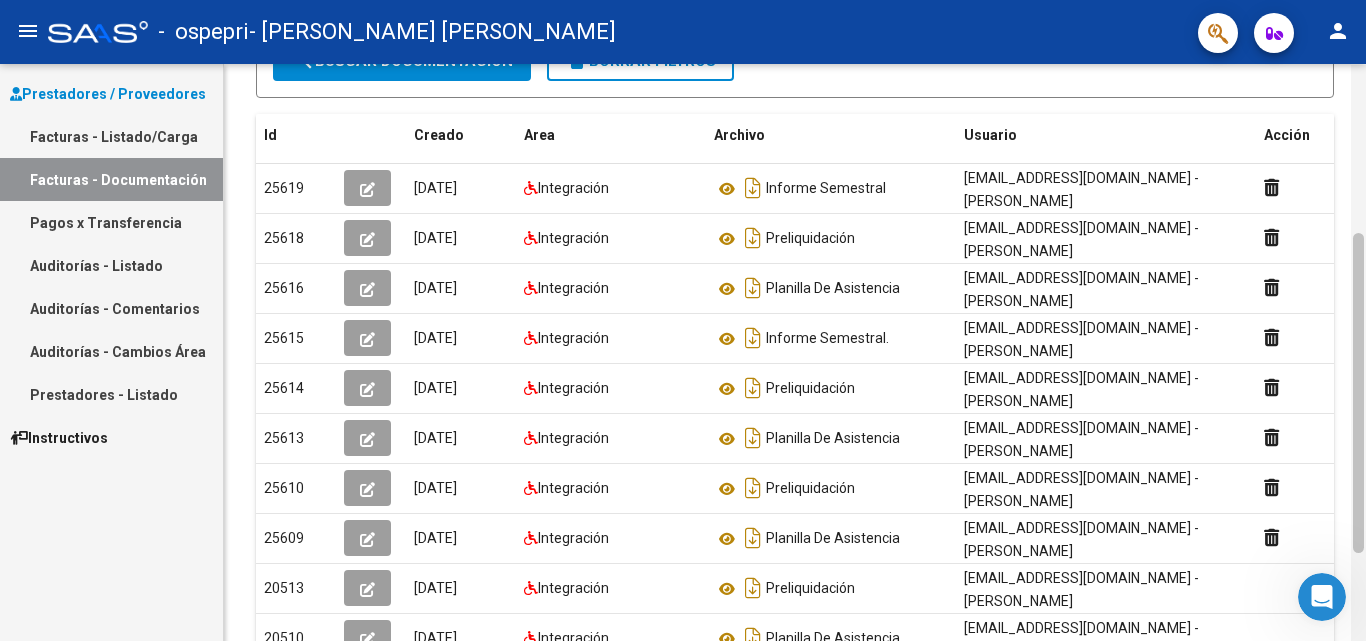 scroll, scrollTop: 306, scrollLeft: 0, axis: vertical 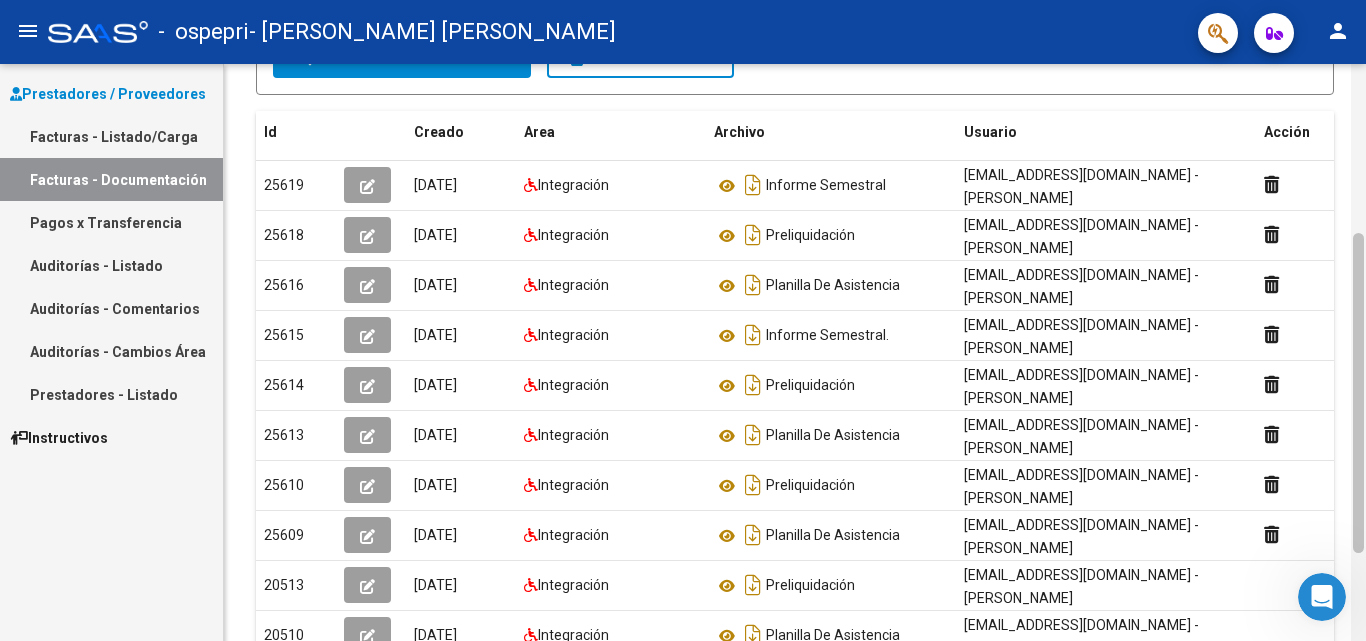 drag, startPoint x: 1358, startPoint y: 362, endPoint x: 1365, endPoint y: 532, distance: 170.14406 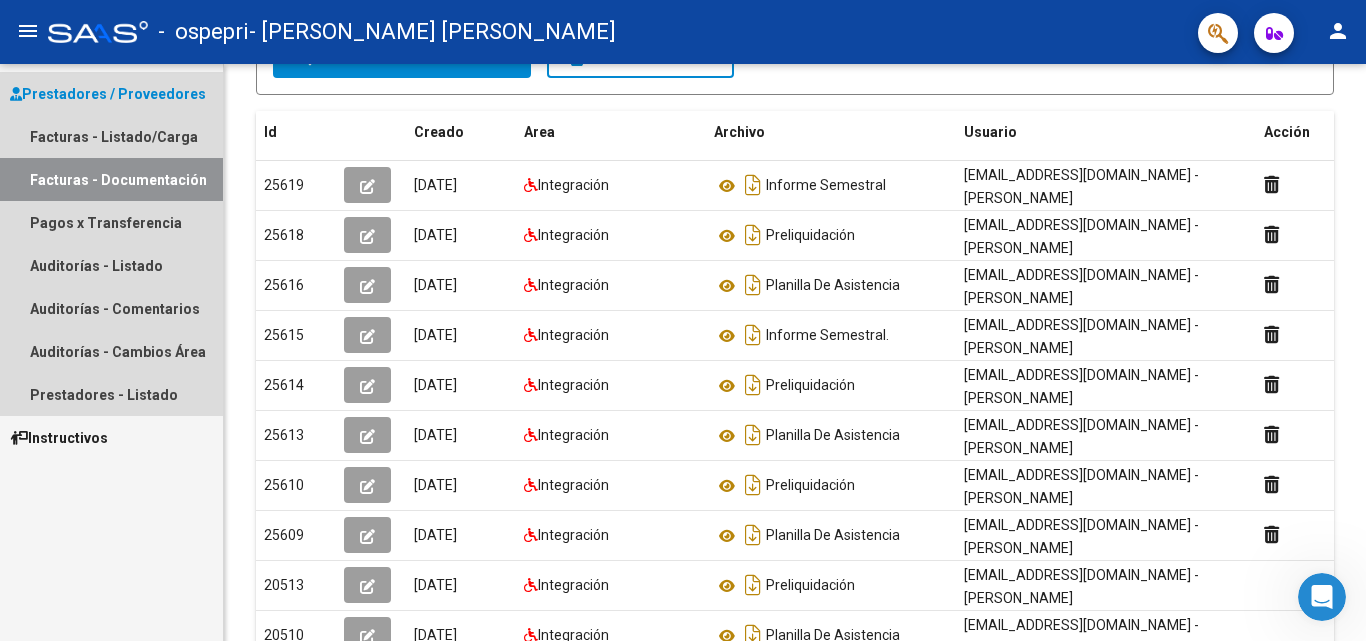 click on "Facturas - Documentación" at bounding box center (111, 179) 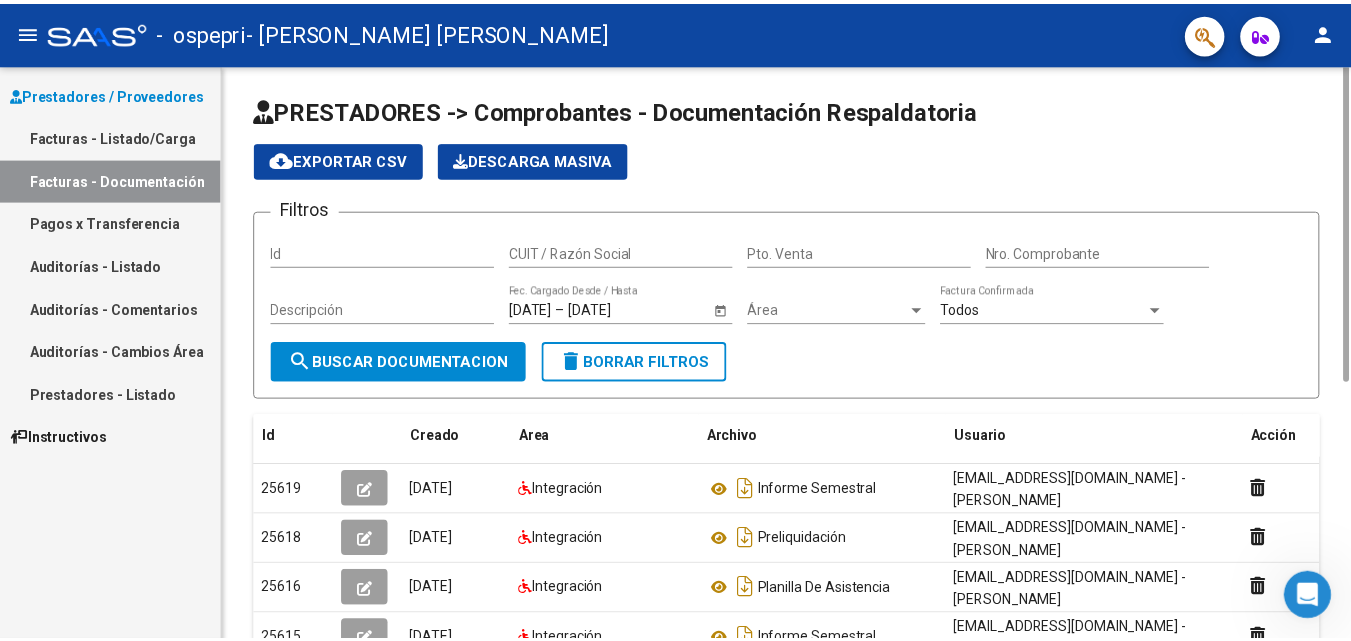scroll, scrollTop: 0, scrollLeft: 0, axis: both 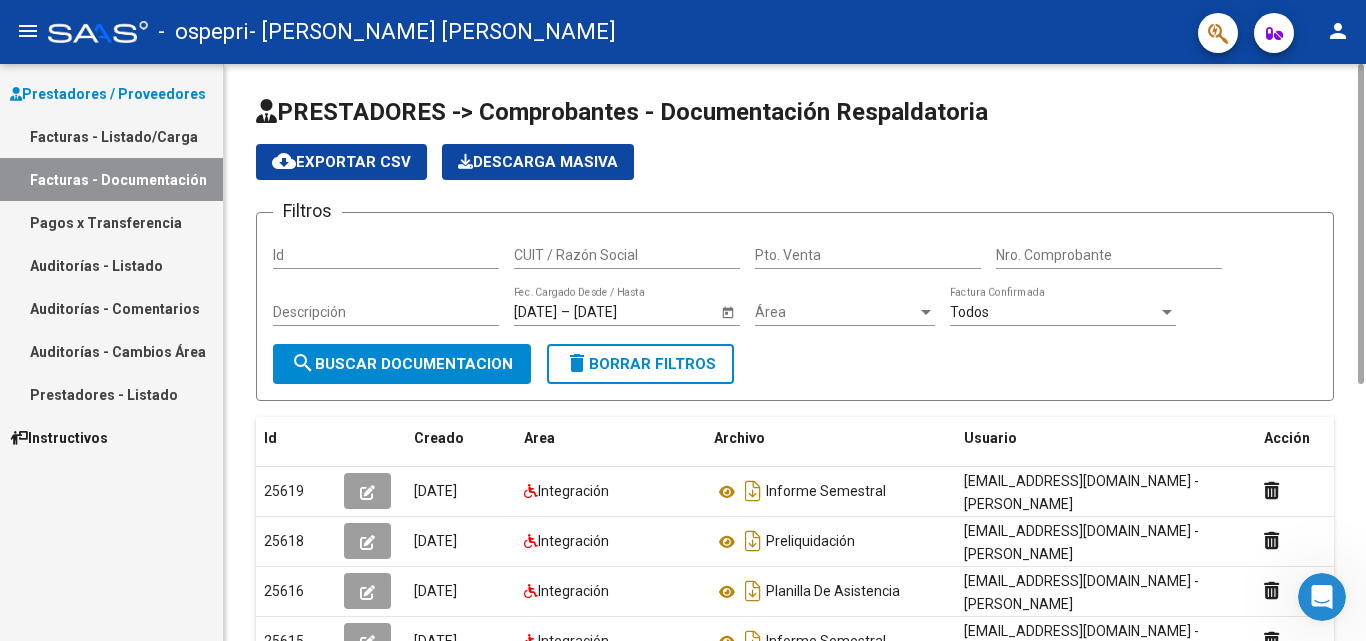 drag, startPoint x: 1358, startPoint y: 261, endPoint x: 1281, endPoint y: -3, distance: 275 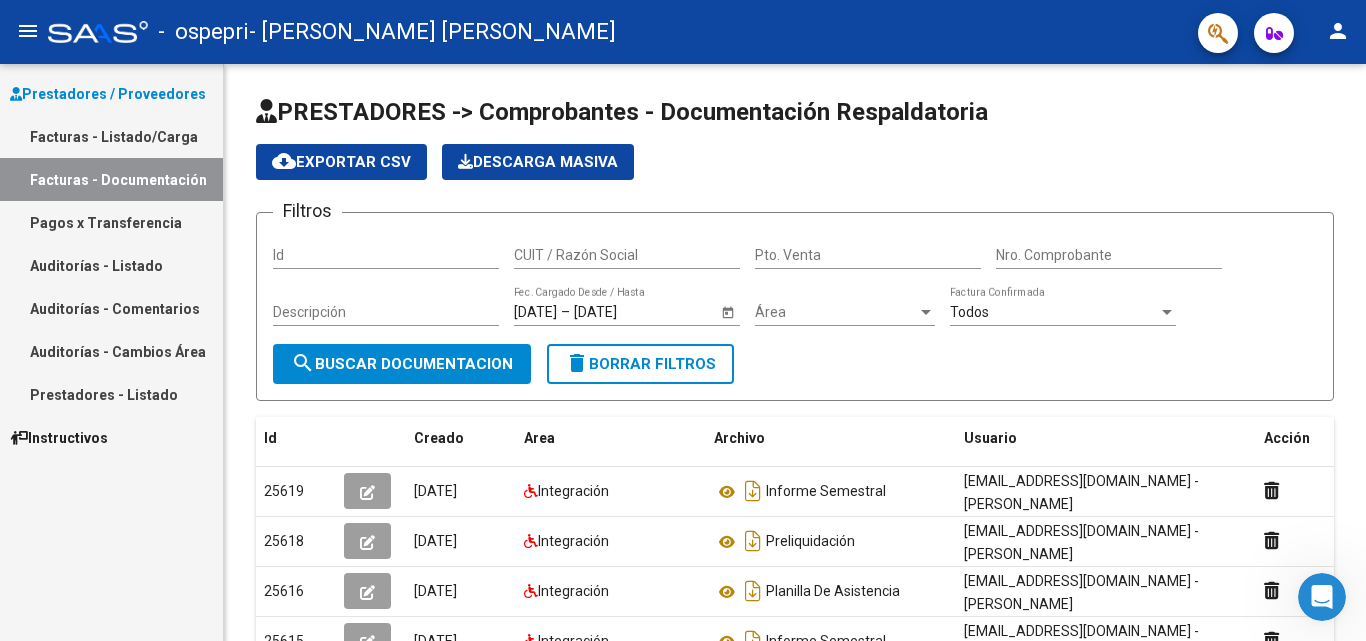click on "Prestadores / Proveedores" at bounding box center (108, 94) 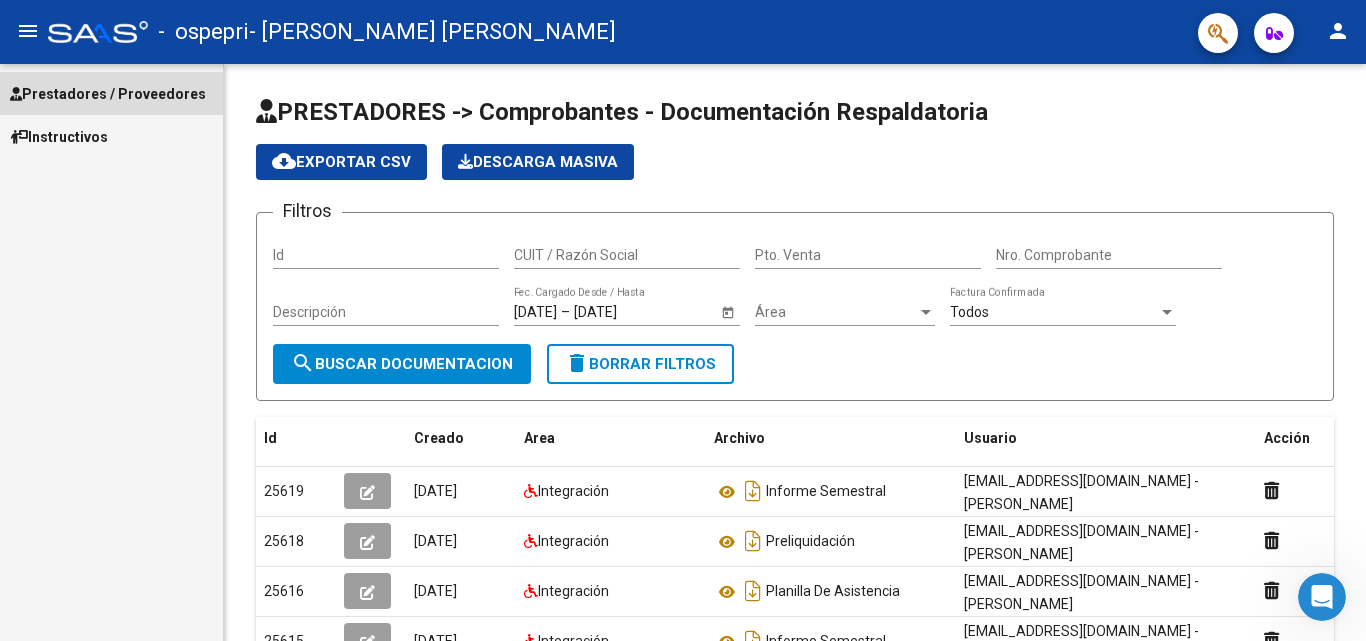 click on "Prestadores / Proveedores" at bounding box center [108, 94] 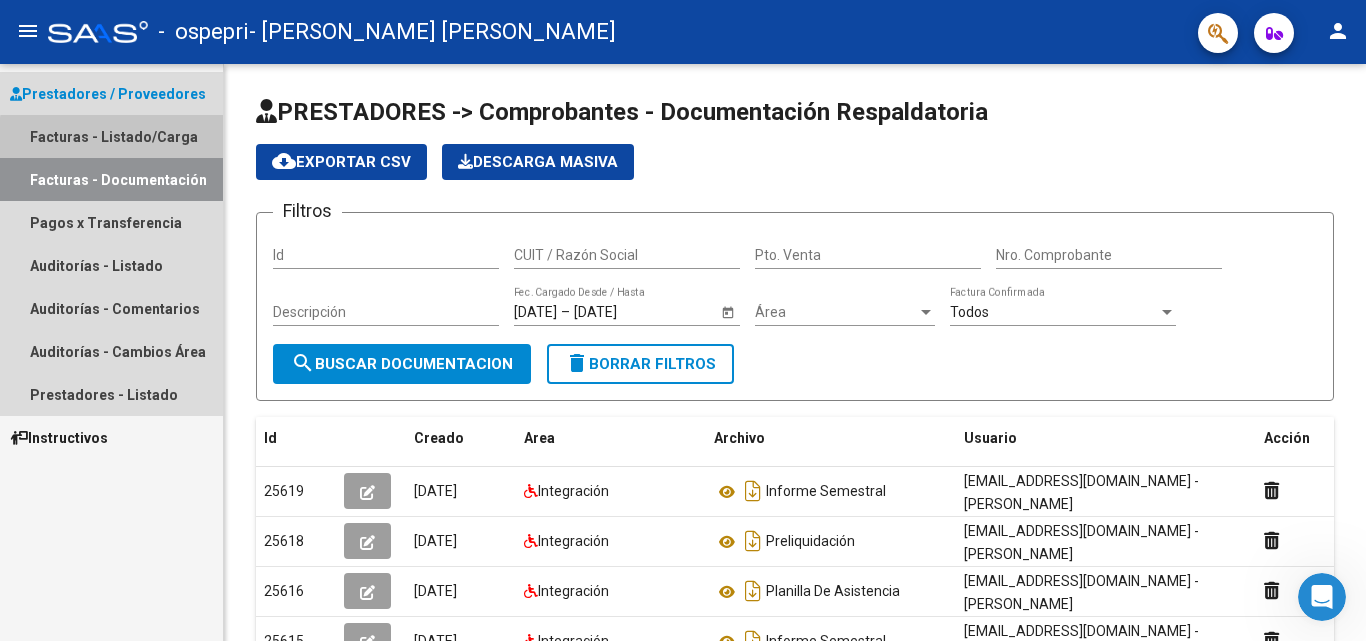 click on "Facturas - Listado/Carga" at bounding box center (111, 136) 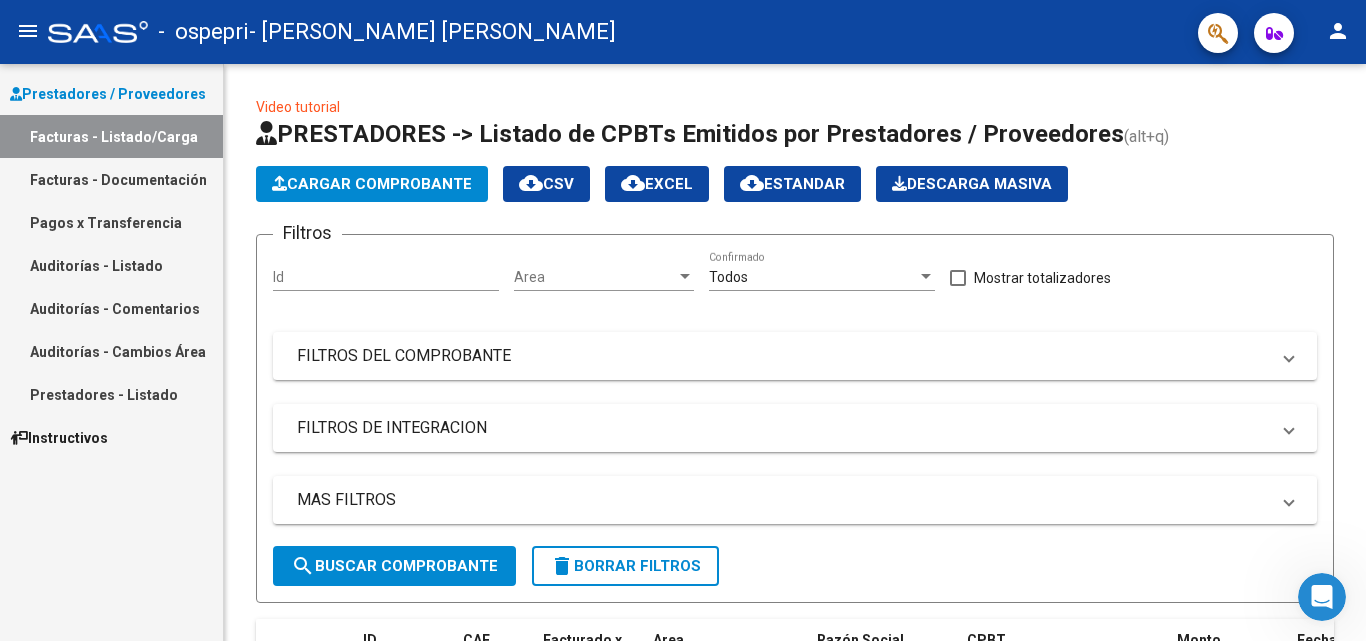 click on "person" 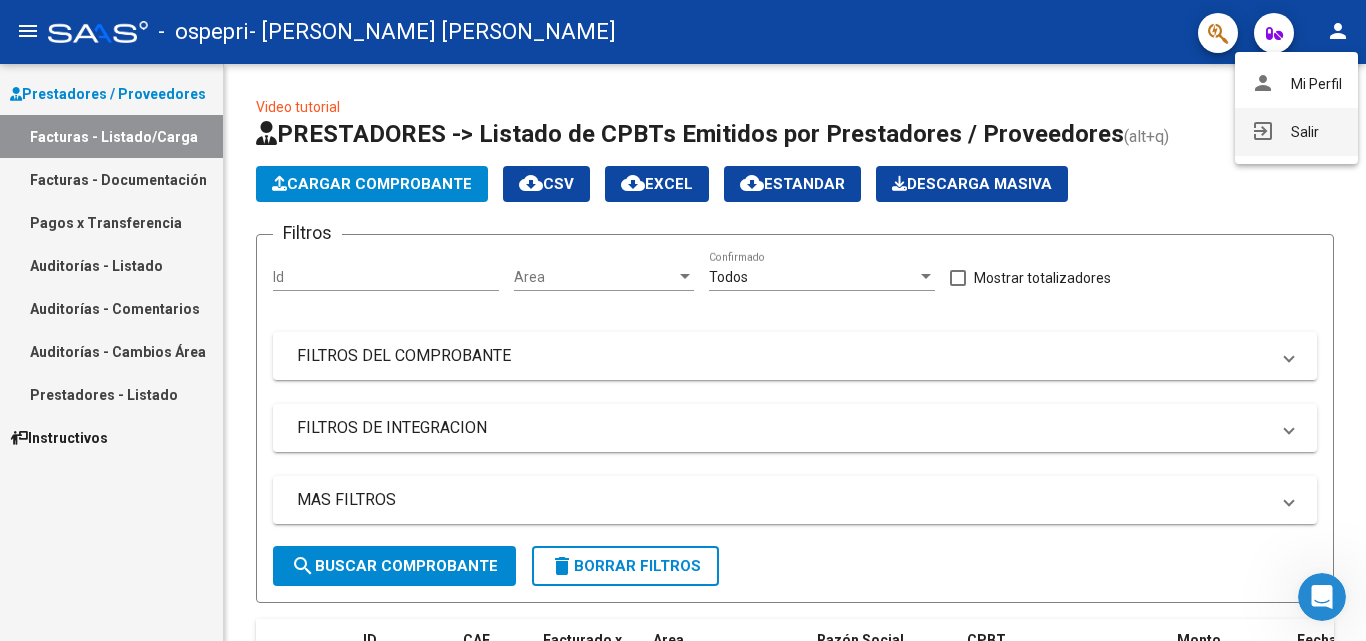 click on "exit_to_app  Salir" at bounding box center [1296, 132] 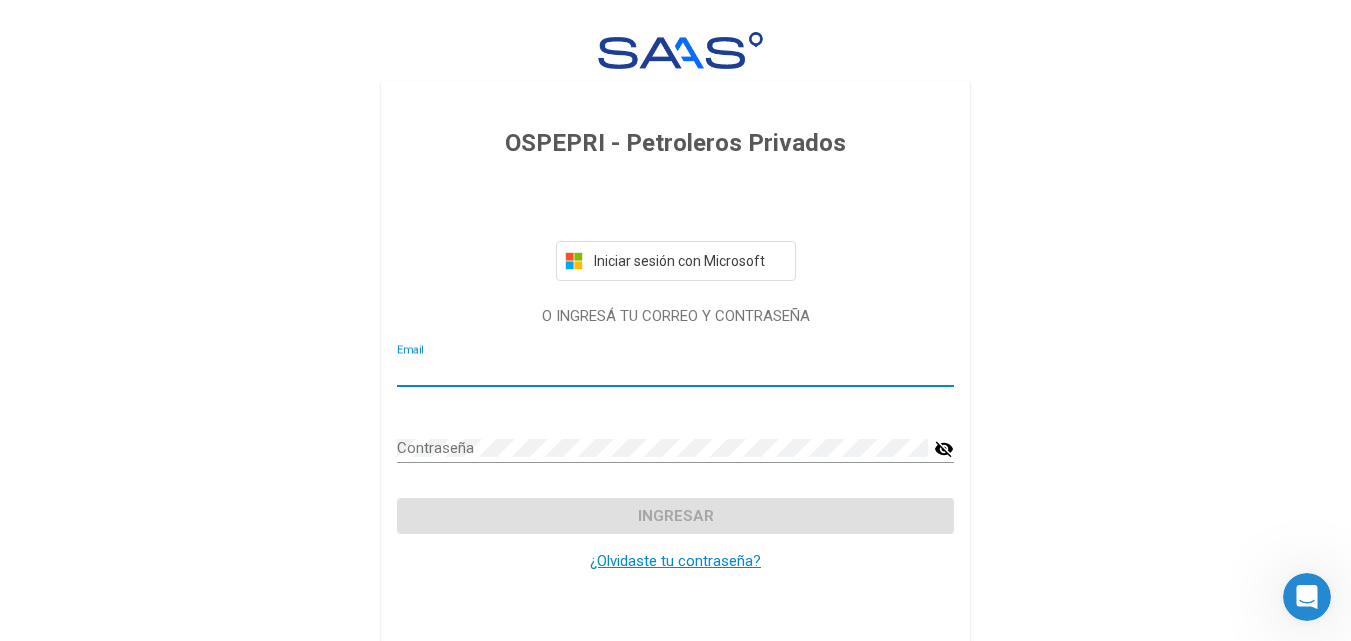 type on "[EMAIL_ADDRESS][DOMAIN_NAME]" 